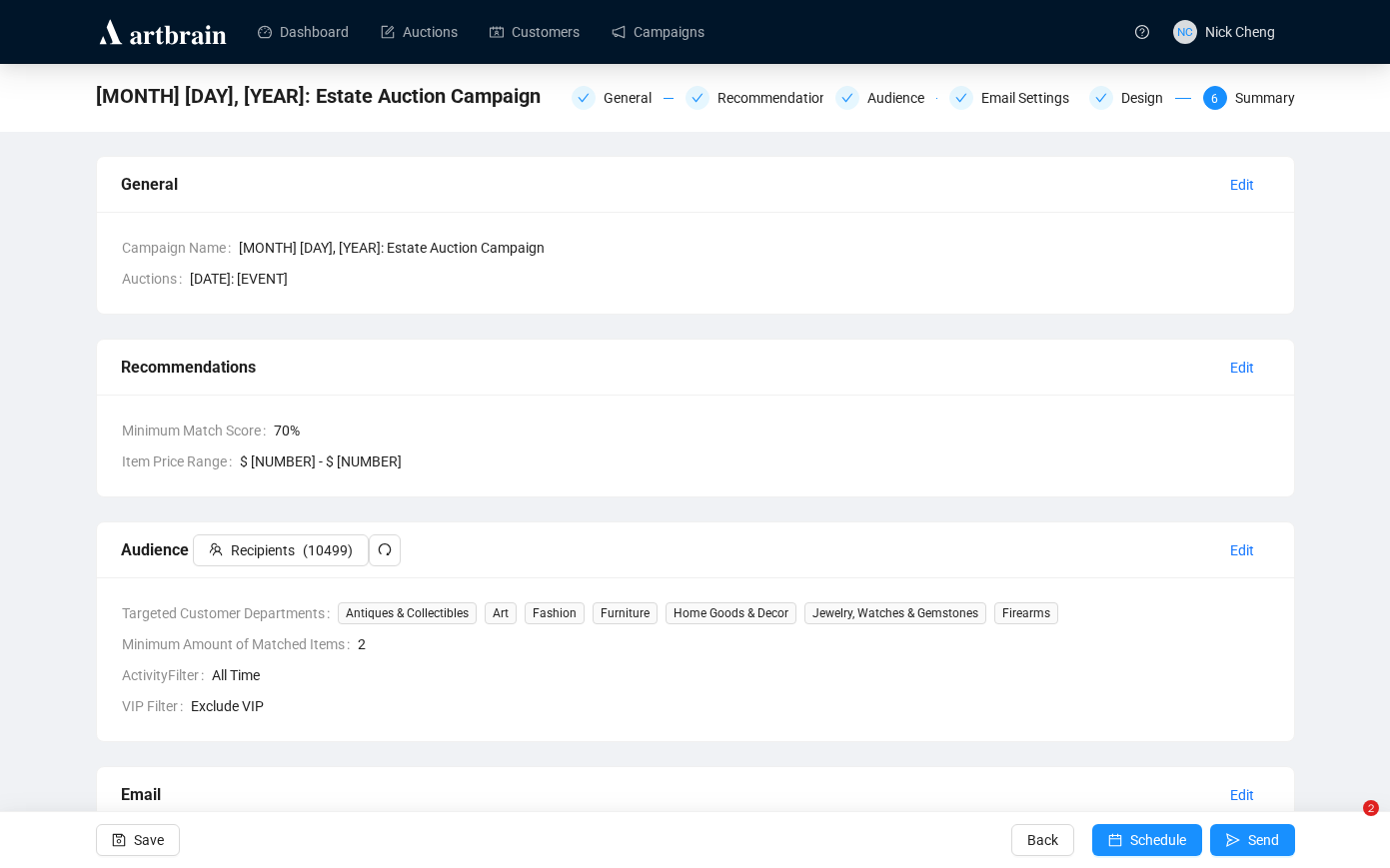 scroll, scrollTop: 0, scrollLeft: 0, axis: both 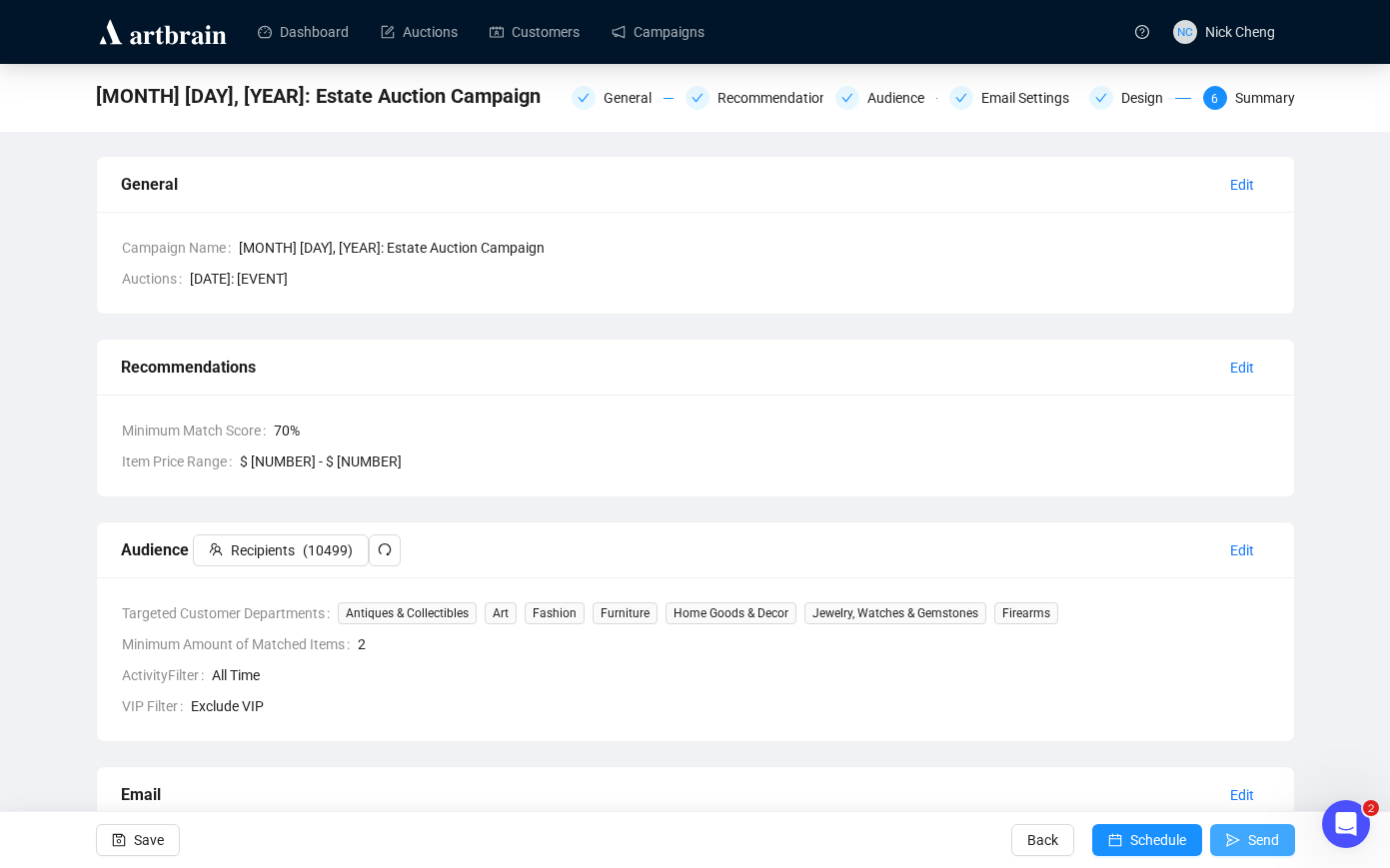 click on "Send" at bounding box center (1263, 840) 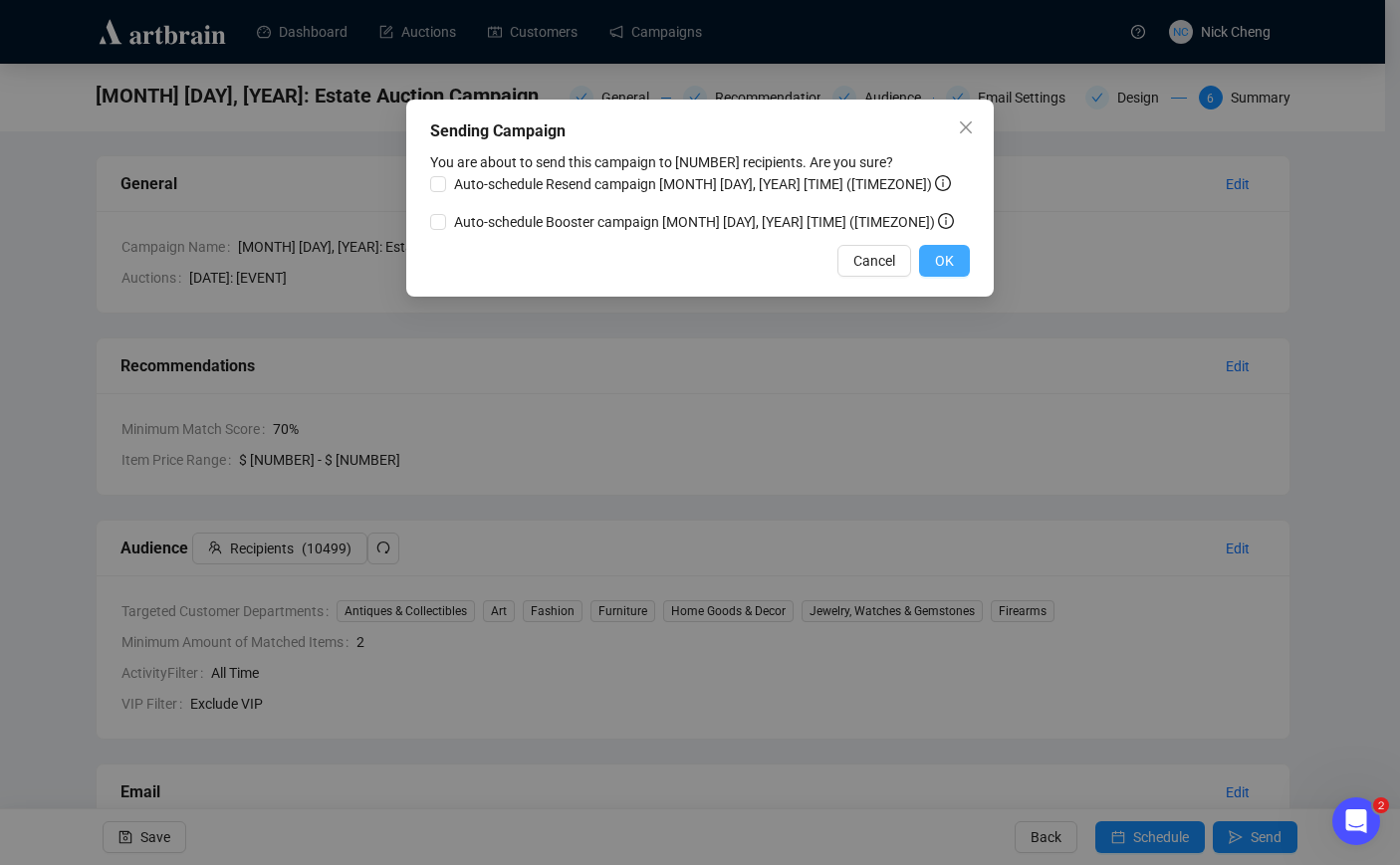 click on "OK" at bounding box center [944, 261] 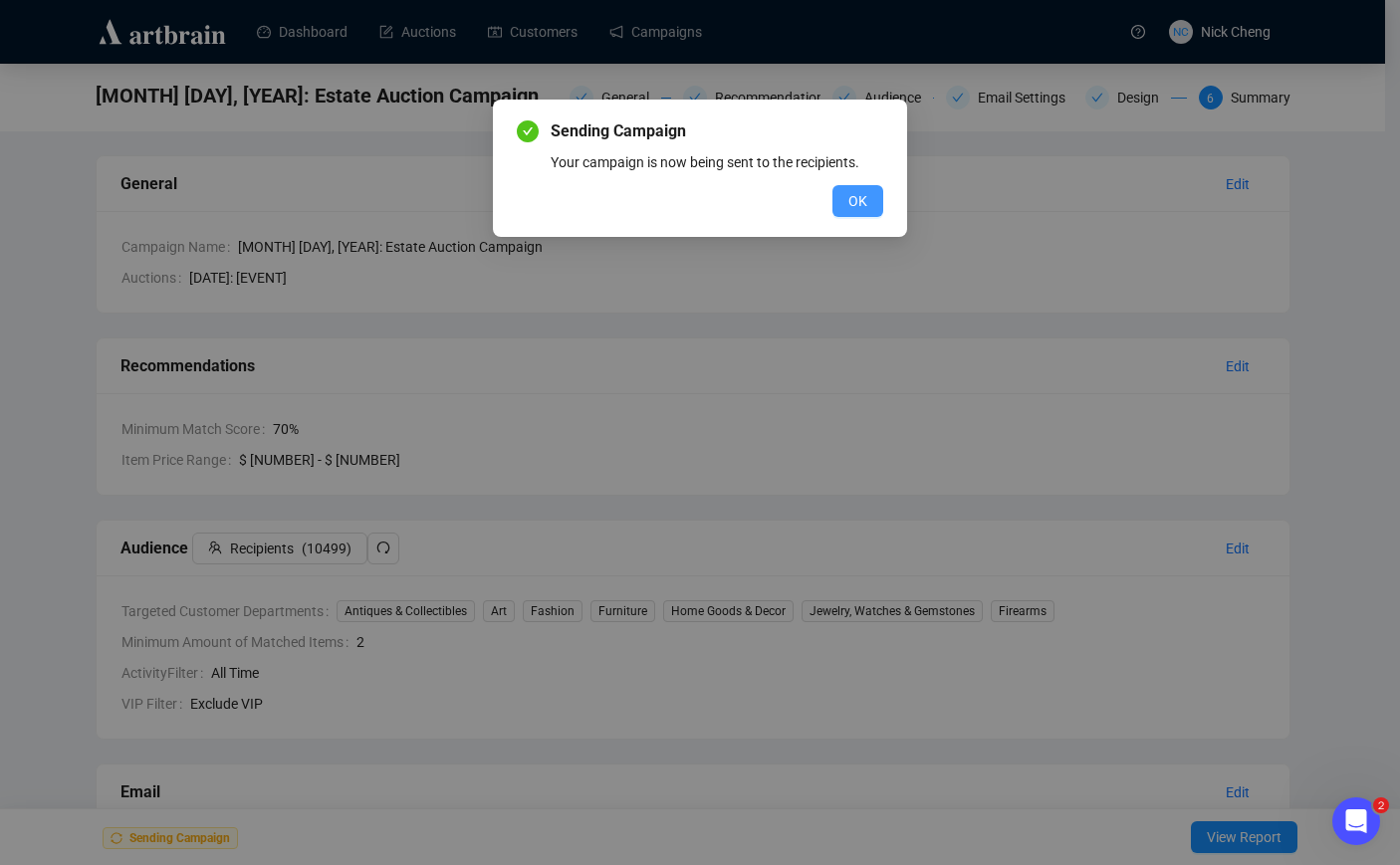 click on "OK" at bounding box center (857, 201) 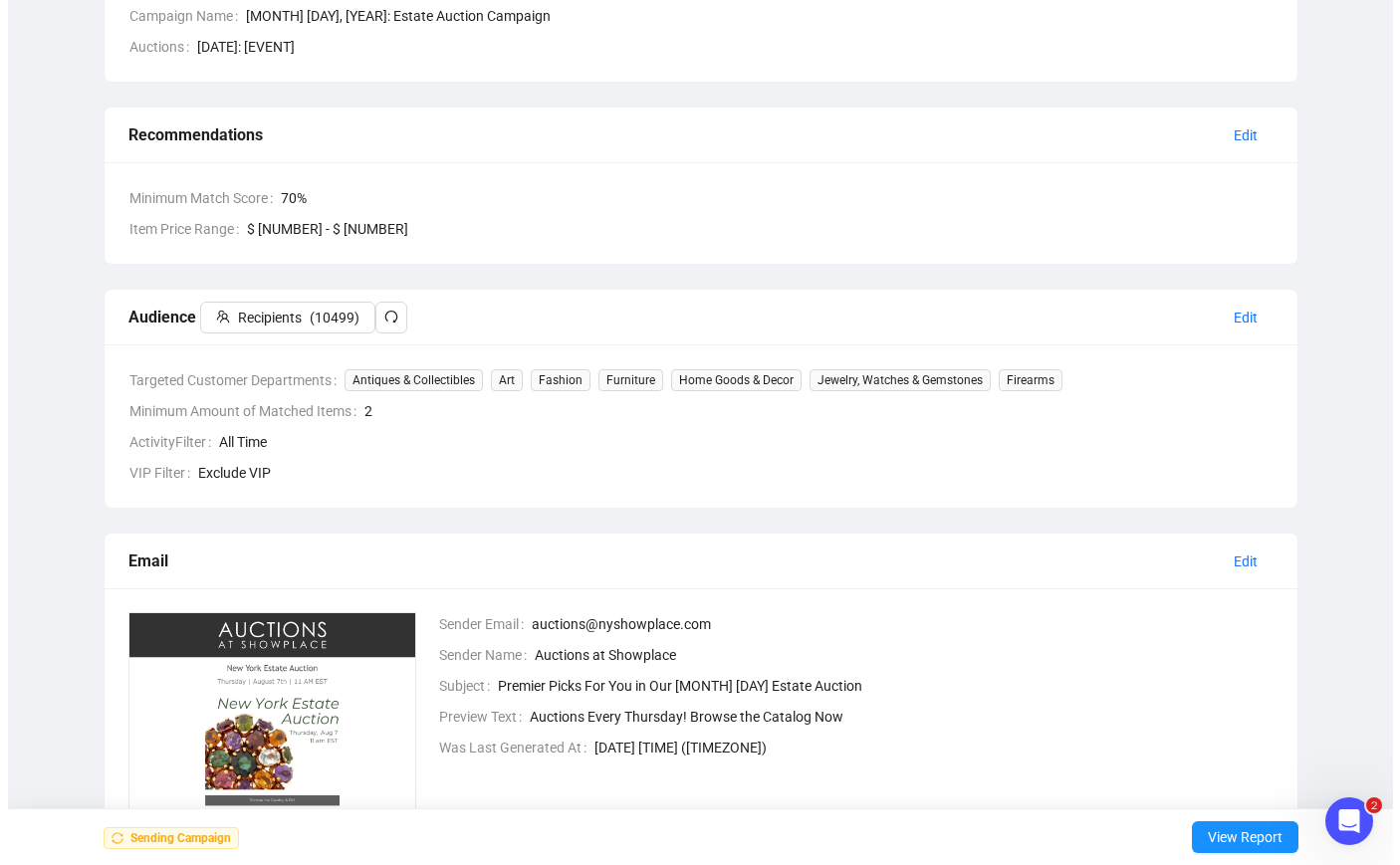 scroll, scrollTop: 0, scrollLeft: 0, axis: both 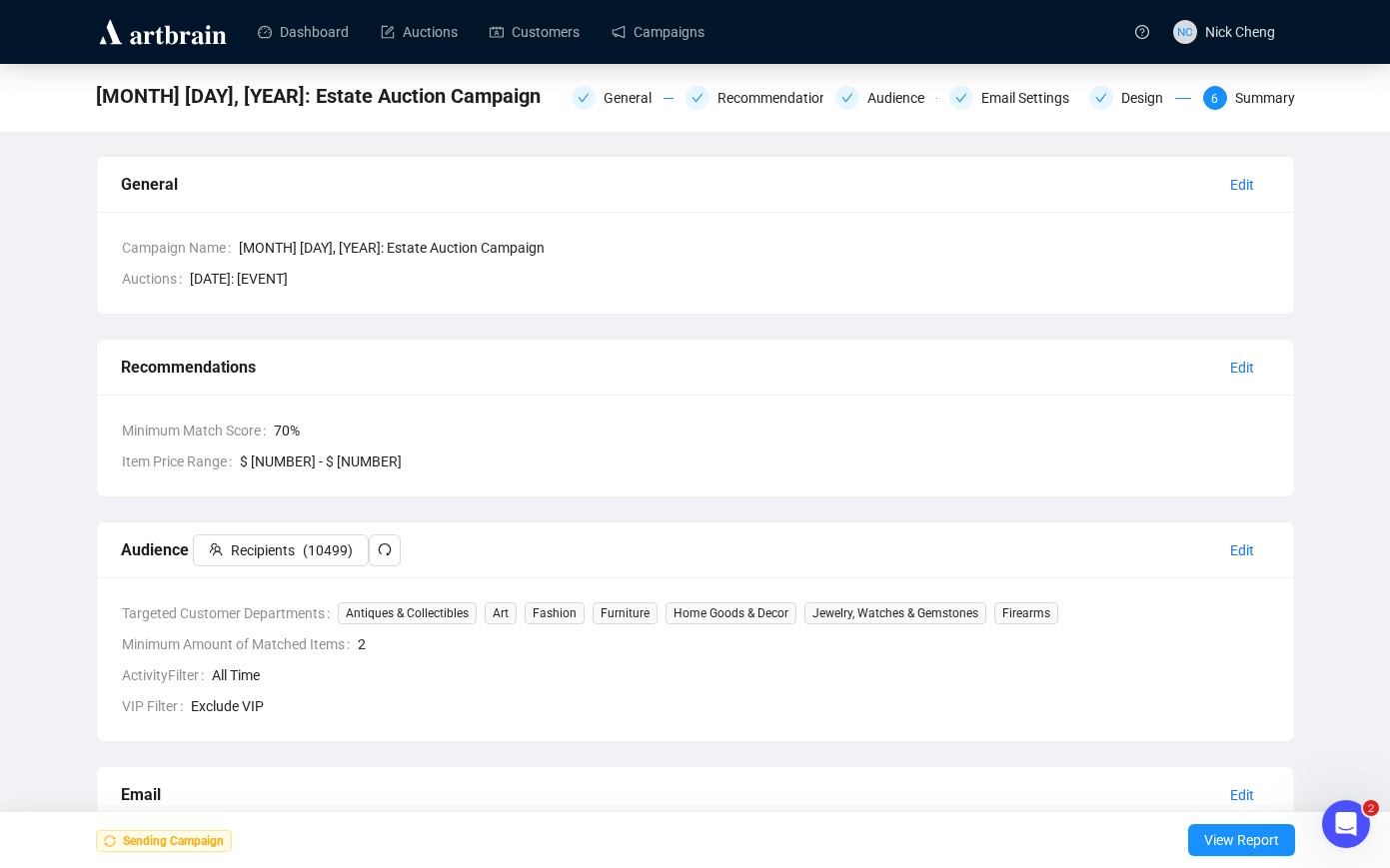 click at bounding box center [166, 31] 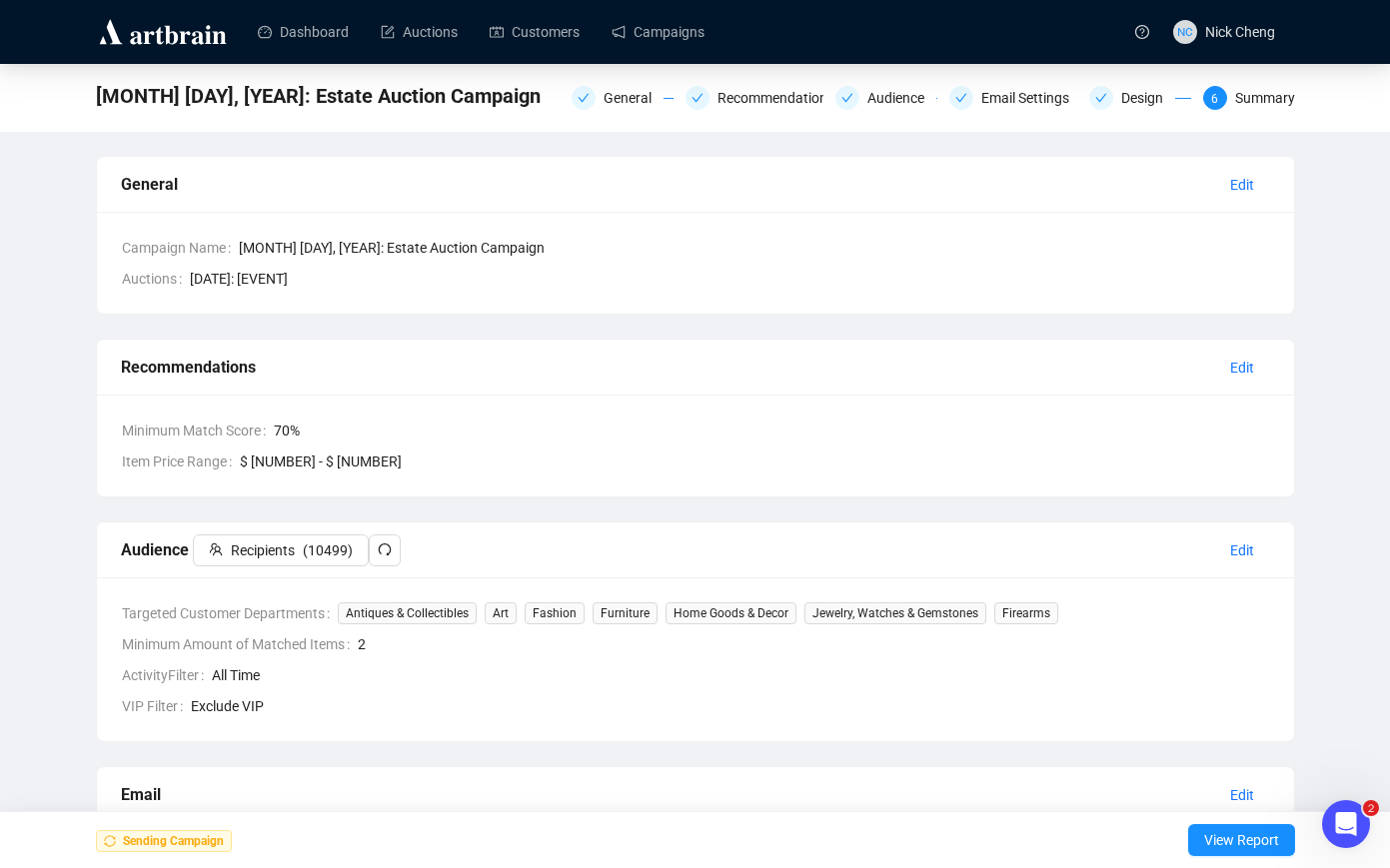 click at bounding box center (163, 32) 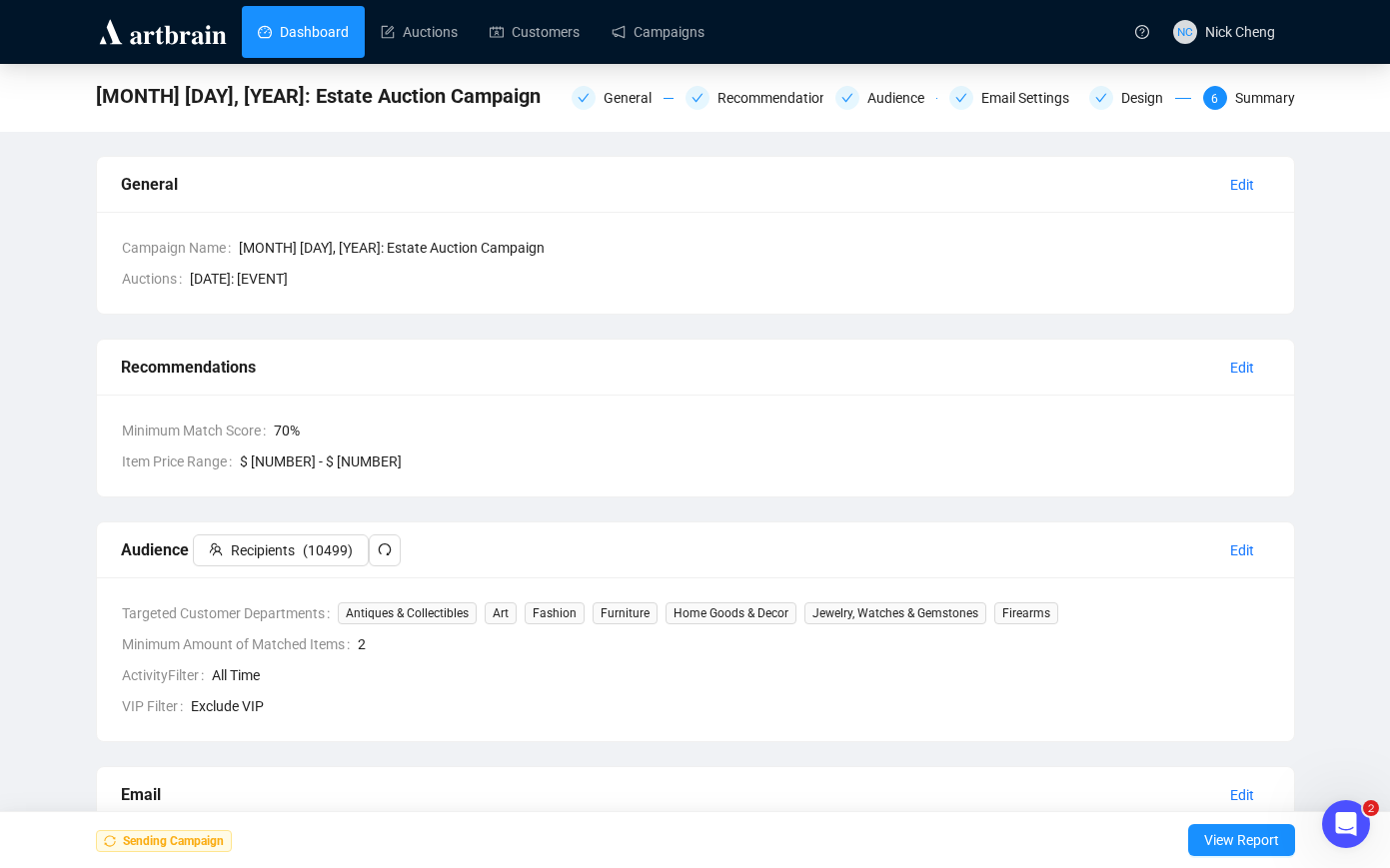 click on "Dashboard" at bounding box center (303, 32) 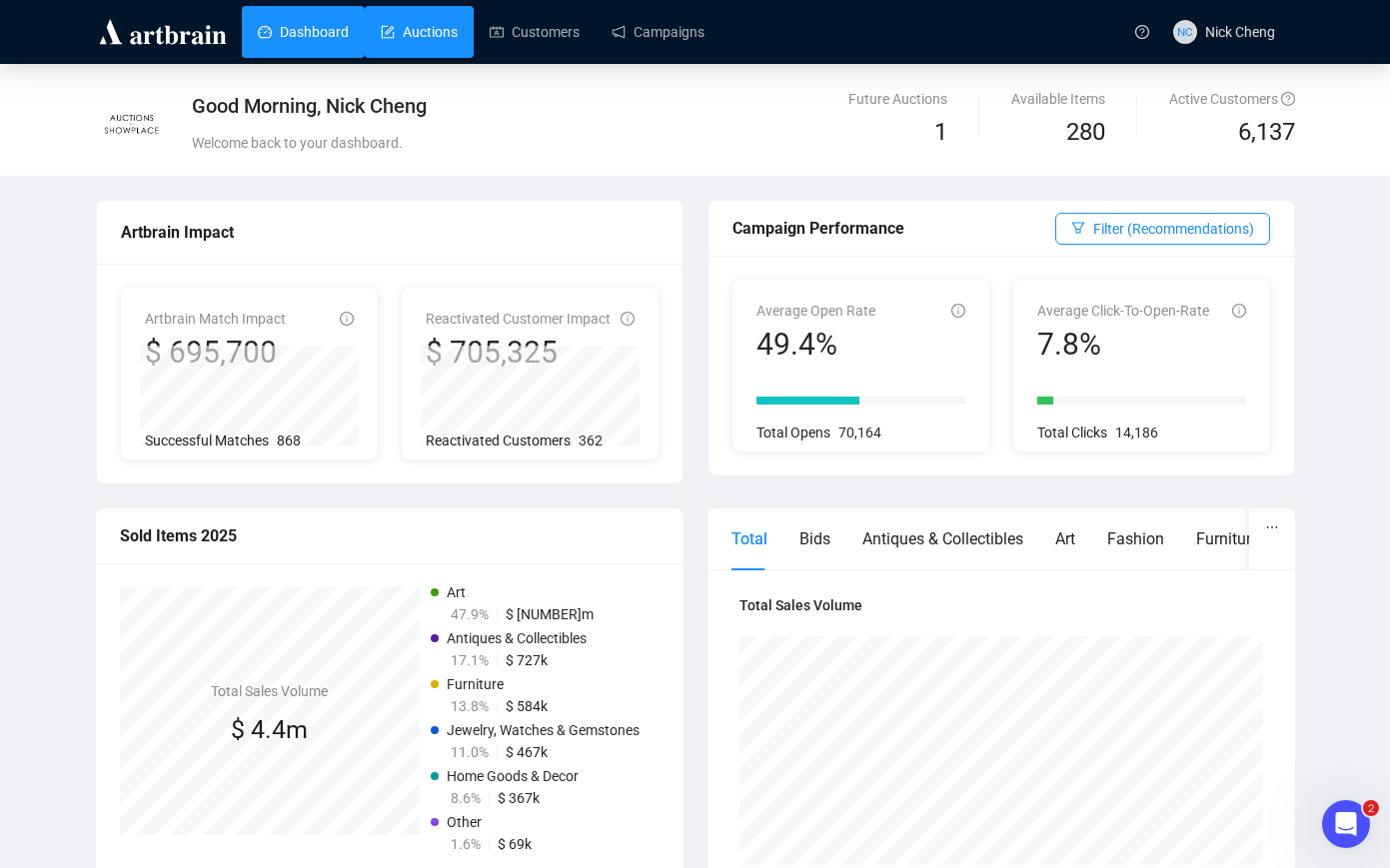 click on "Auctions" at bounding box center (419, 32) 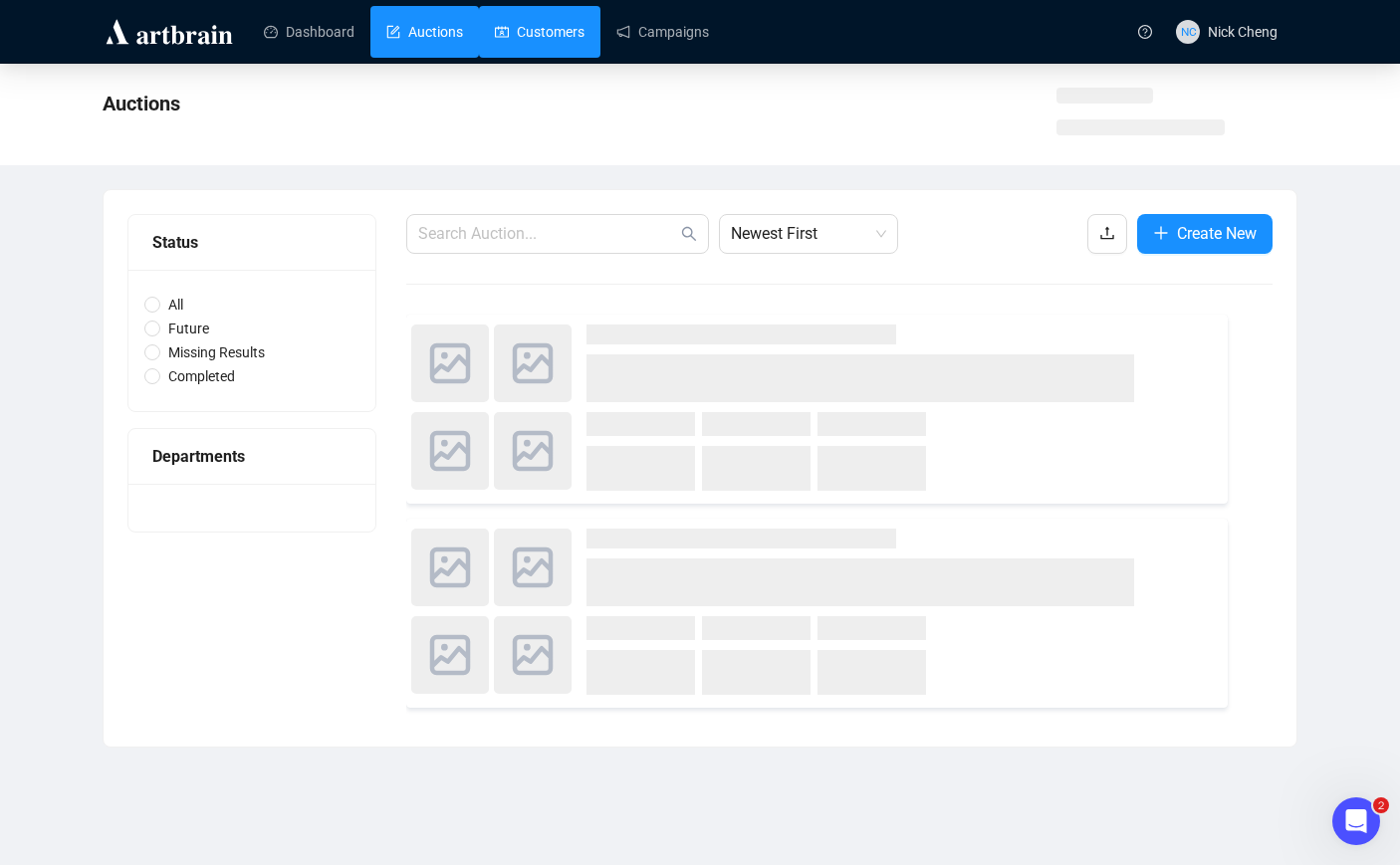 click on "Customers" at bounding box center [540, 32] 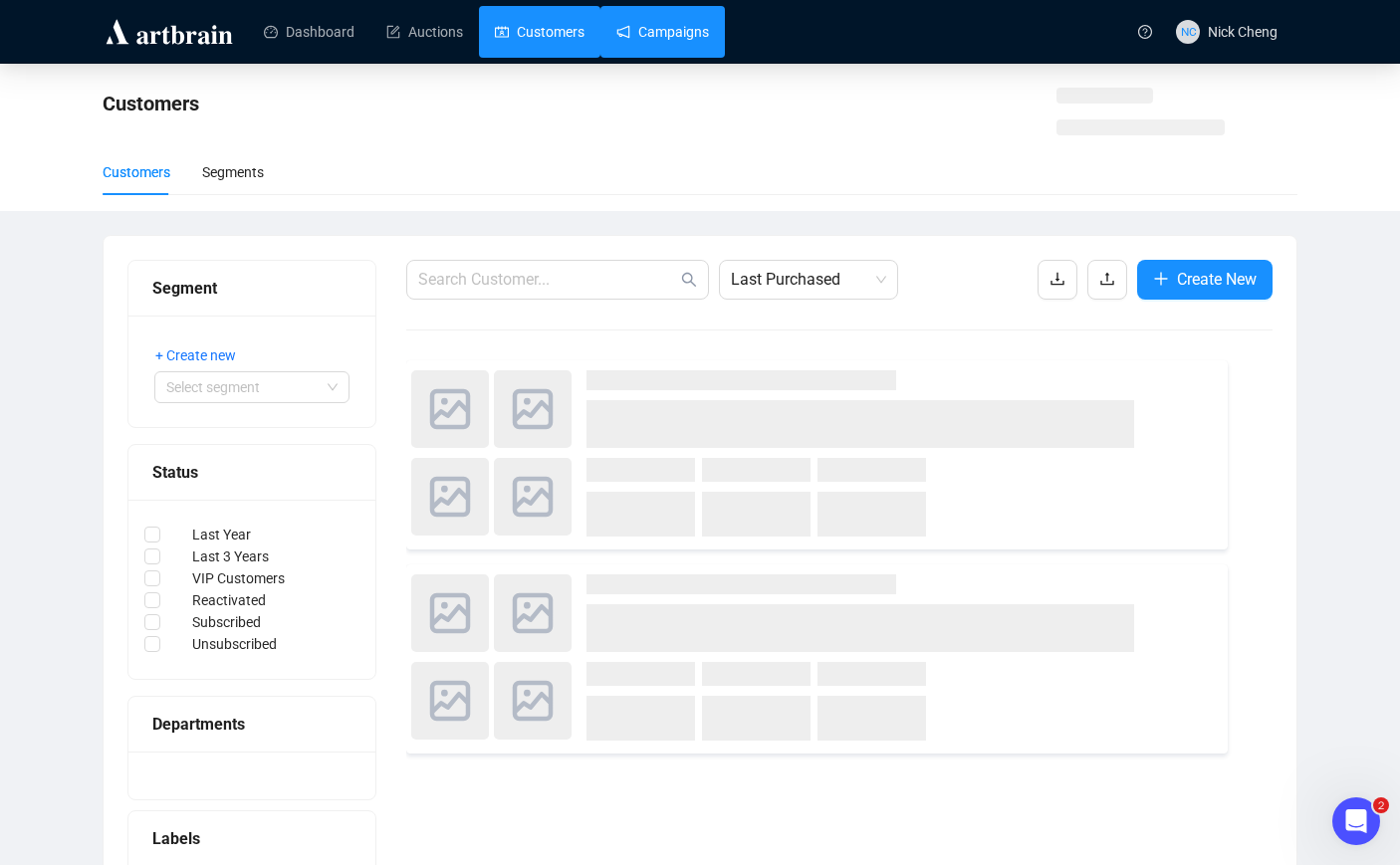 click on "Campaigns" at bounding box center (662, 32) 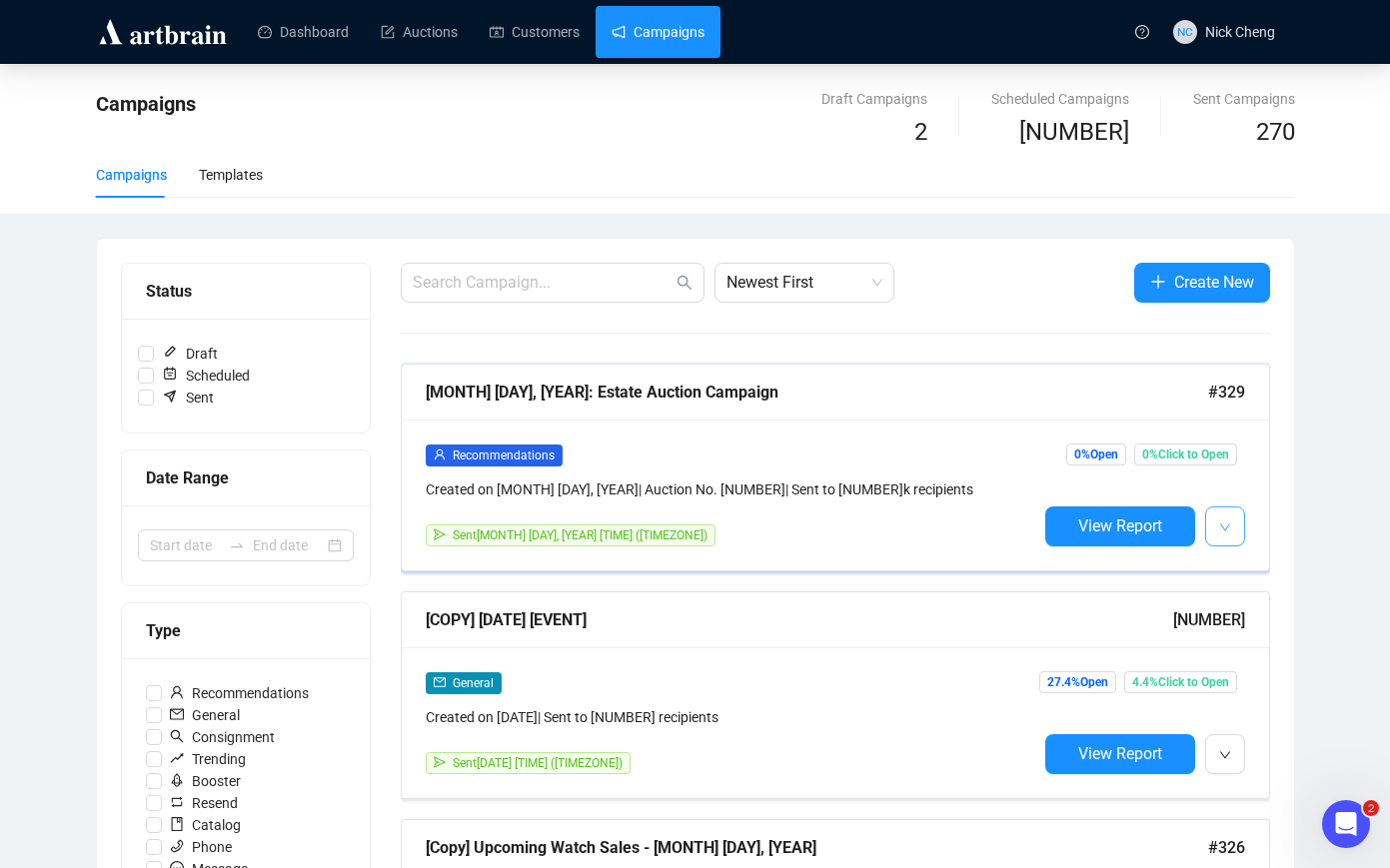 click at bounding box center (1225, 525) 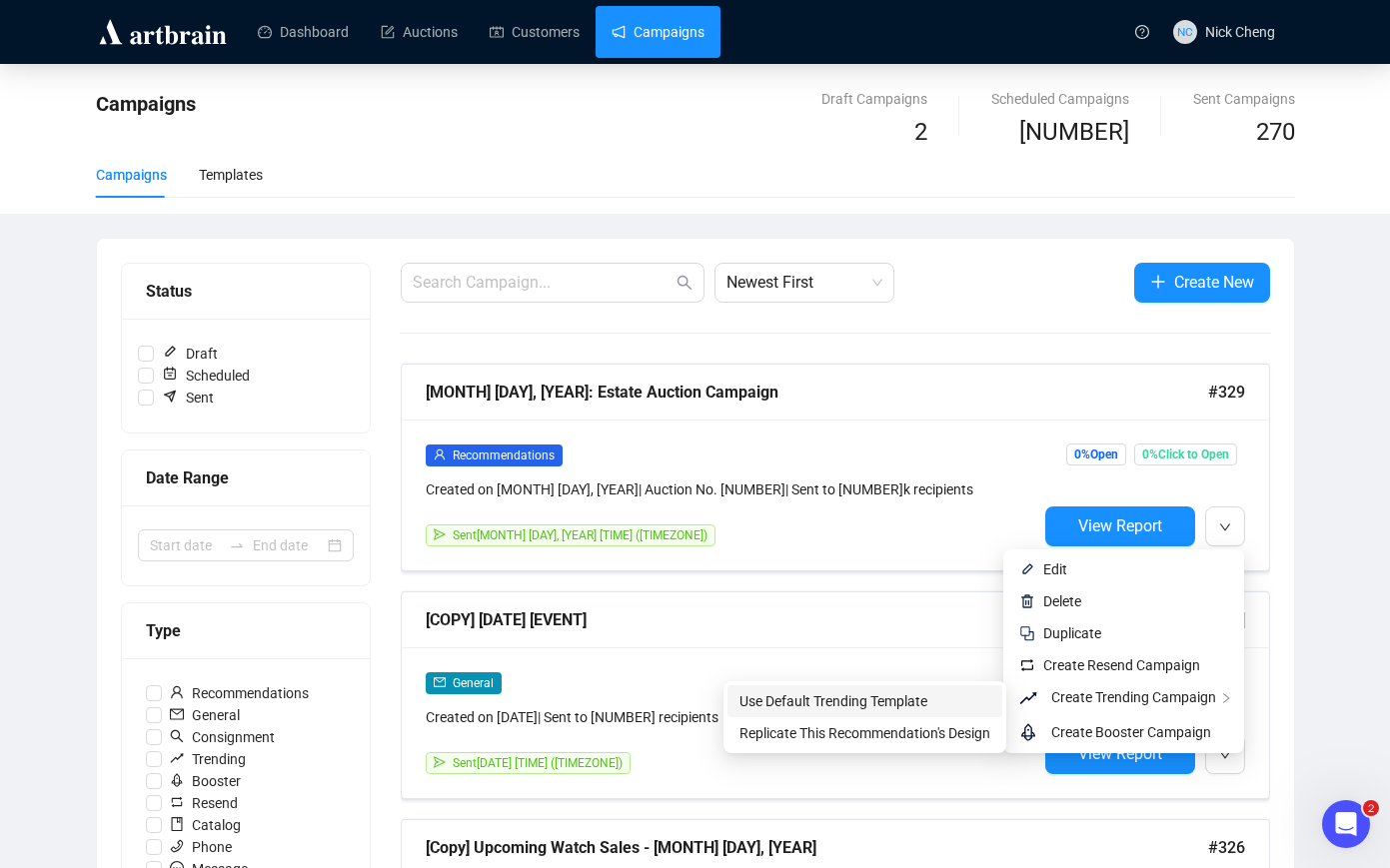 click on "Use Default Trending Template" at bounding box center (864, 701) 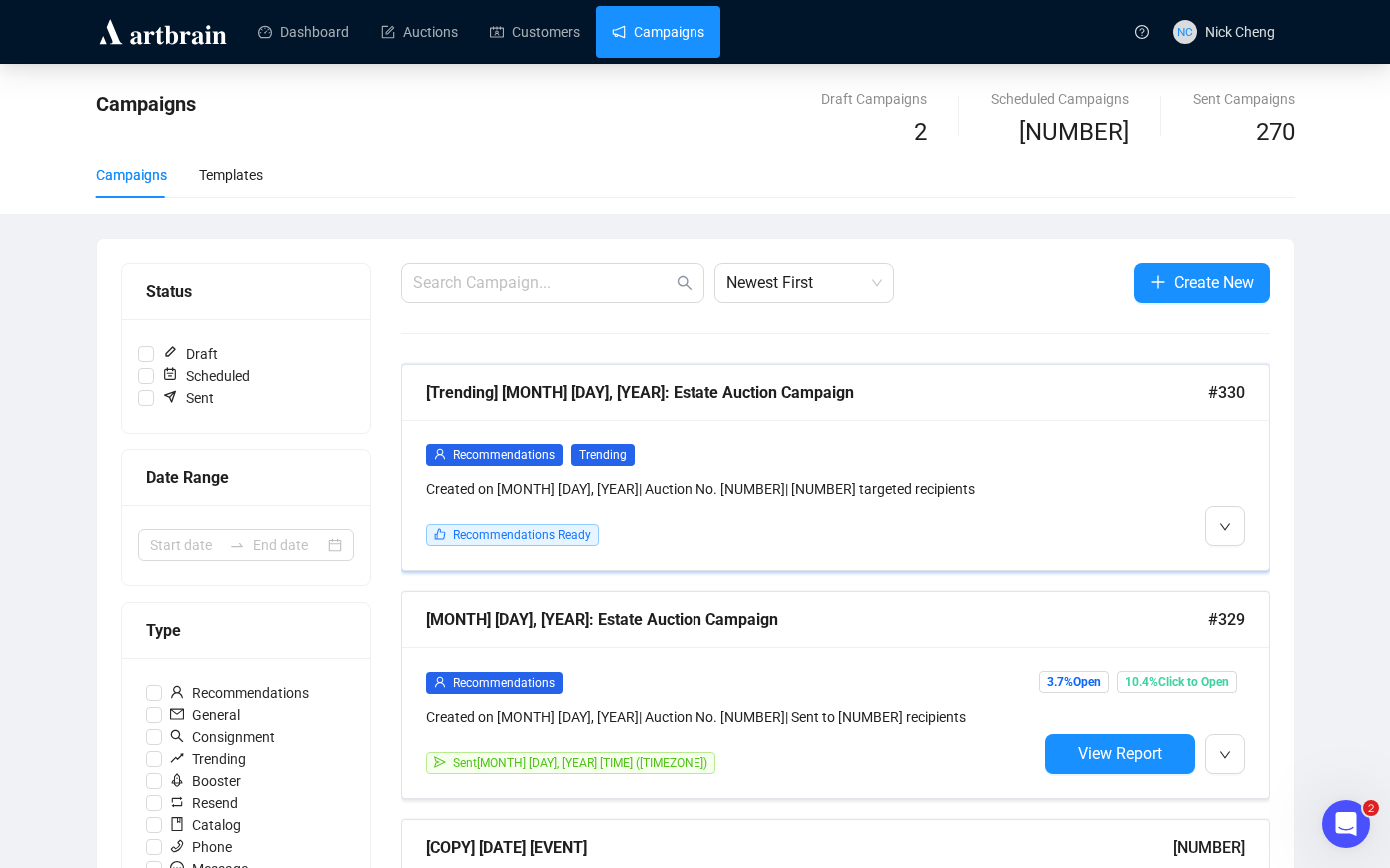 click on "Recommendations Trending" at bounding box center (731, 454) 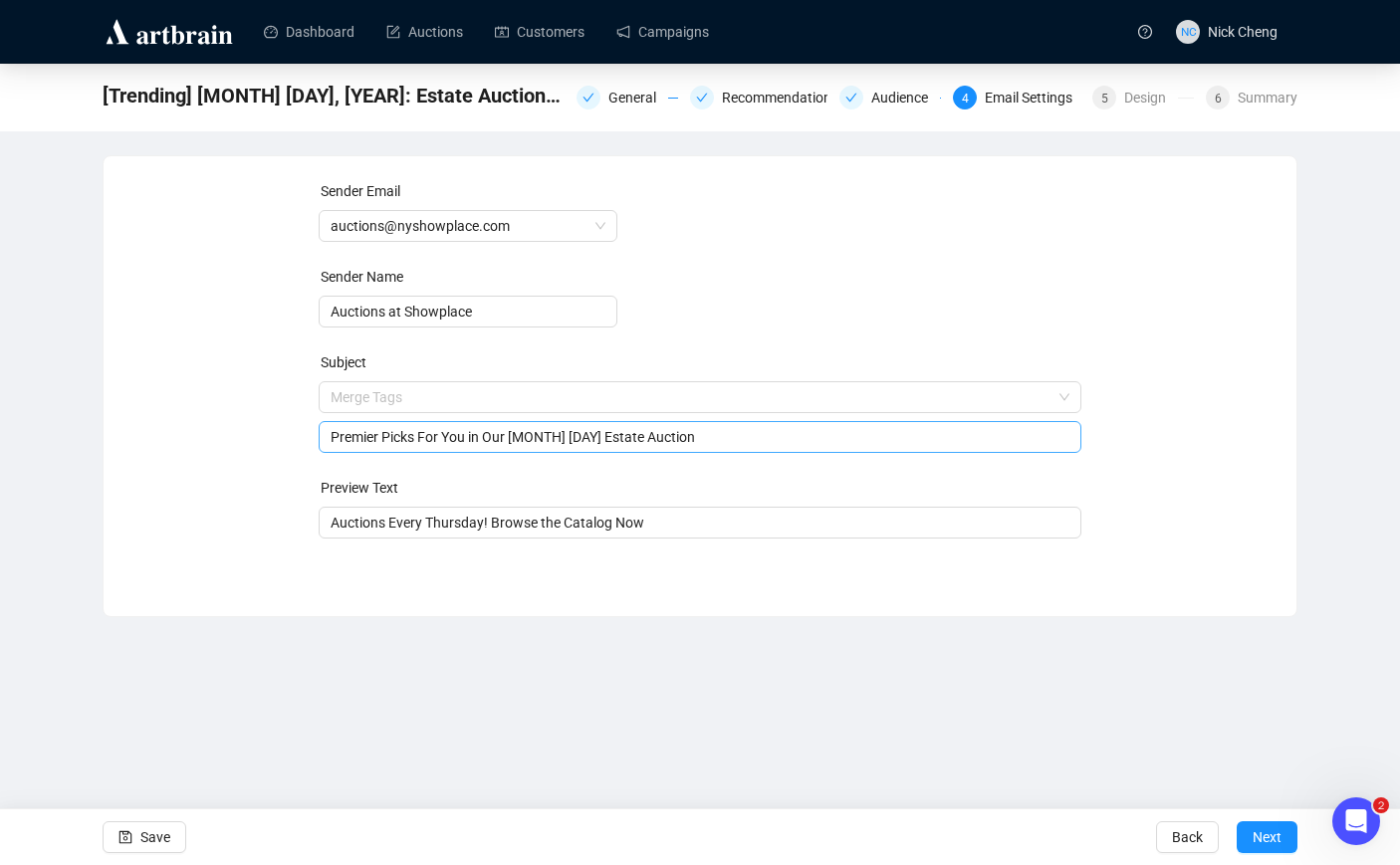 click on "Merge Tags Premier Picks For You in Our [DATE] [EVENT]" at bounding box center (700, 417) 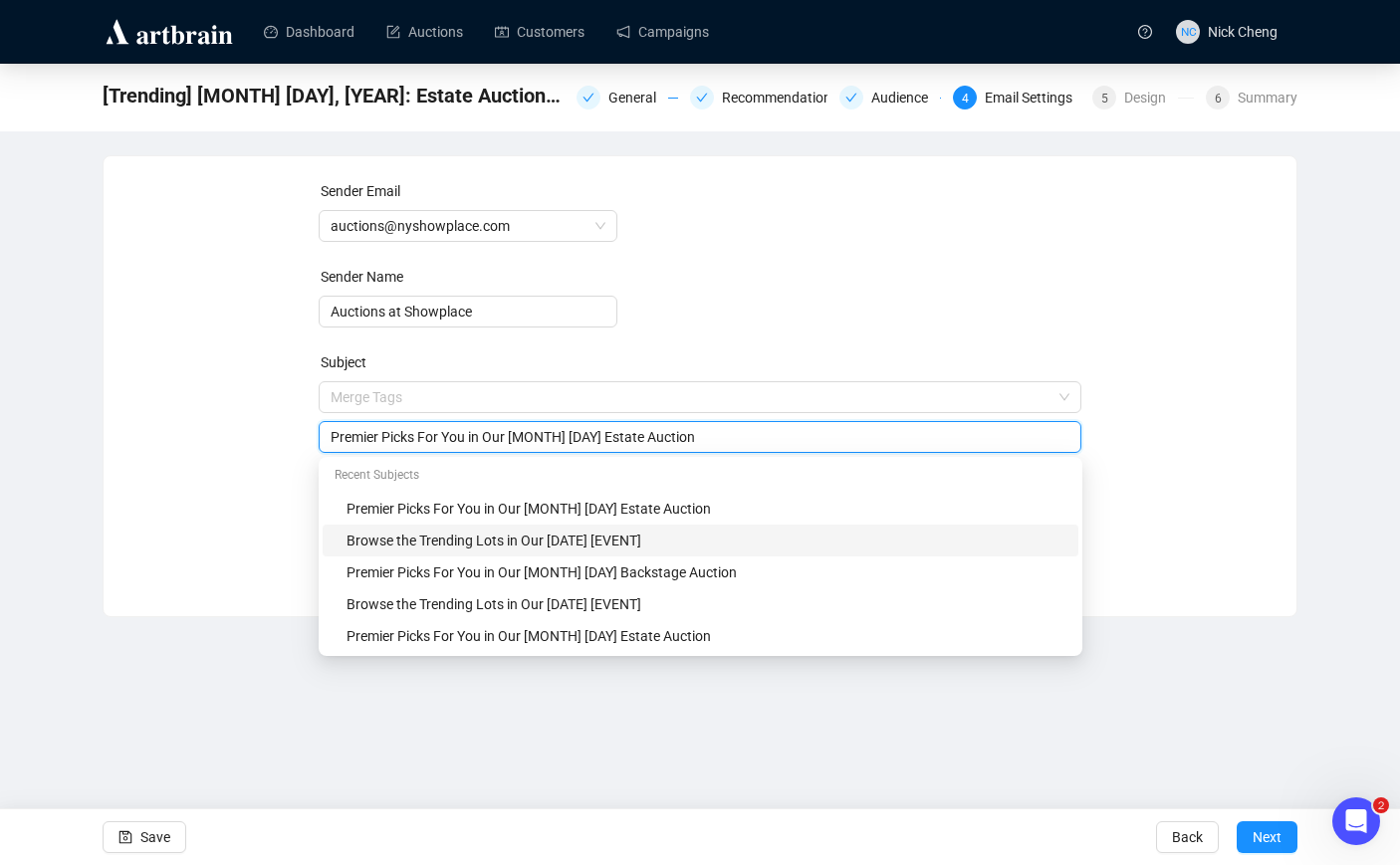 click on "Browse the Trending Lots in Our [DATE] [EVENT]" at bounding box center (706, 541) 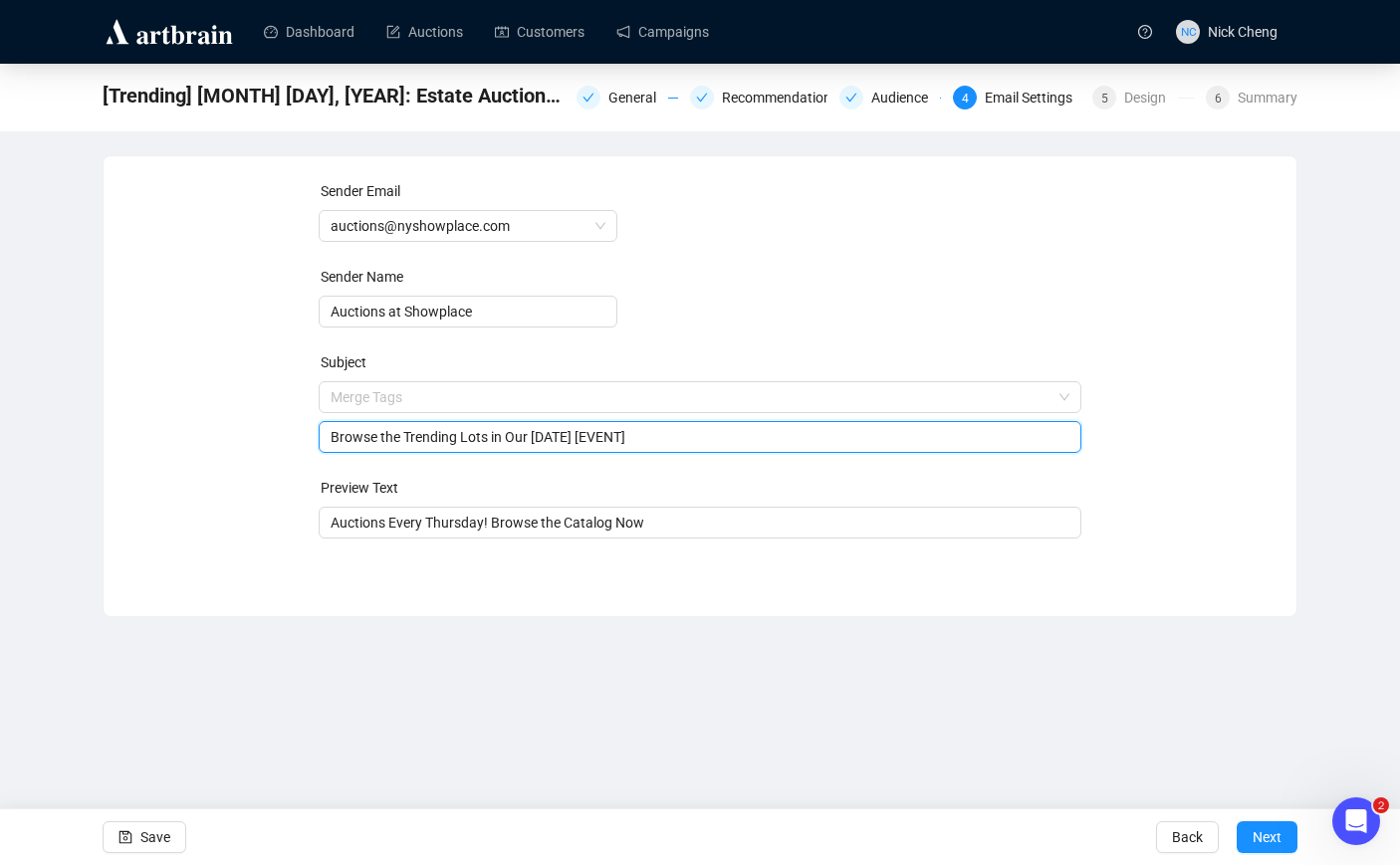 click on "Browse the Trending Lots in Our [DATE] [EVENT]" at bounding box center (700, 437) 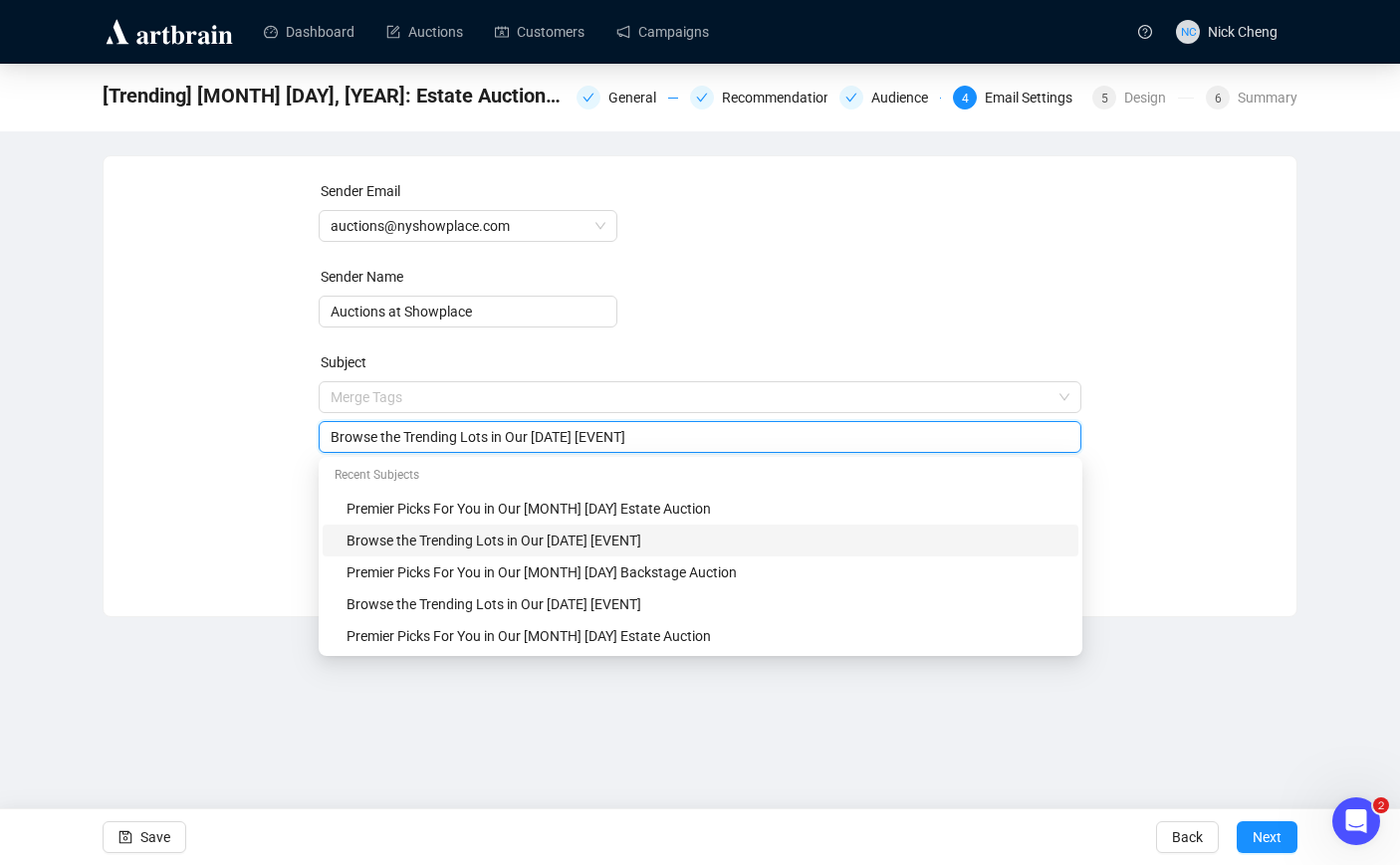 click on "Browse the Trending Lots in Our [DATE] [EVENT]" at bounding box center [700, 437] 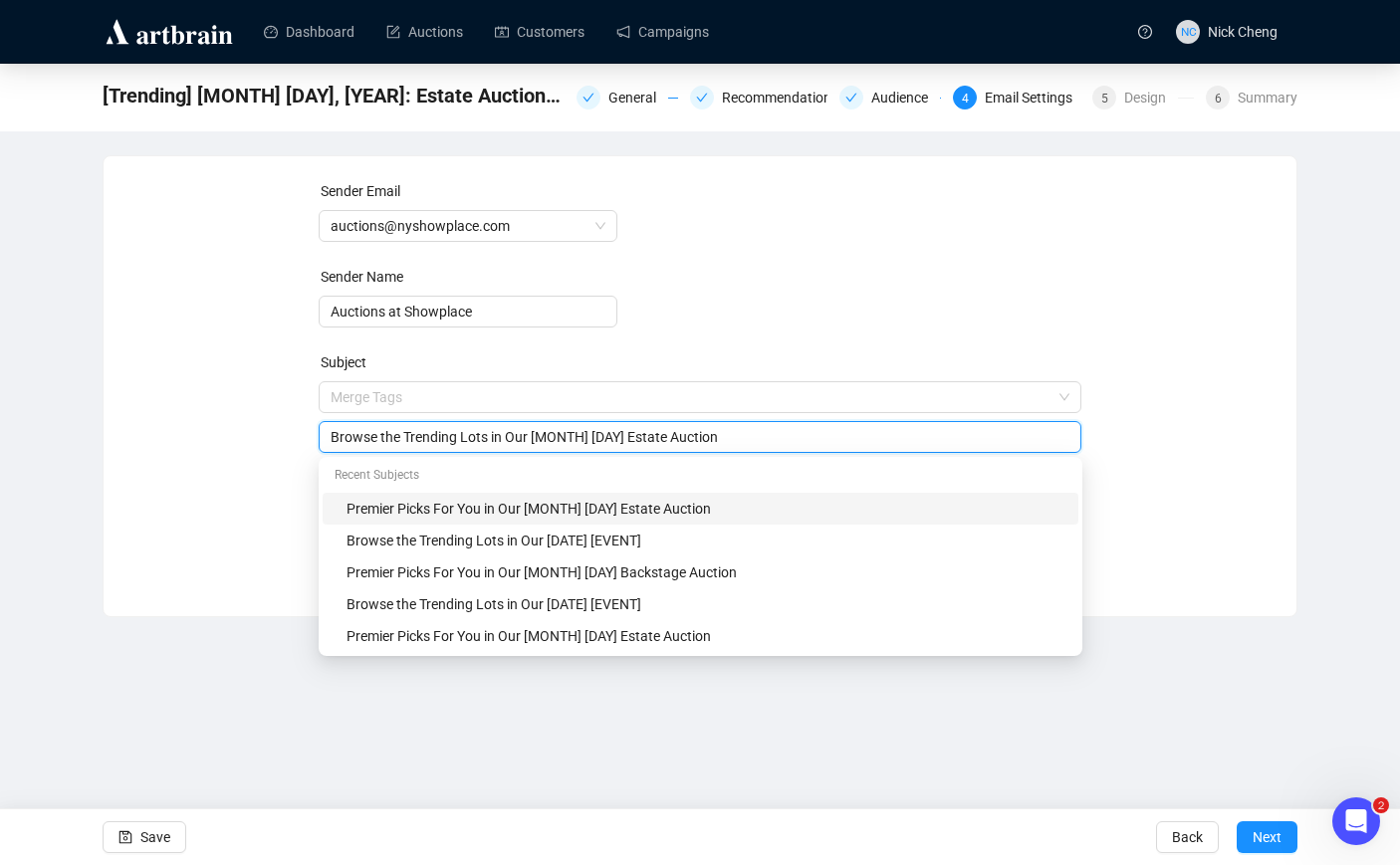 type on "Browse the Trending Lots in Our [MONTH] [DAY] Estate Auction" 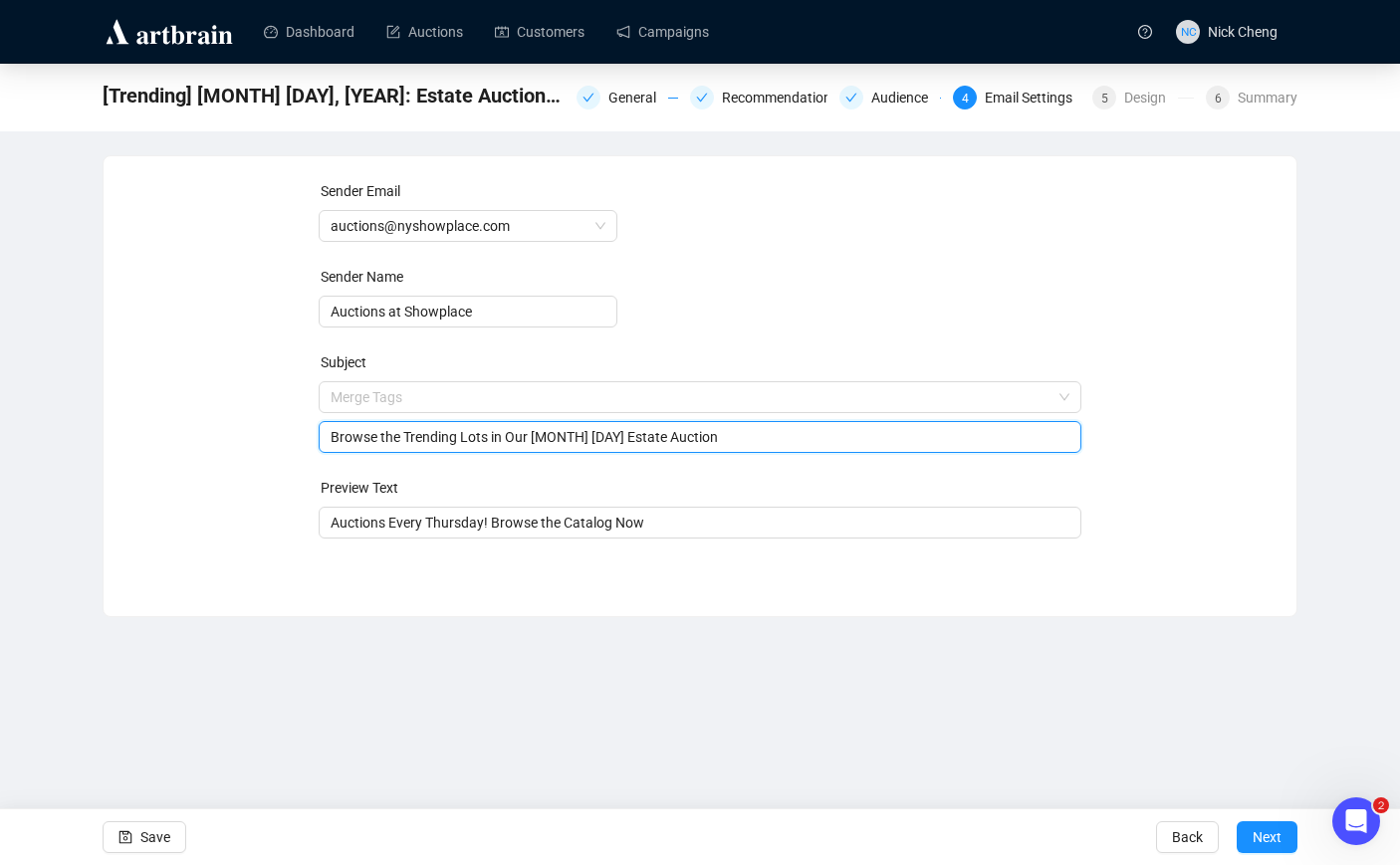 click on "Sender Email auctions@nyshowplace.com Sender Name Auctions at Showplace Subject Merge Tags Browse the Trending Lots in Our [DATE] [EVENT] Browse the Trending Lots in Our [DATE] [EVENT] Preview Text Auctions Every Thursday! Browse the Catalog Now Save Back Next" at bounding box center (700, 371) 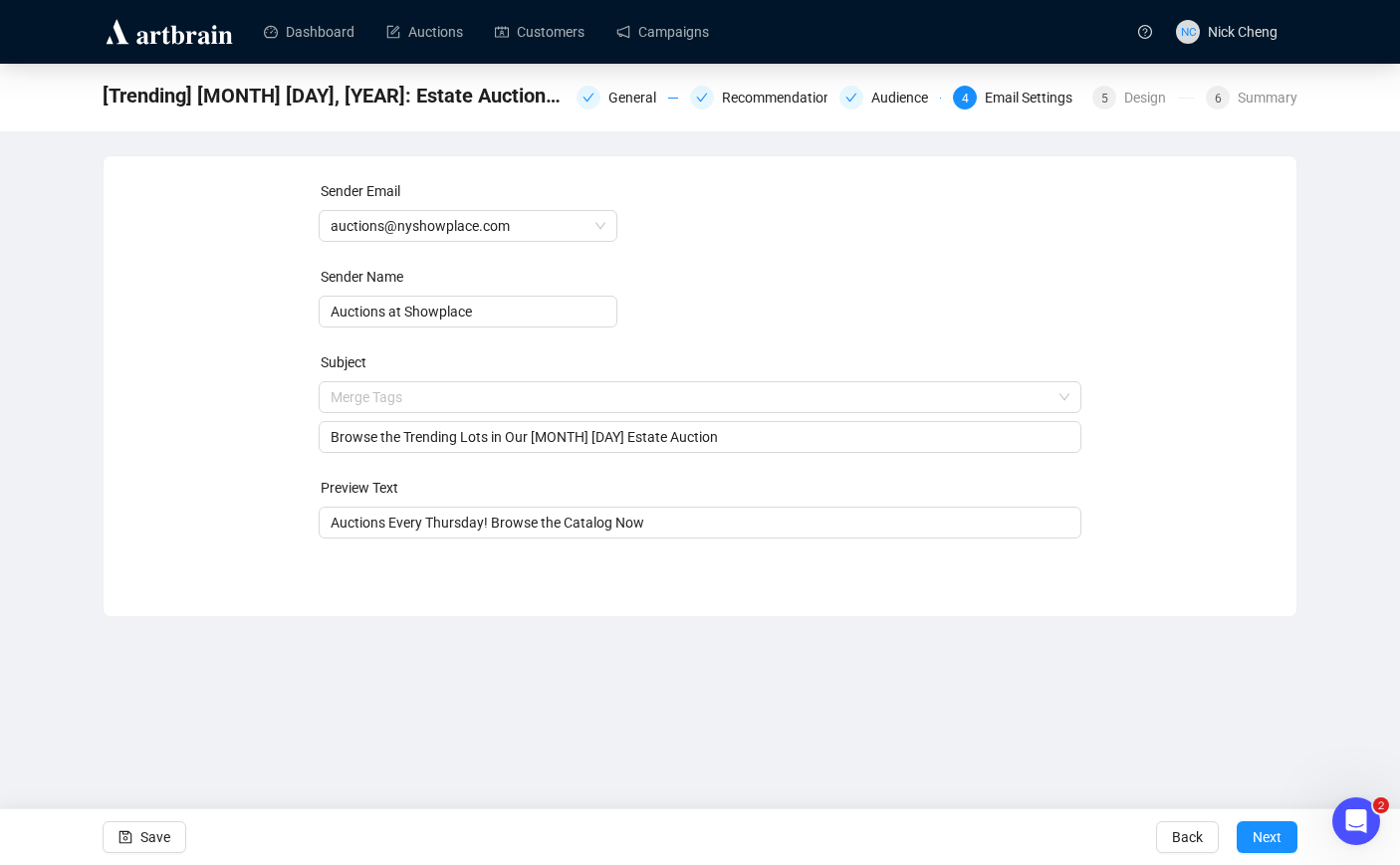 click on "[Trending] [MONTH] [DAY], [YEAR]: Estate Auction Campaign General Recommendations Audience [NUMBER] Email Settings [NUMBER] Design [NUMBER] Summary Sender Email [EMAIL] Sender Name Auctions at Showplace Subject Merge Tags Browse the Trending Lots in Our [MONTH] [DAY] Estate Auction Preview Text Auctions Every Thursday! Browse the Catalog Now Save Back Next" at bounding box center [700, 340] 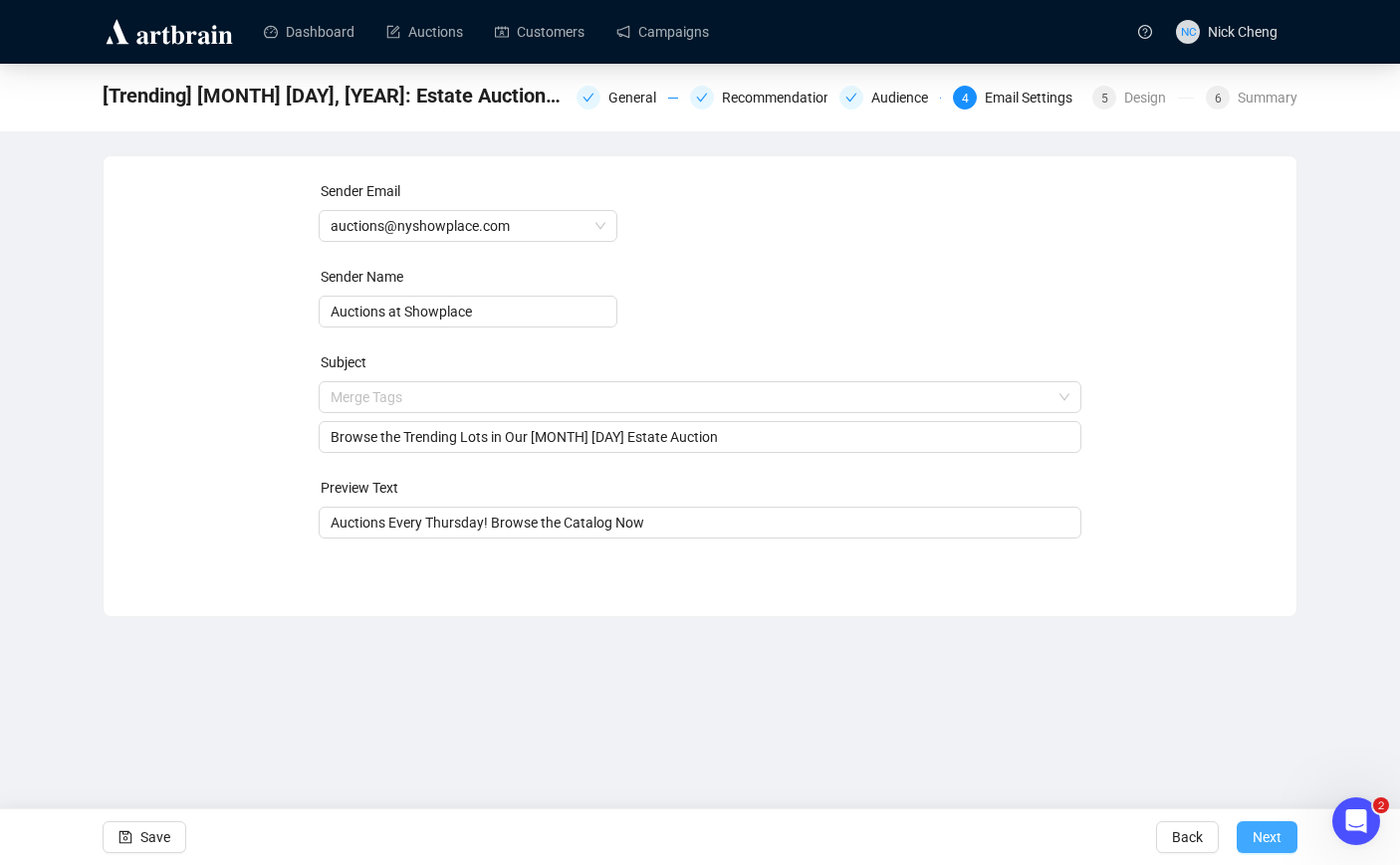 click on "Next" at bounding box center (1267, 837) 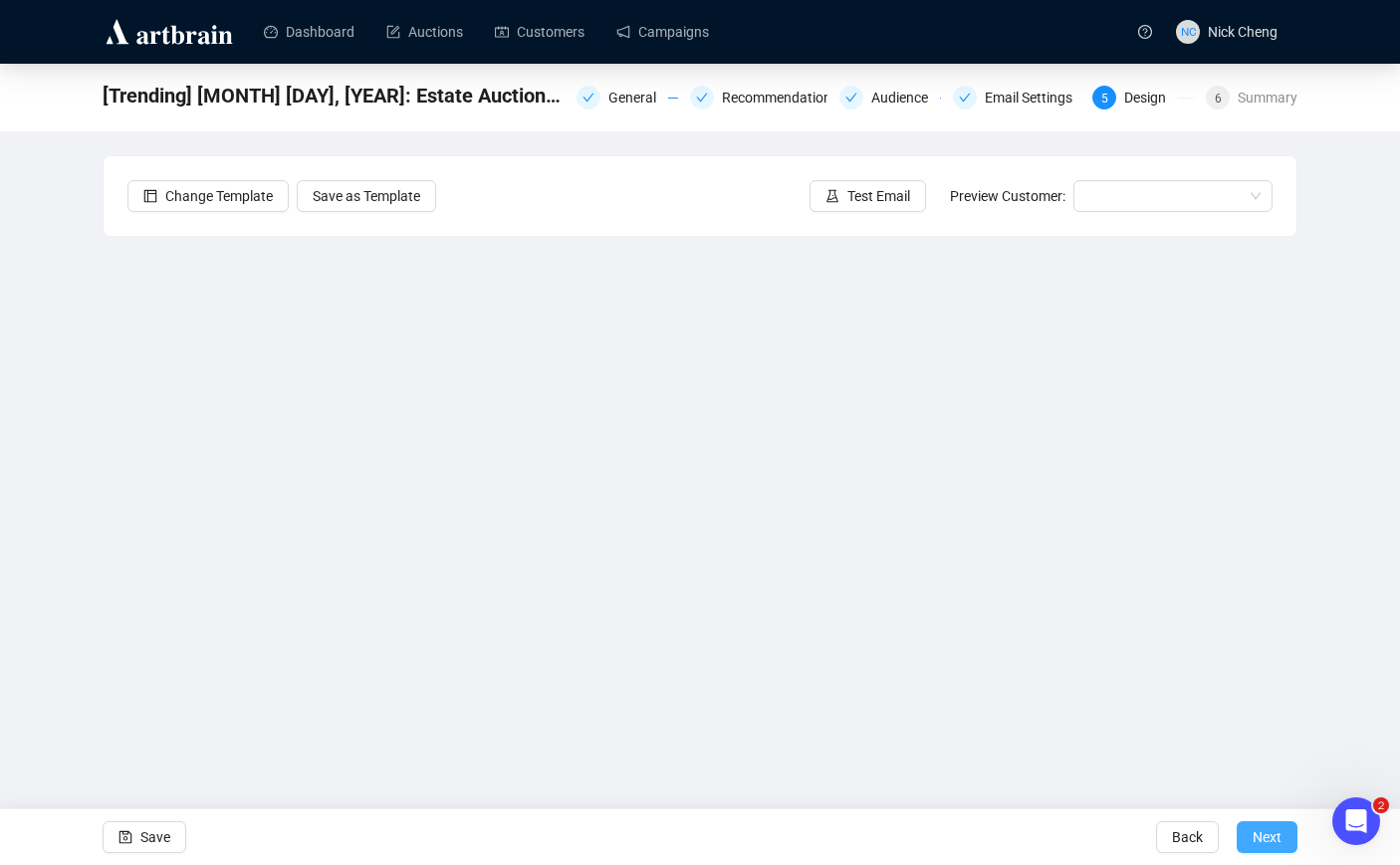 click on "Next" at bounding box center (1267, 837) 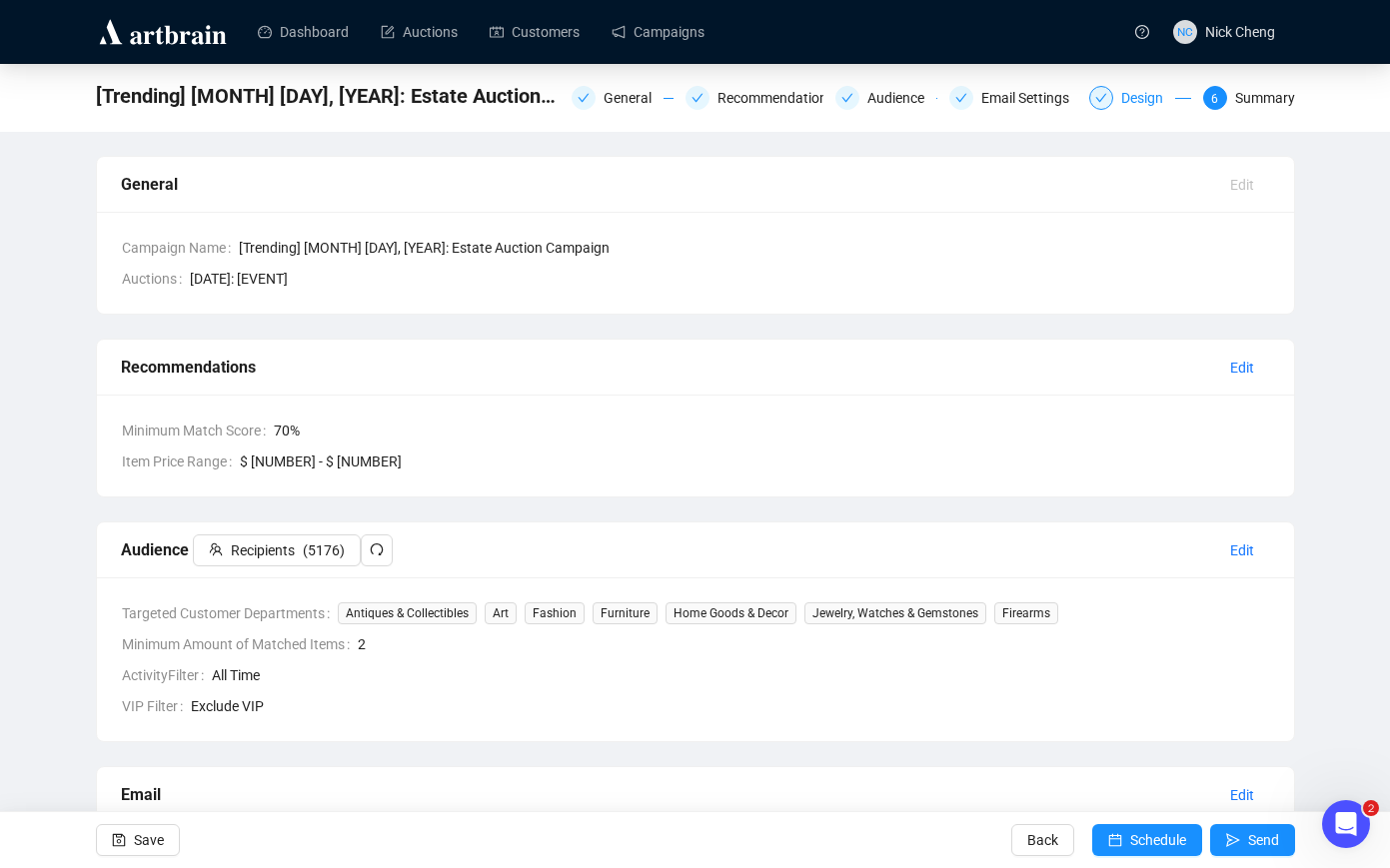 click on "Design" at bounding box center [1140, 98] 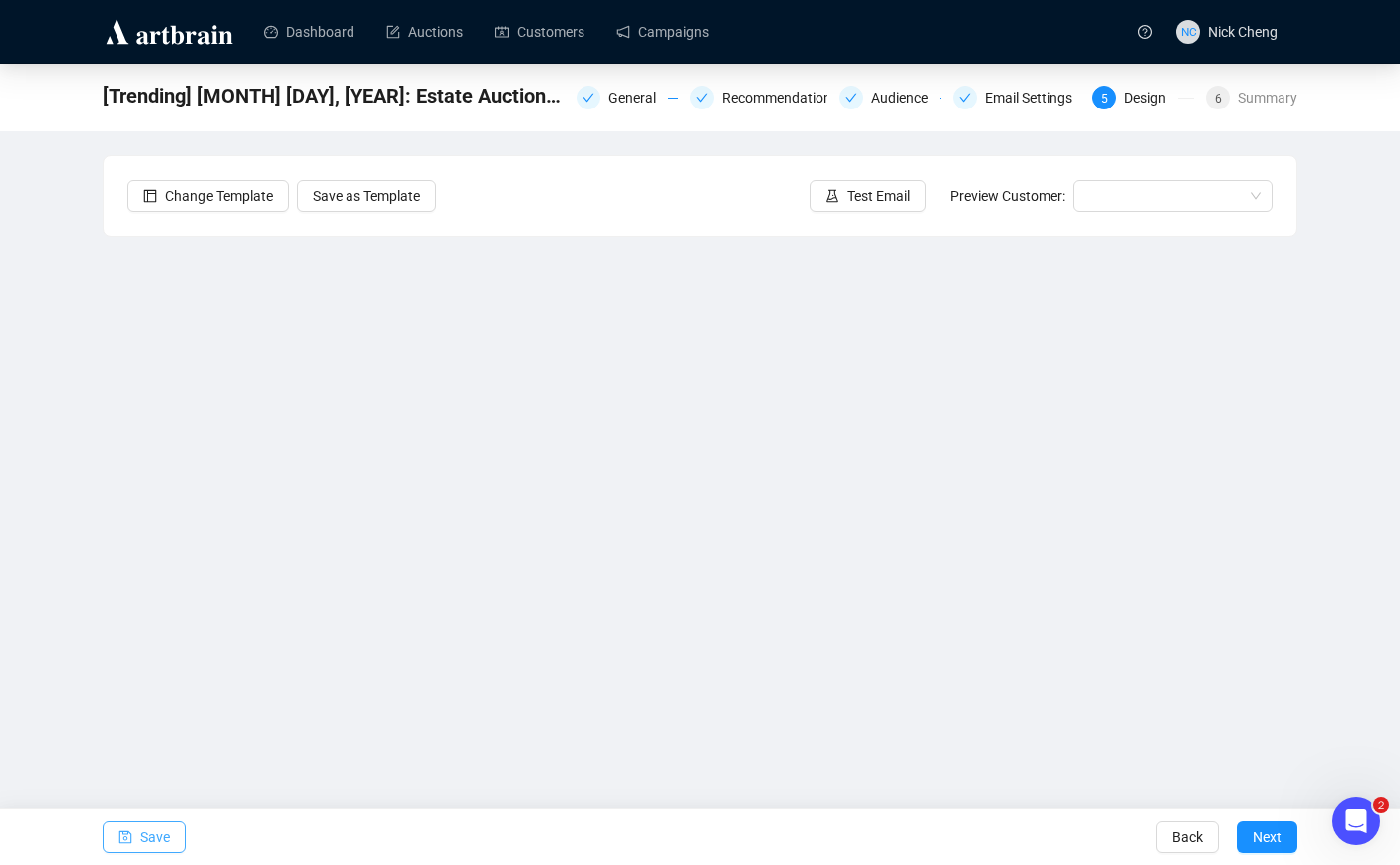 click on "Save" at bounding box center (155, 837) 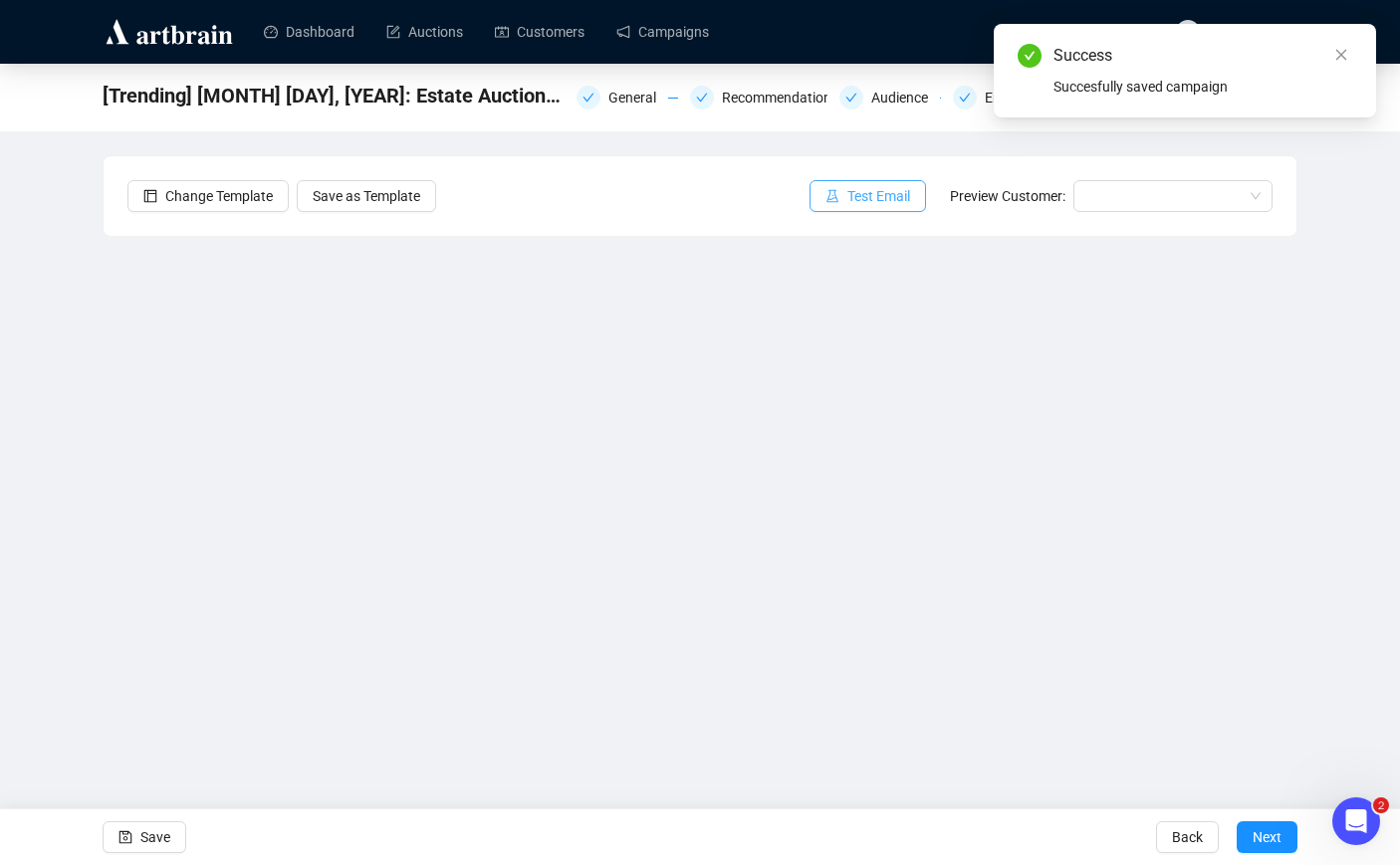 click on "Test Email" at bounding box center [878, 196] 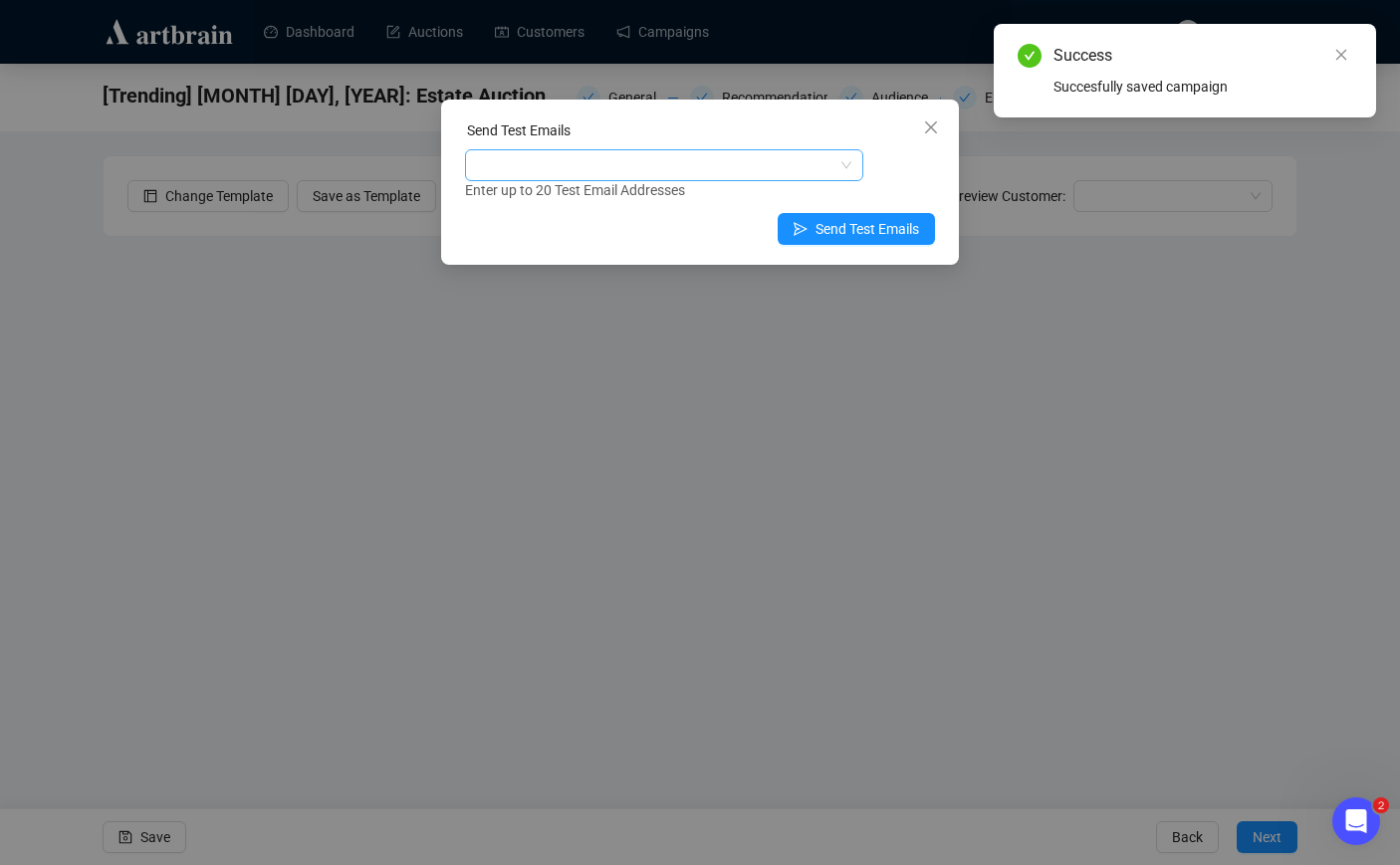 click at bounding box center (653, 165) 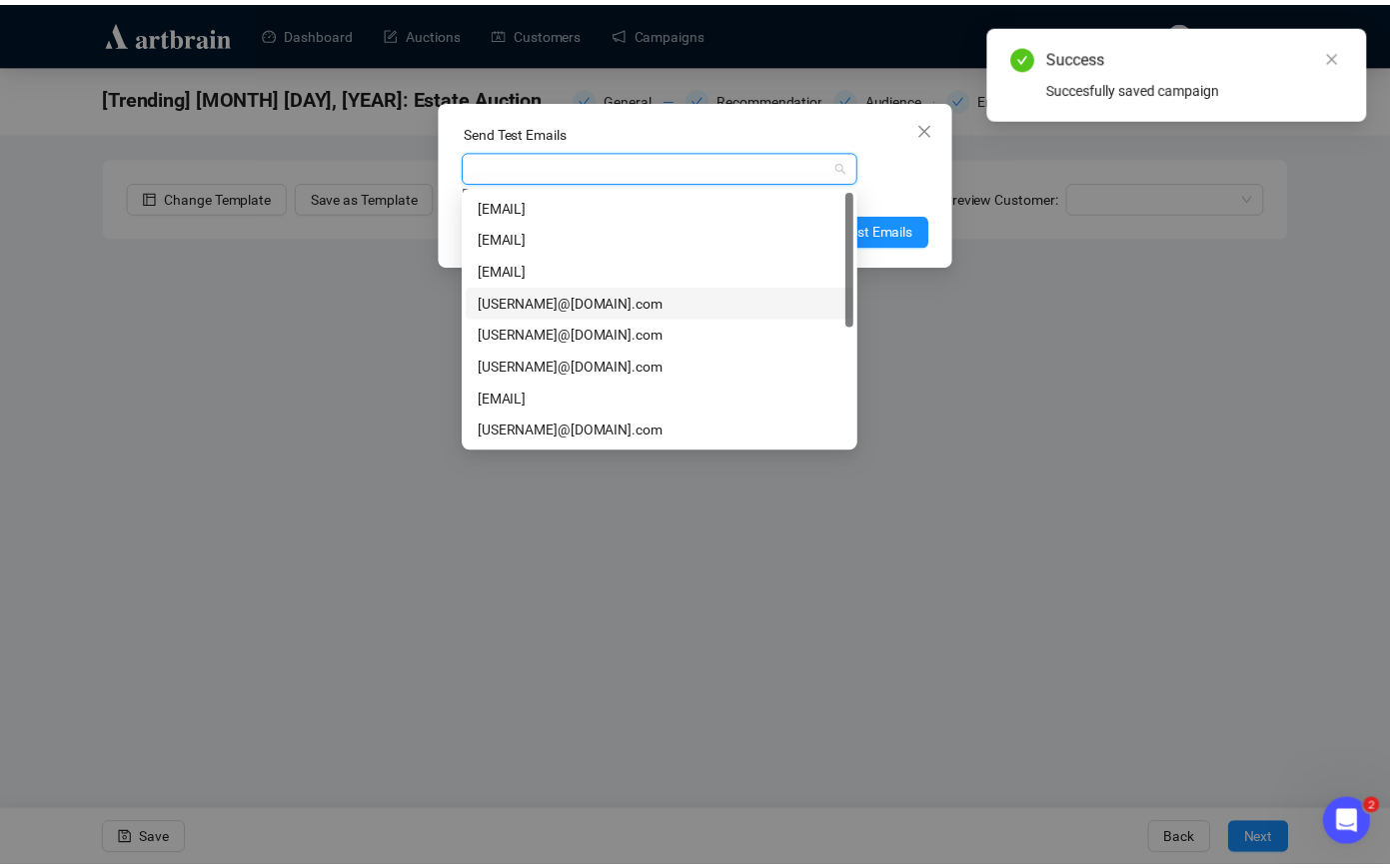 scroll, scrollTop: 224, scrollLeft: 0, axis: vertical 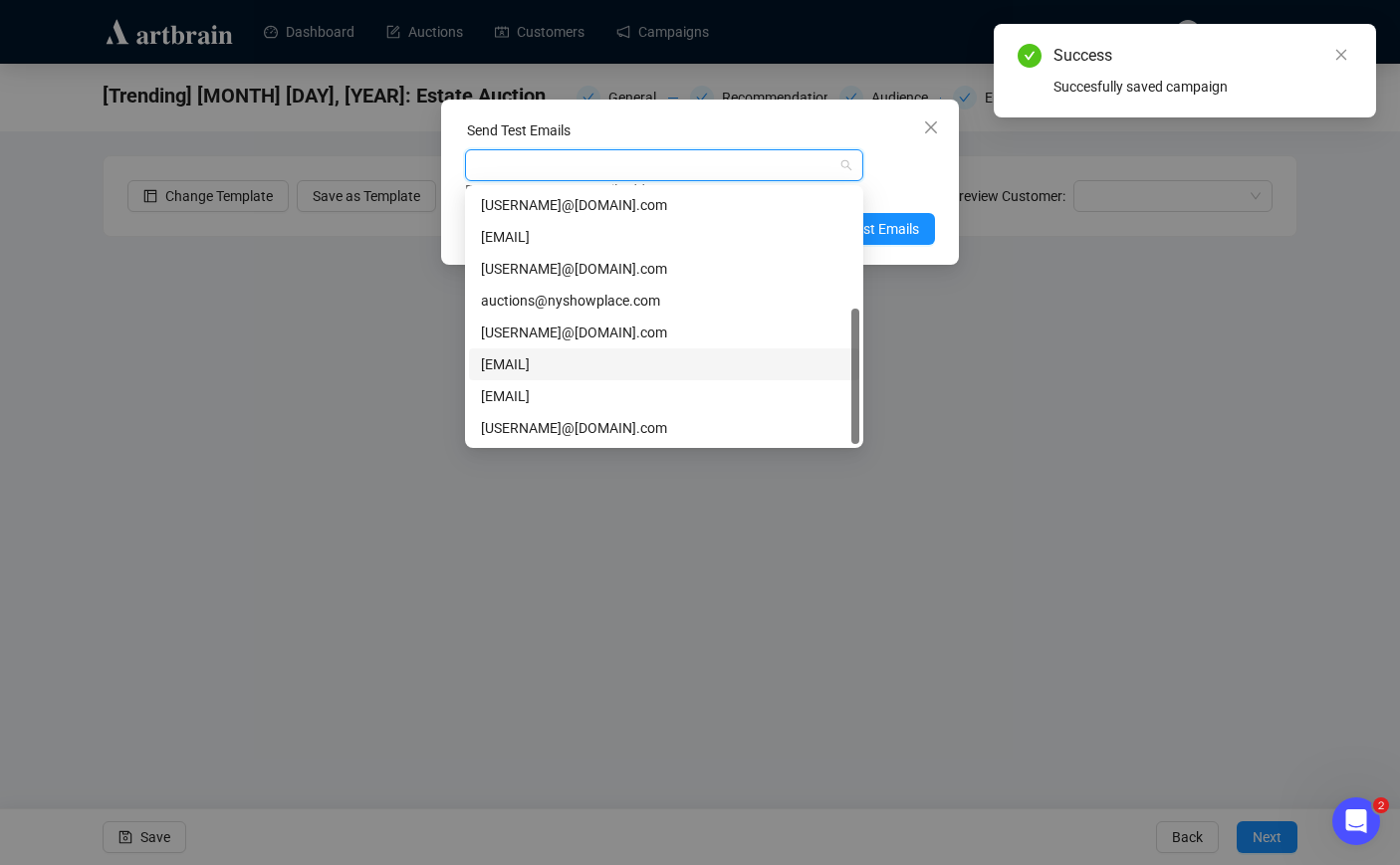 click on "[EMAIL]" at bounding box center (664, 364) 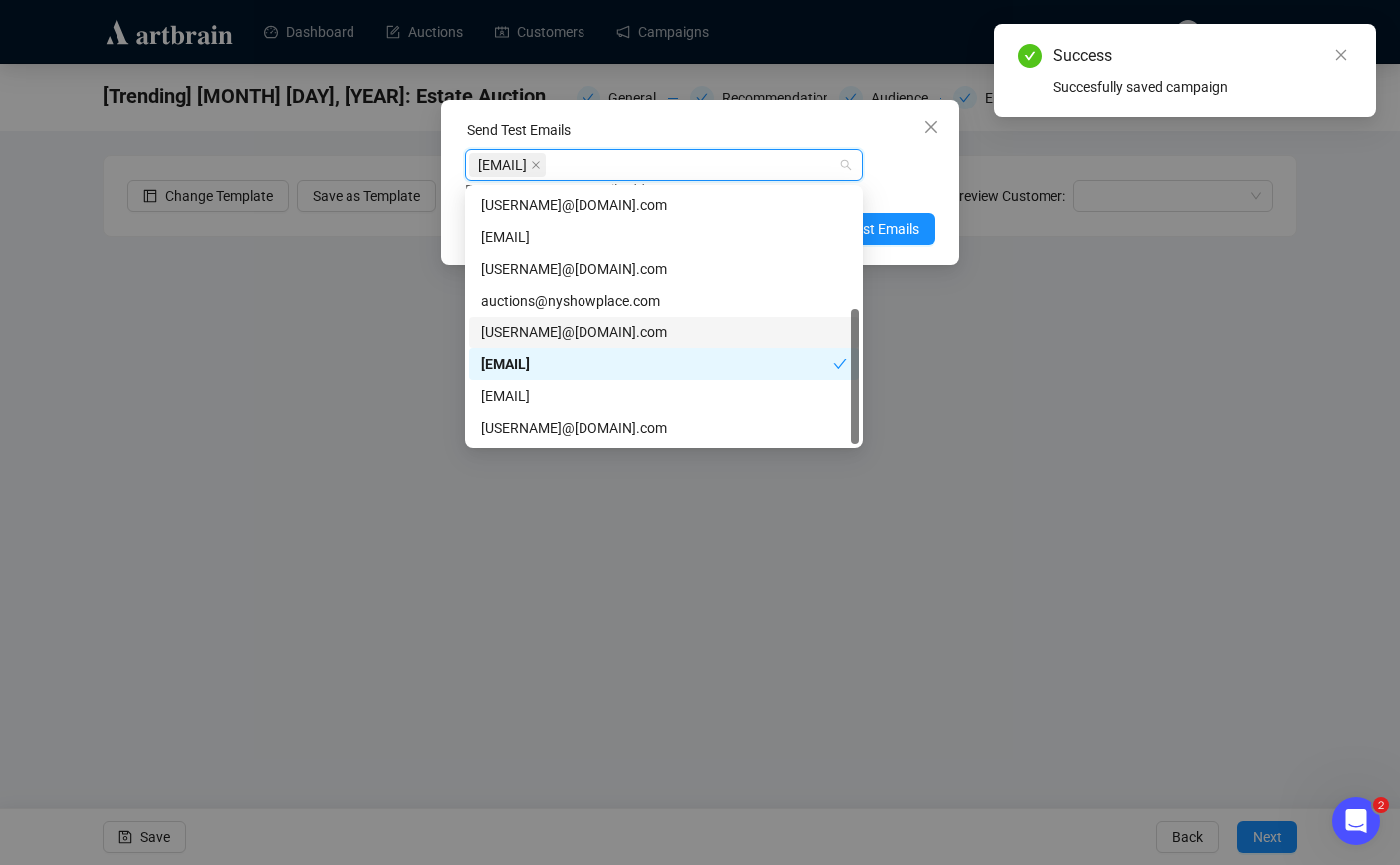 click on "[USERNAME]@[DOMAIN].com" at bounding box center [664, 332] 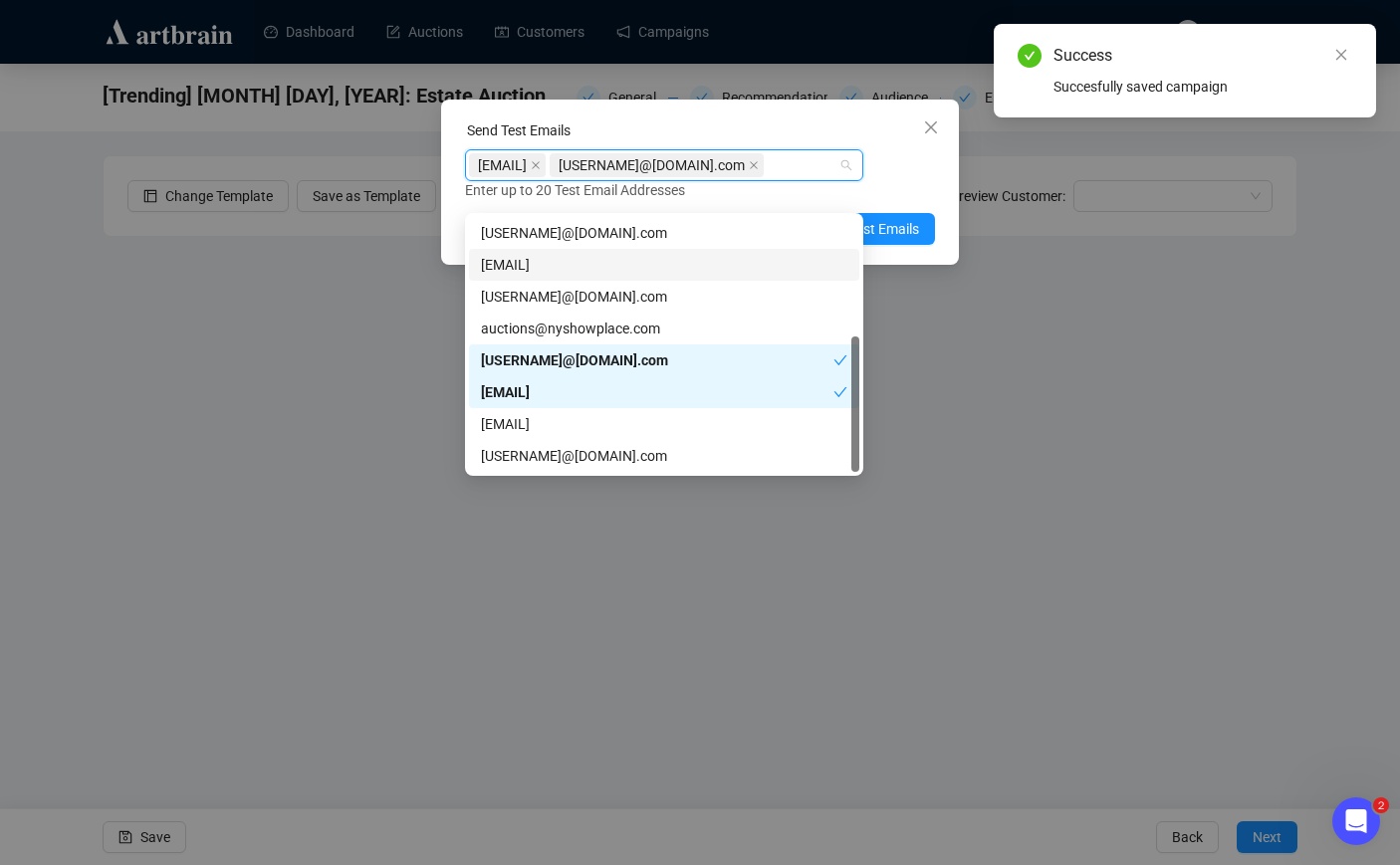 click on "[EMAIL] [EMAIL]  Enter up to 20 Test Email Addresses" at bounding box center [700, 175] 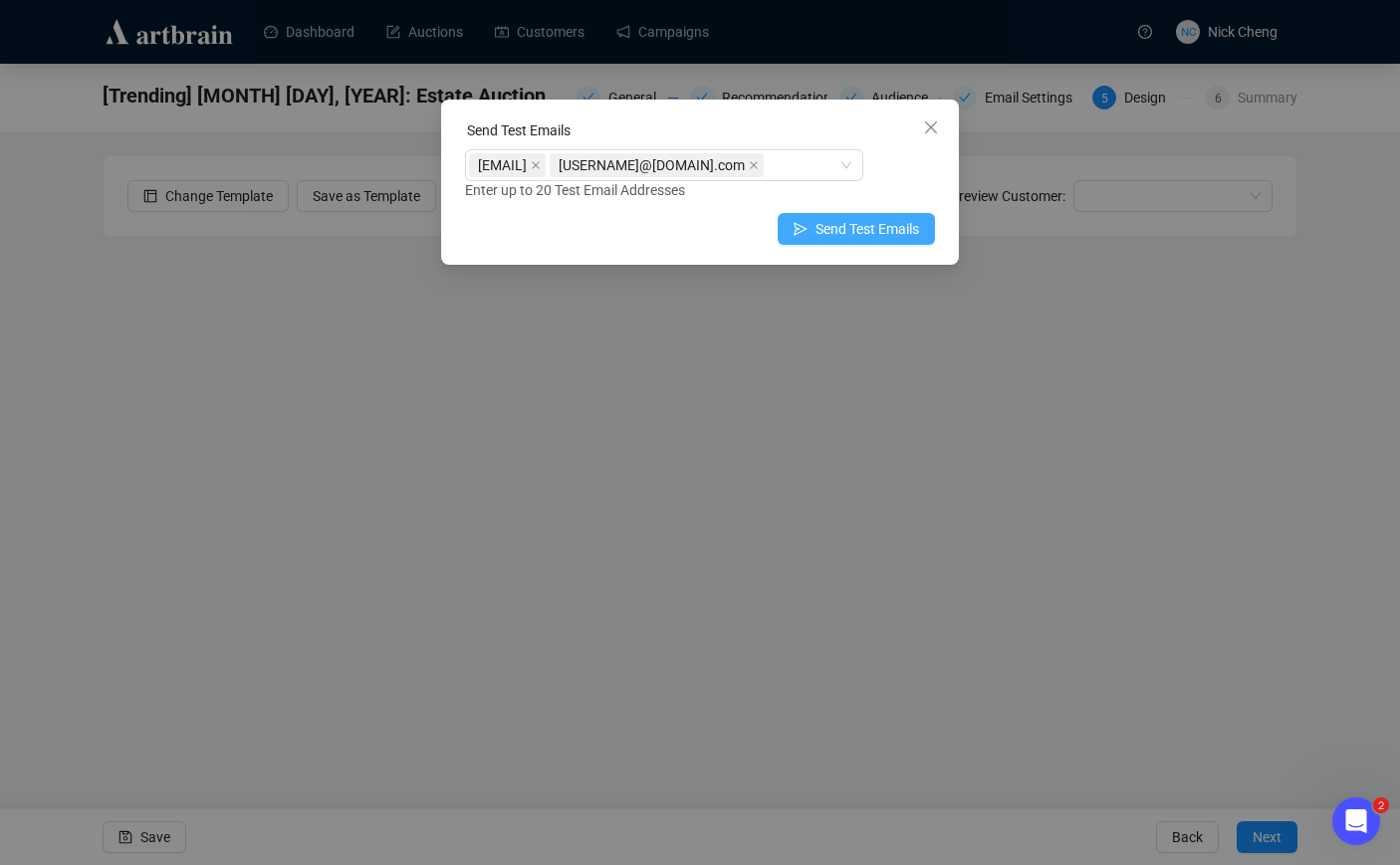 click on "Send Test Emails" at bounding box center (867, 229) 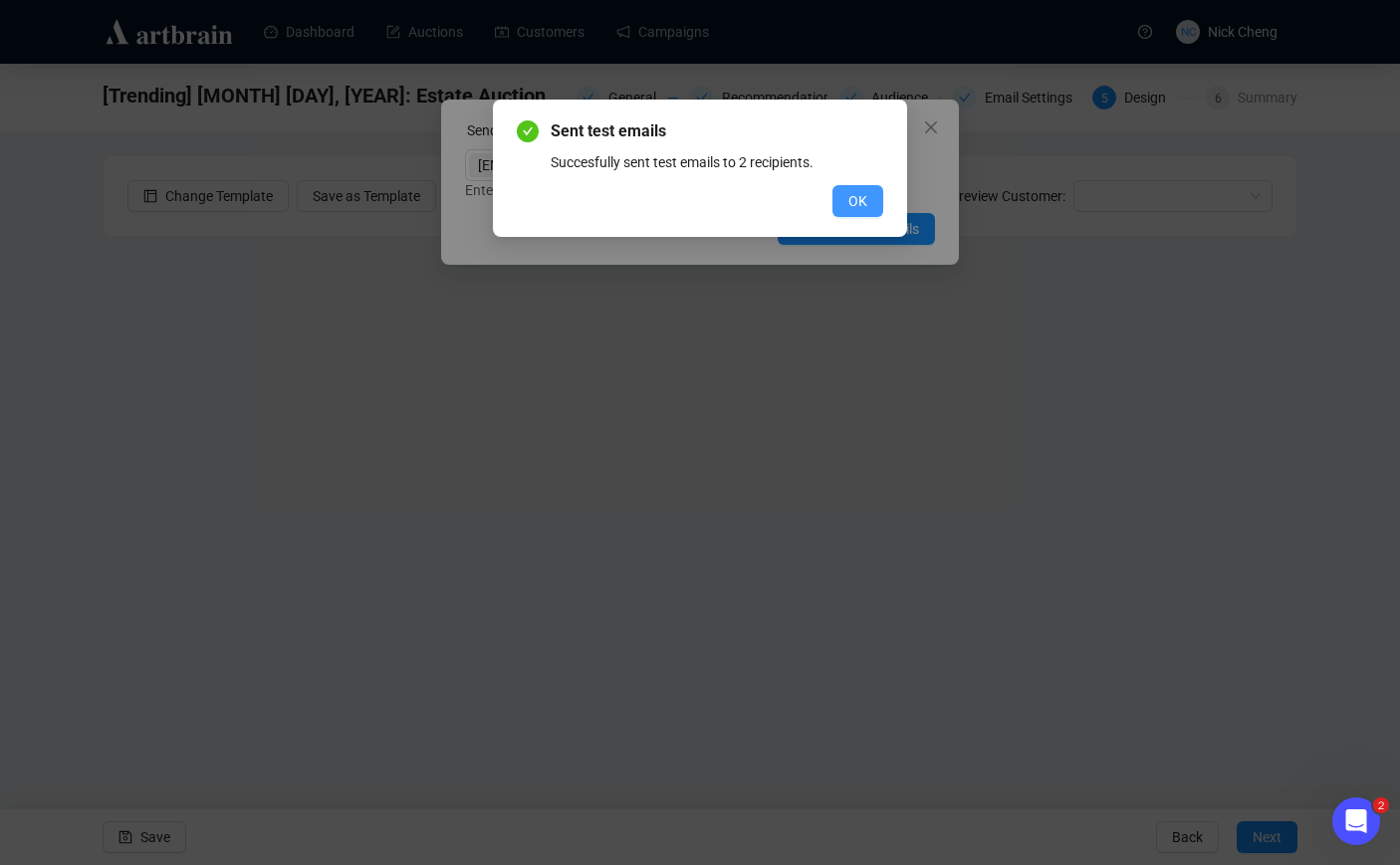click on "OK" at bounding box center [857, 201] 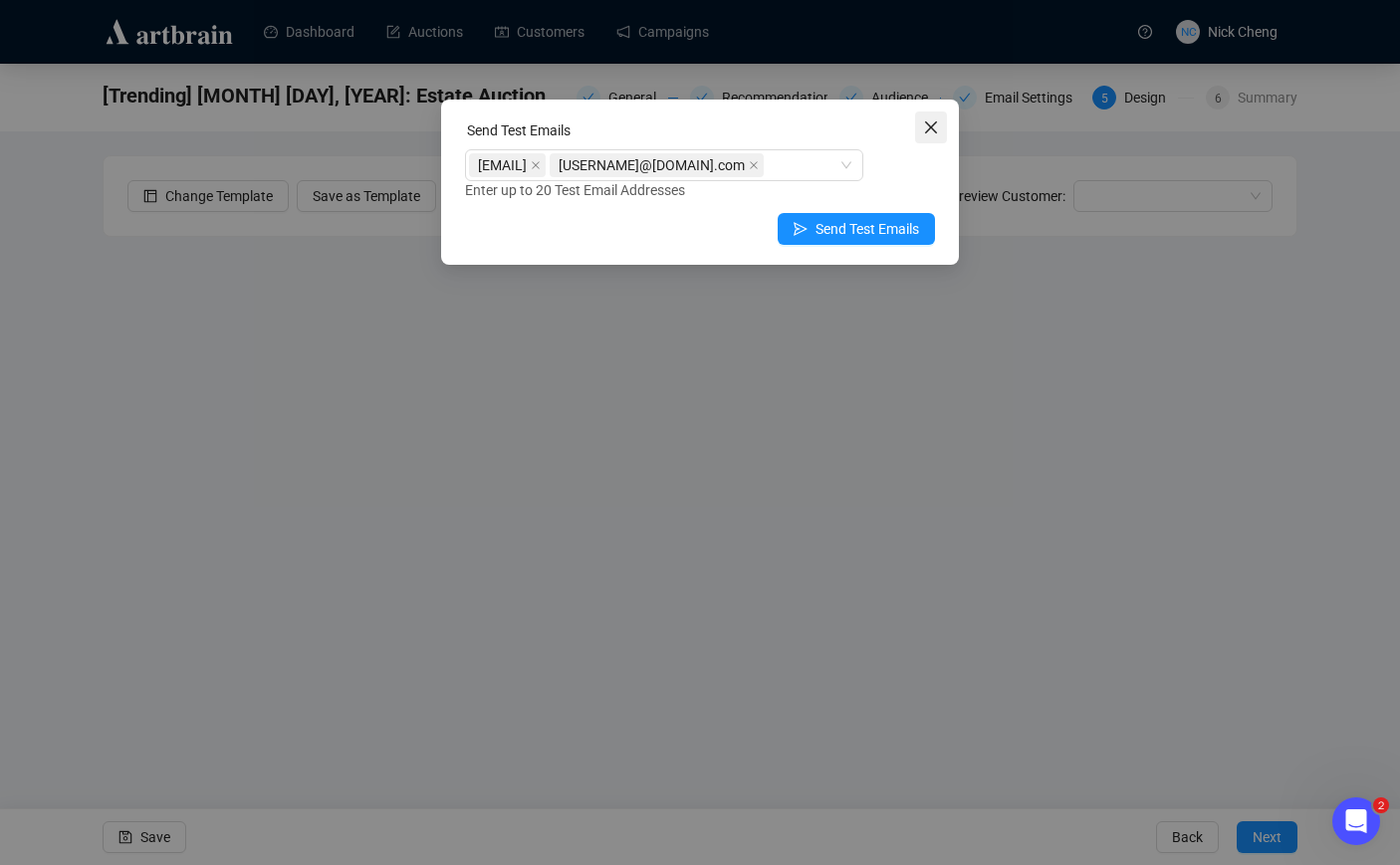 click 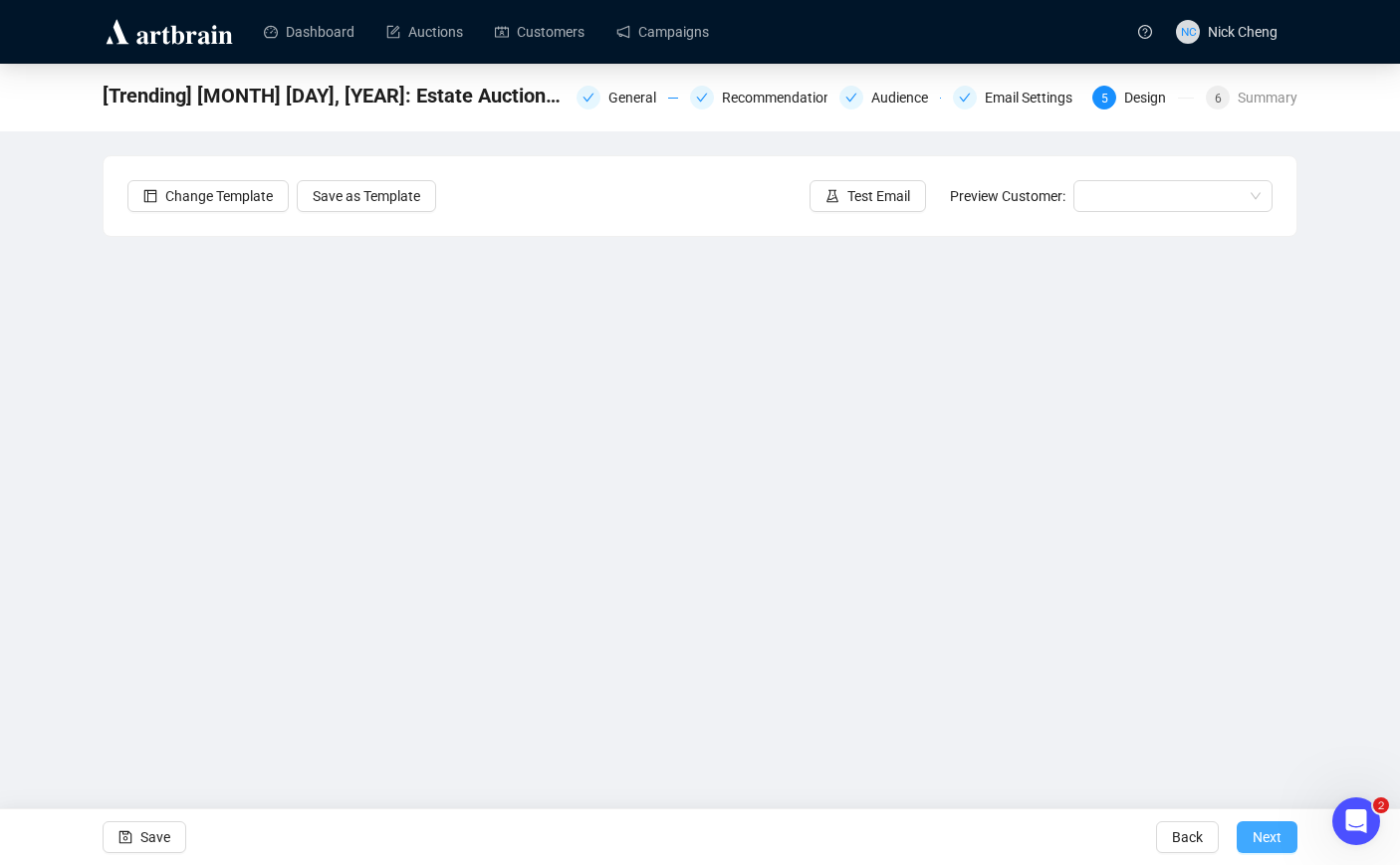 click on "Next" at bounding box center [1267, 837] 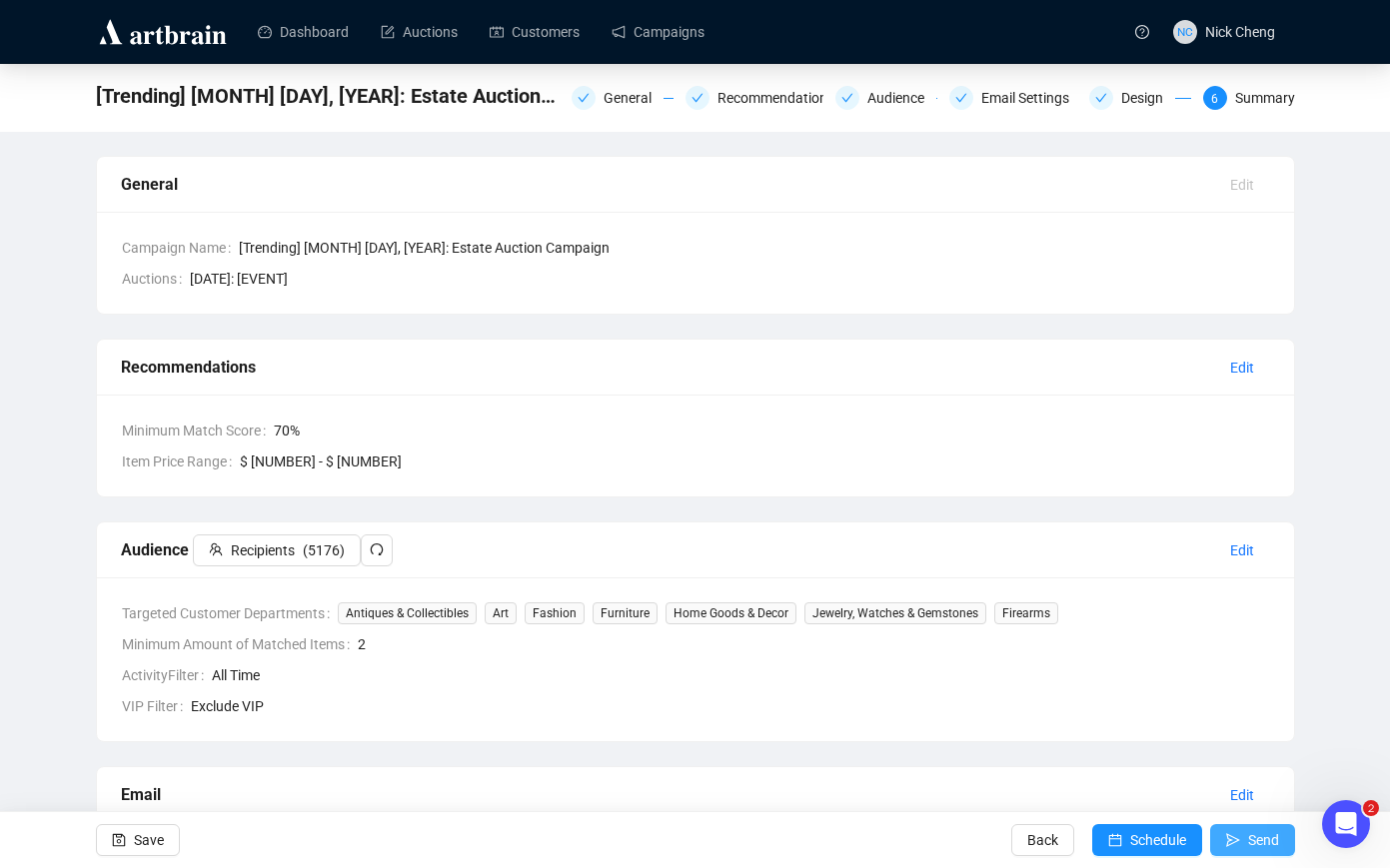 click on "Send" at bounding box center (1263, 840) 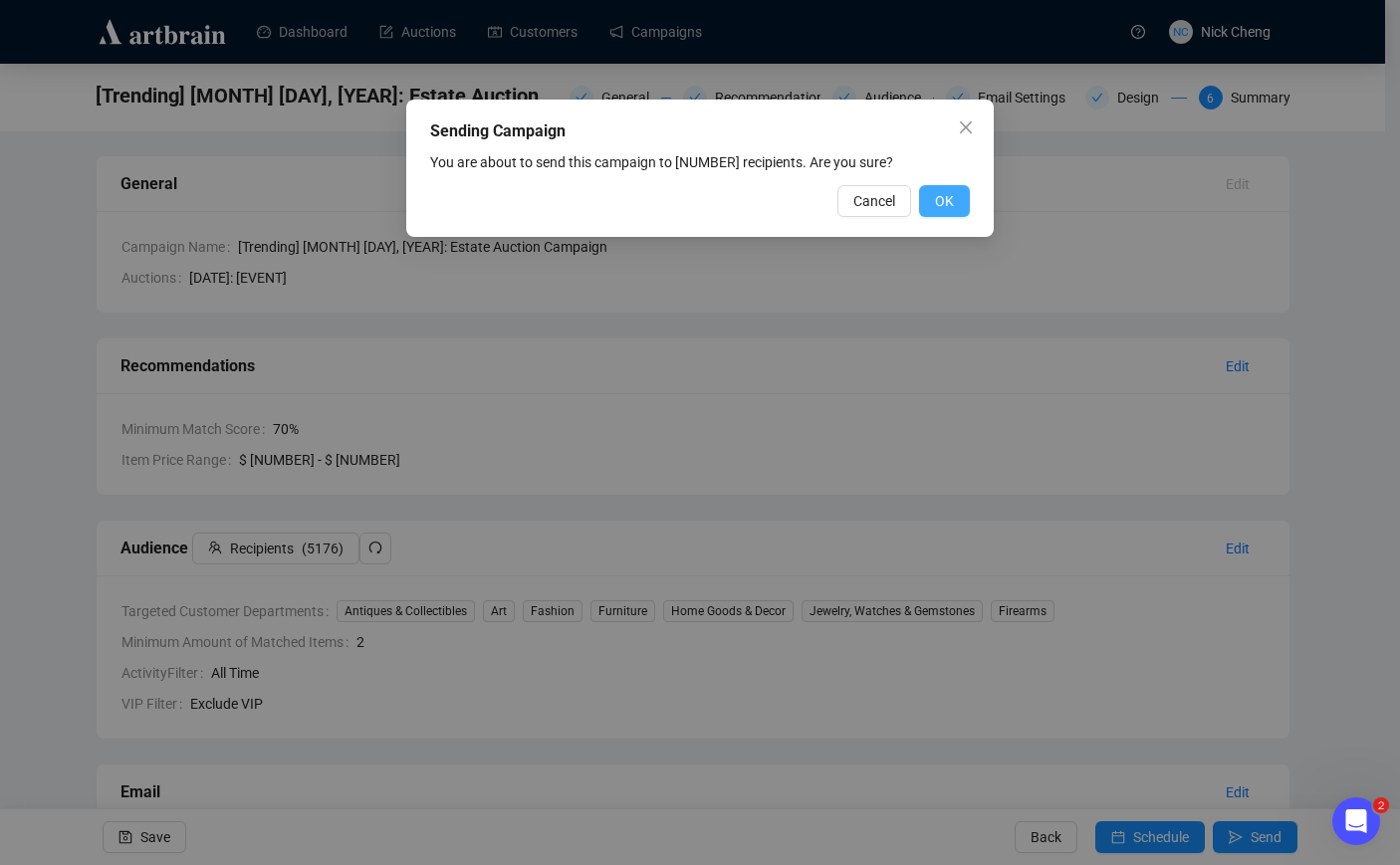 click on "OK" at bounding box center (944, 201) 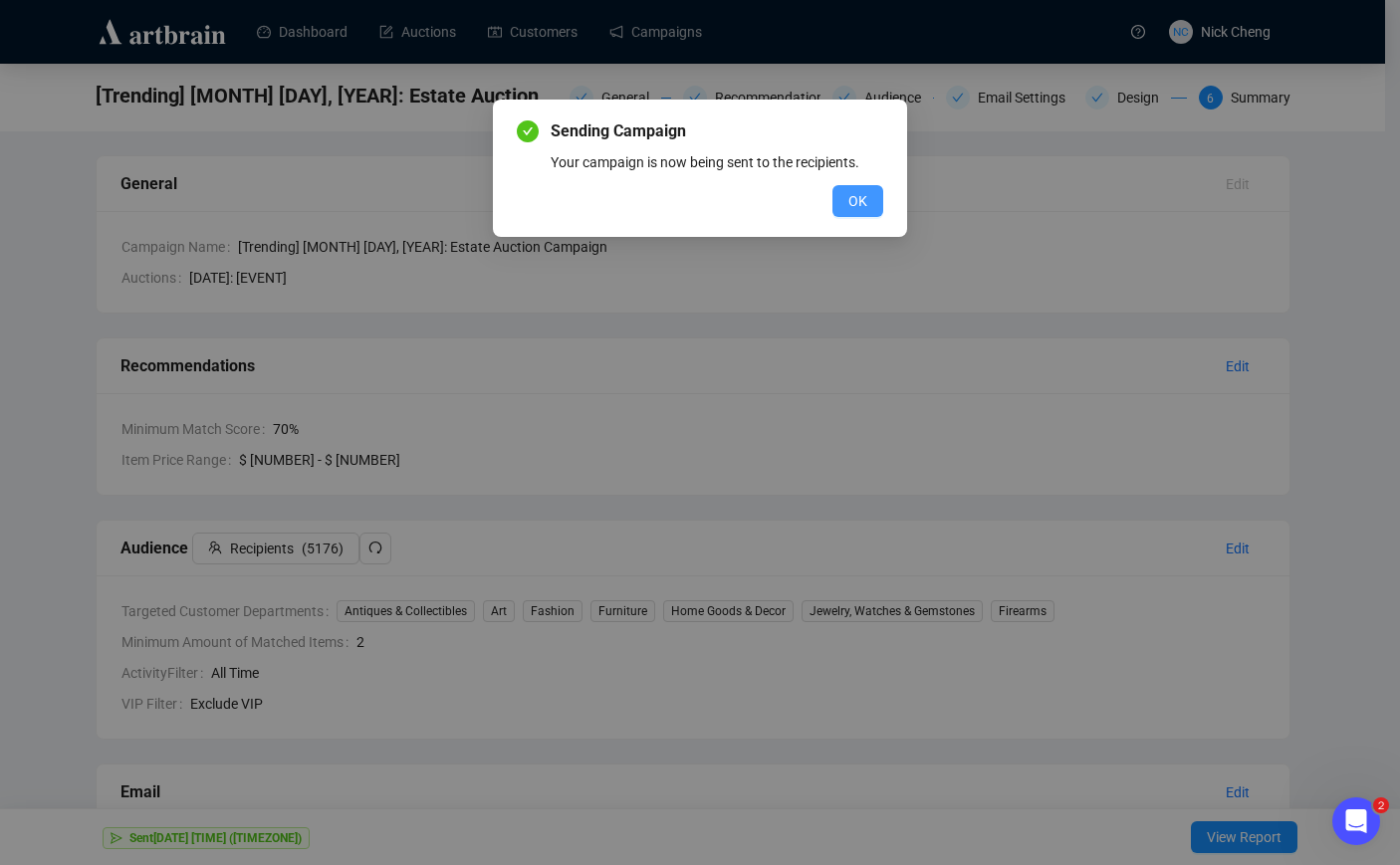 click on "OK" at bounding box center [857, 201] 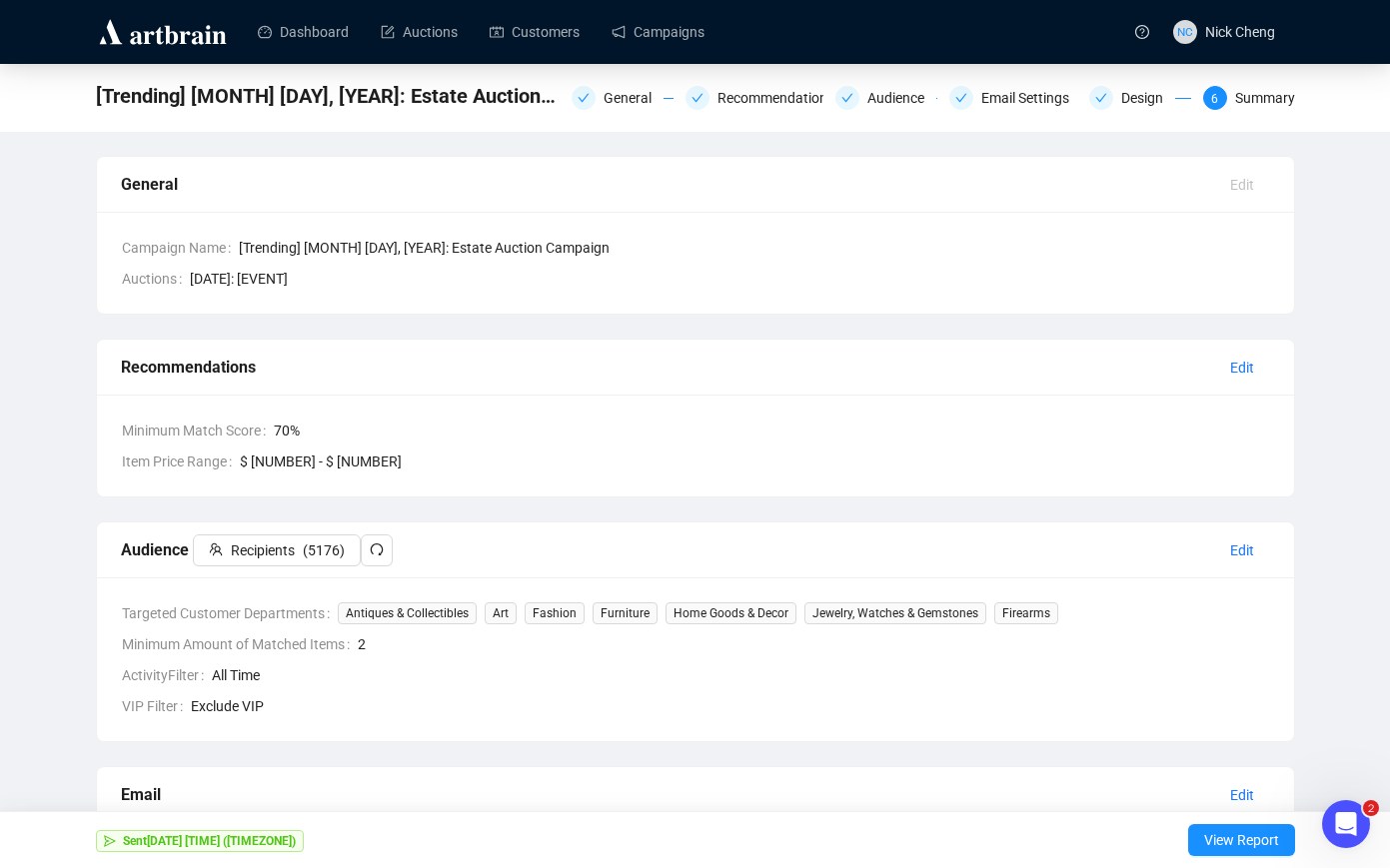 click at bounding box center [163, 32] 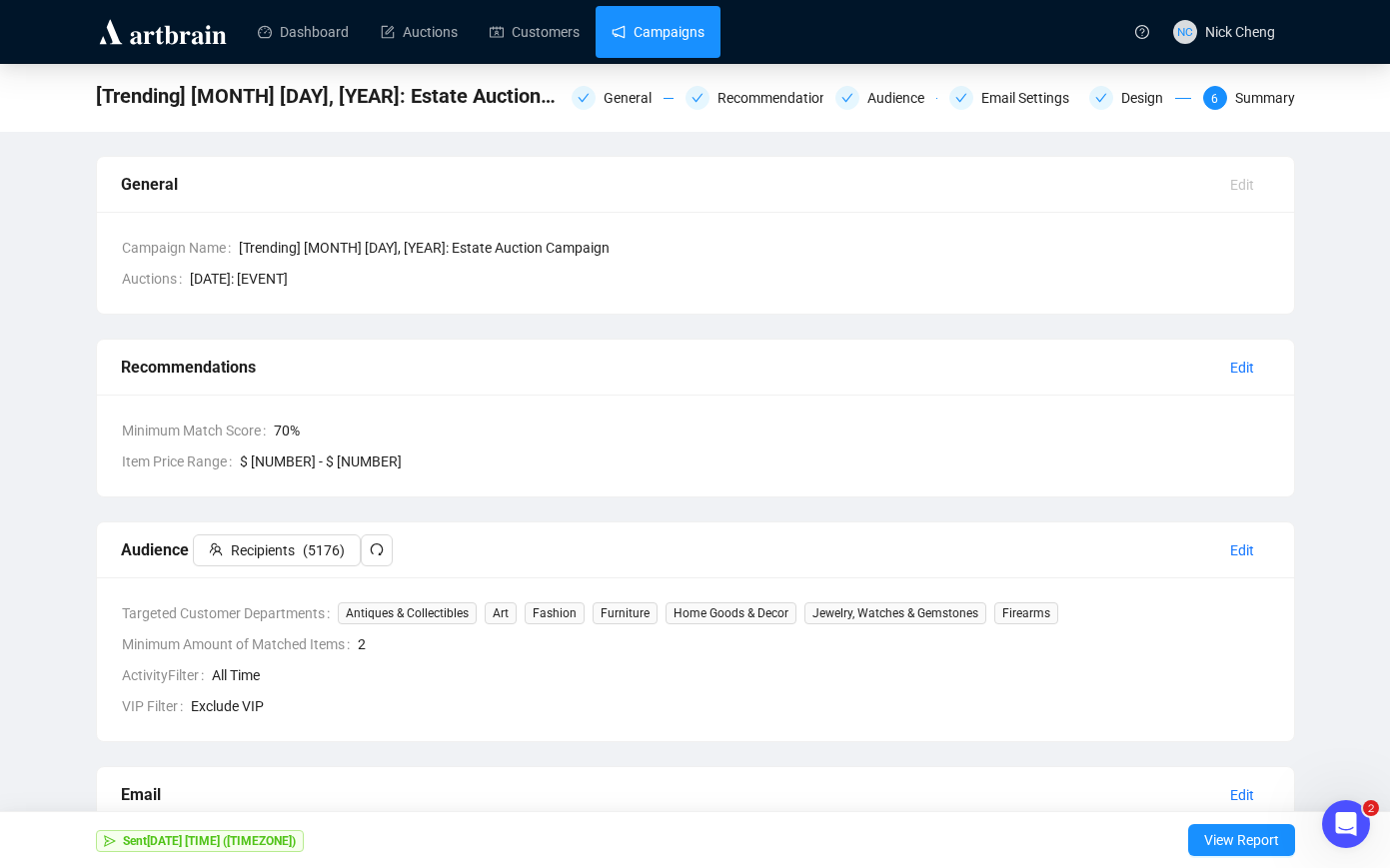 click on "Campaigns" at bounding box center (658, 32) 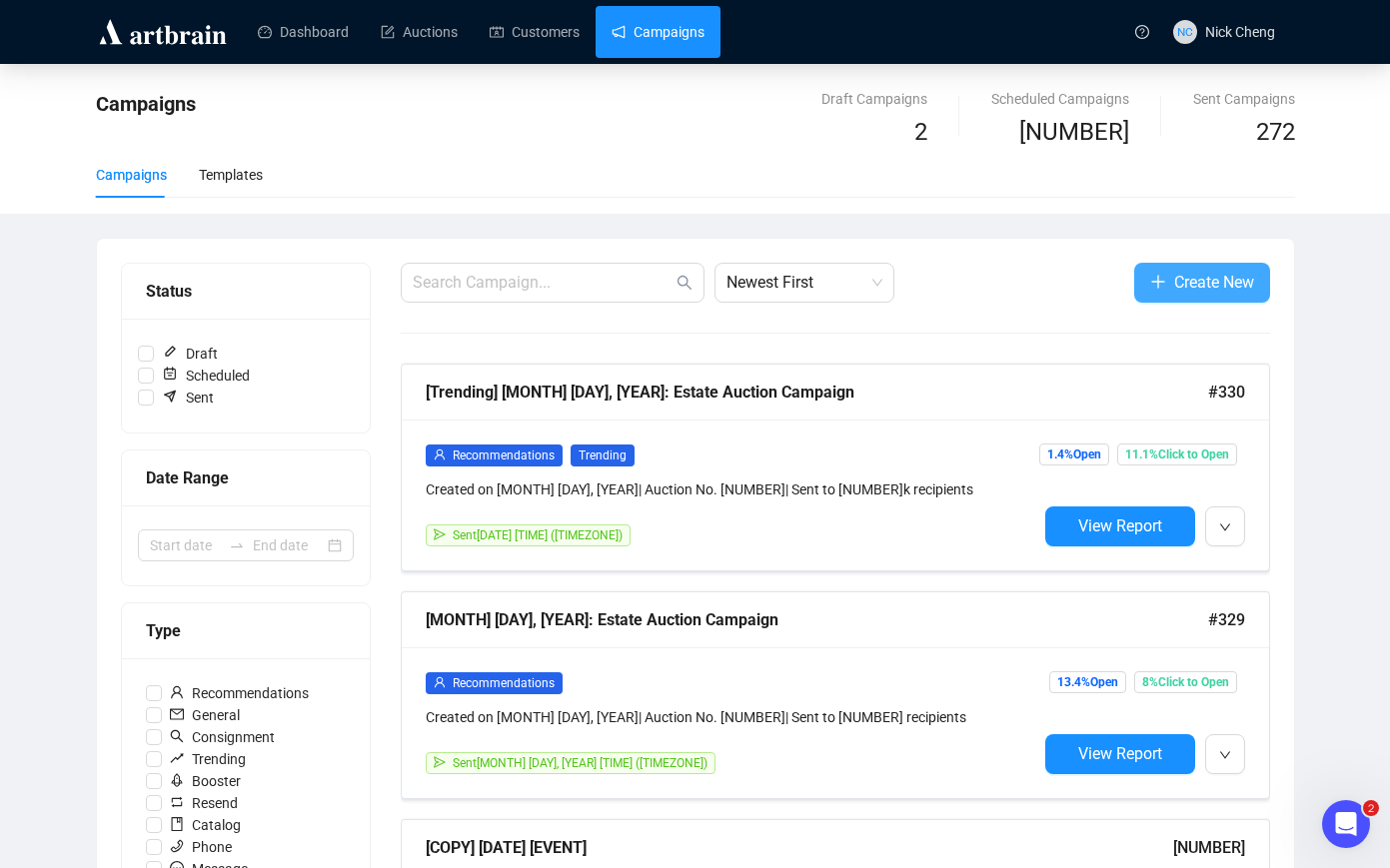 click on "Create New" at bounding box center [1214, 282] 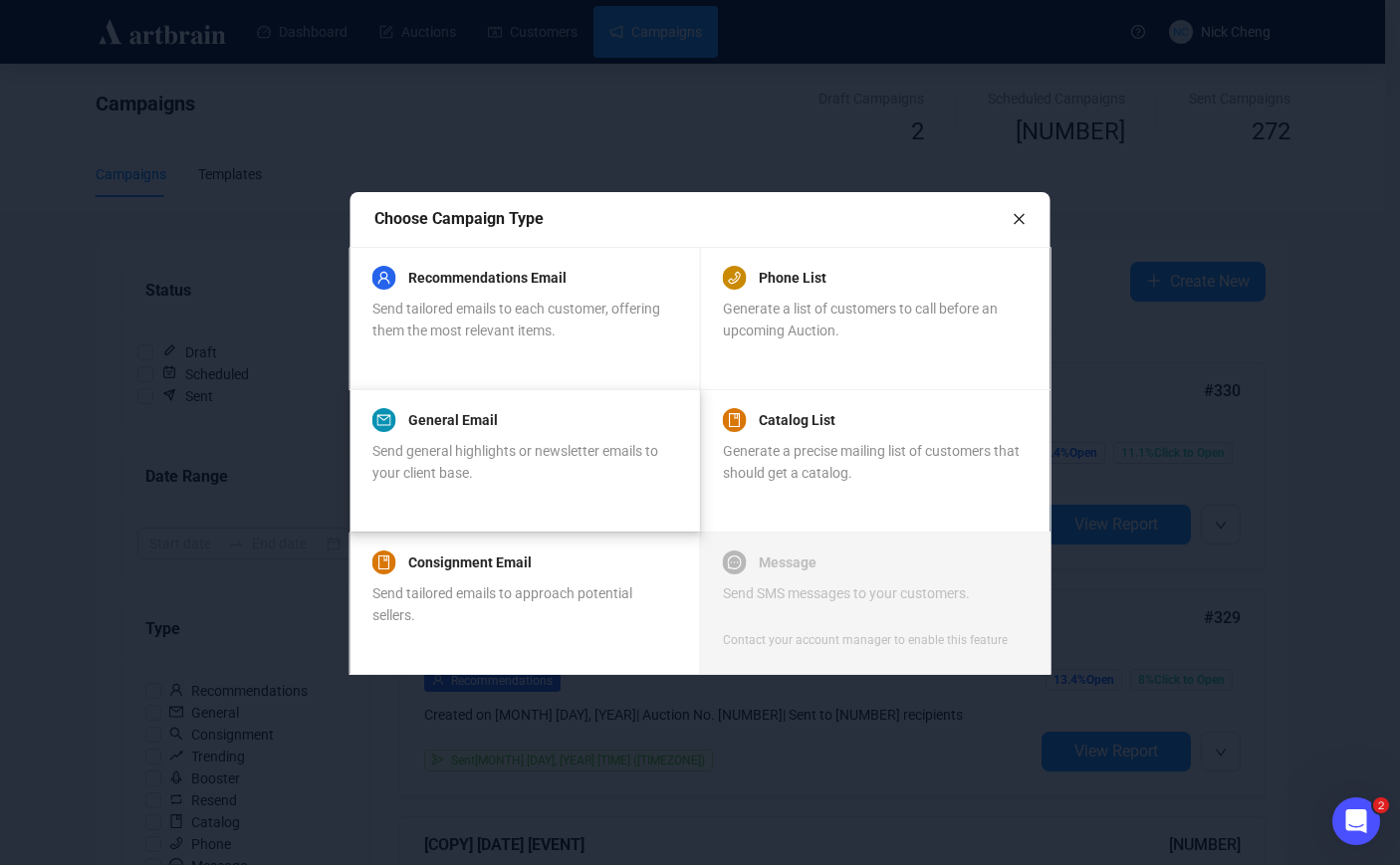click on "General Email Send general highlights or newsletter emails to your client base." at bounding box center [524, 460] 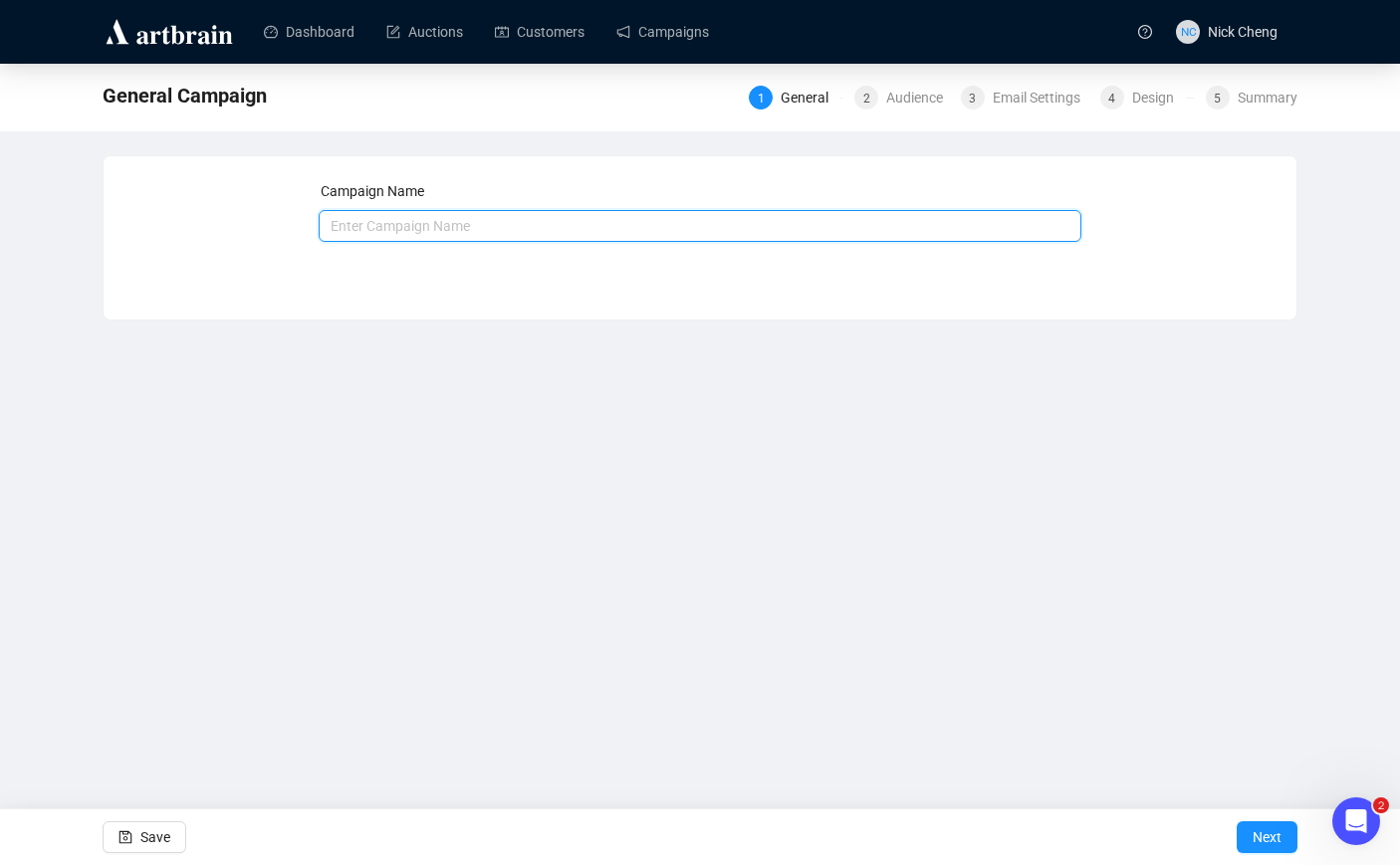 click at bounding box center [700, 226] 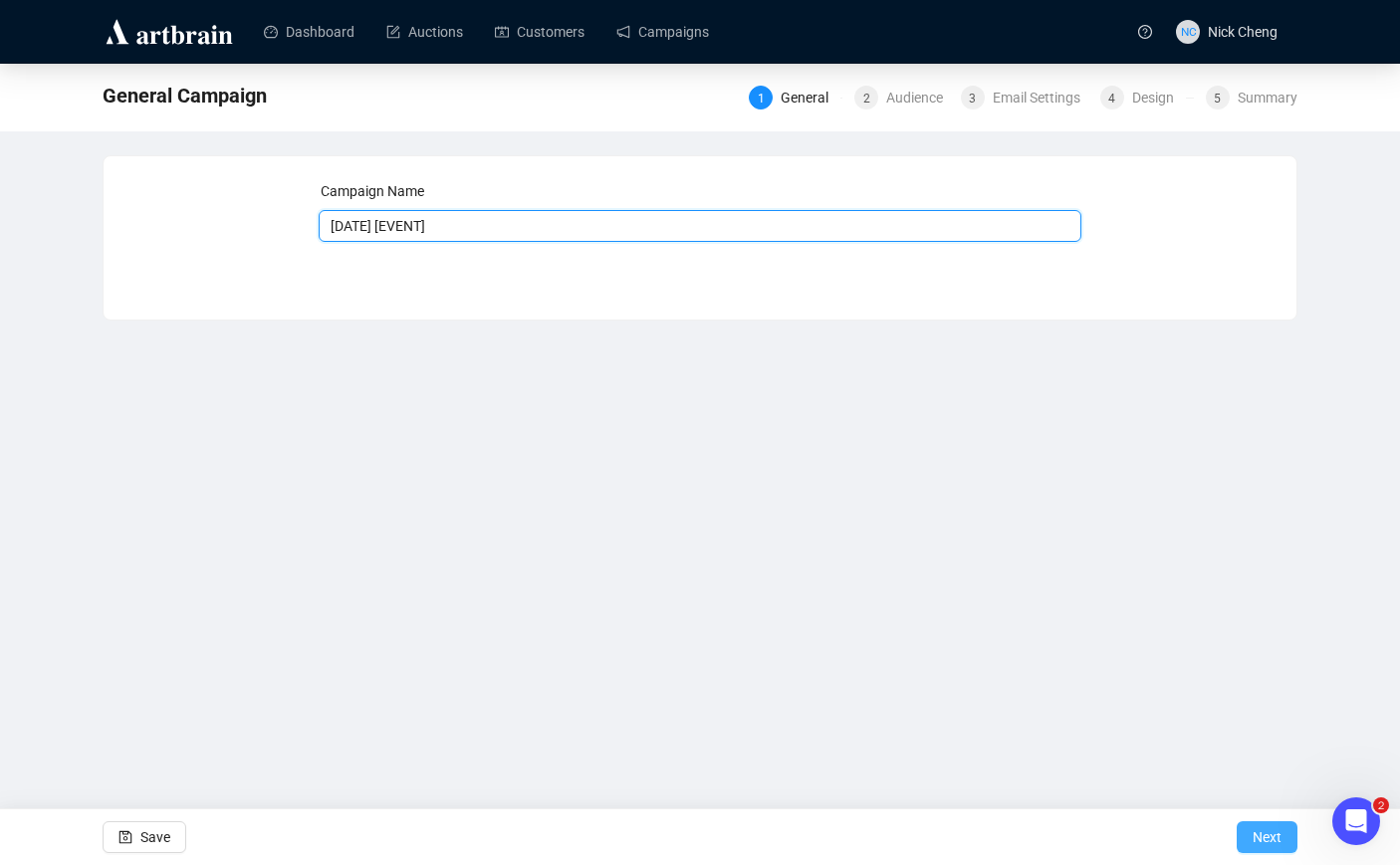 type on "[DATE] [EVENT]" 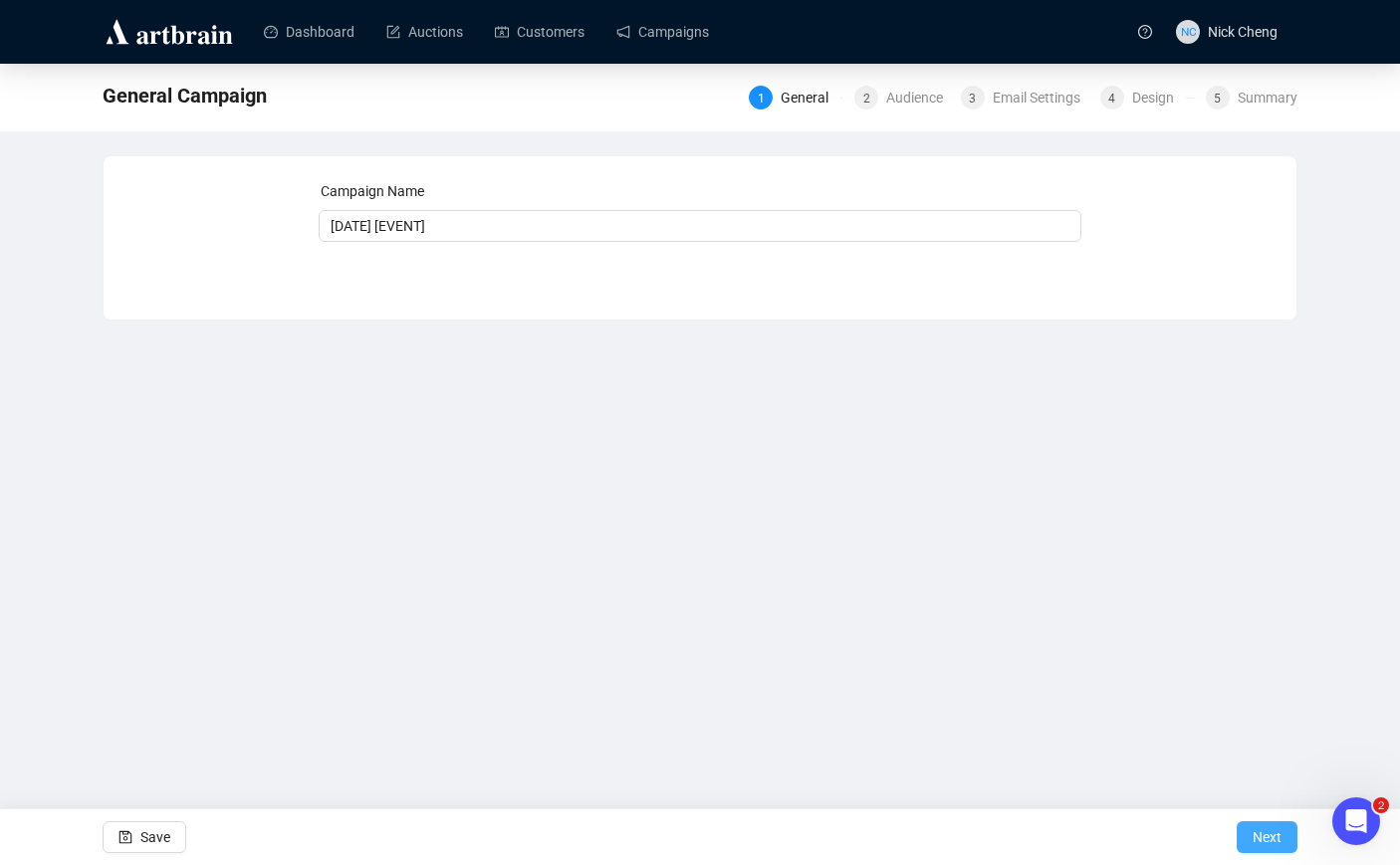 click on "Next" at bounding box center [1267, 837] 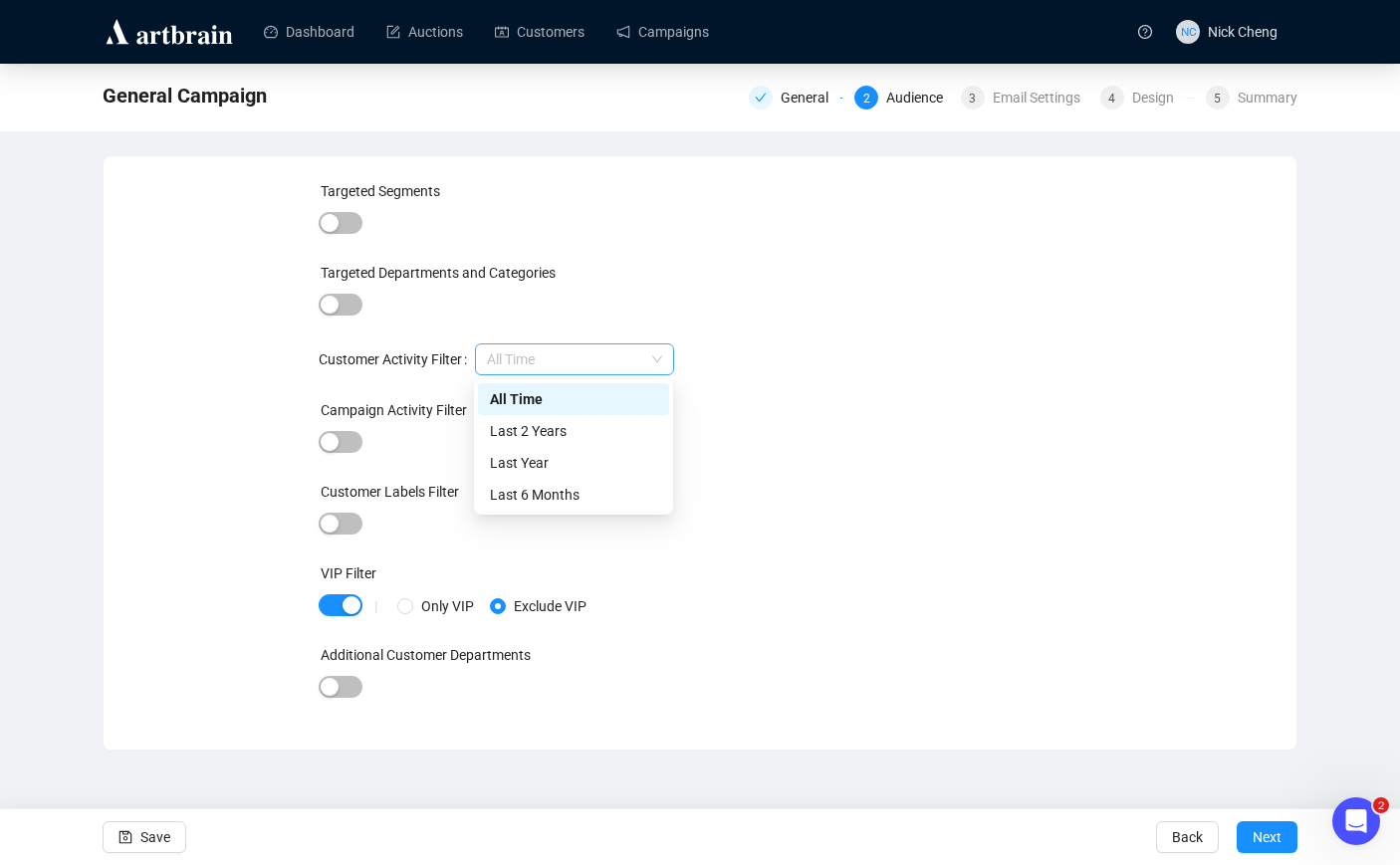 click on "All Time" at bounding box center (575, 359) 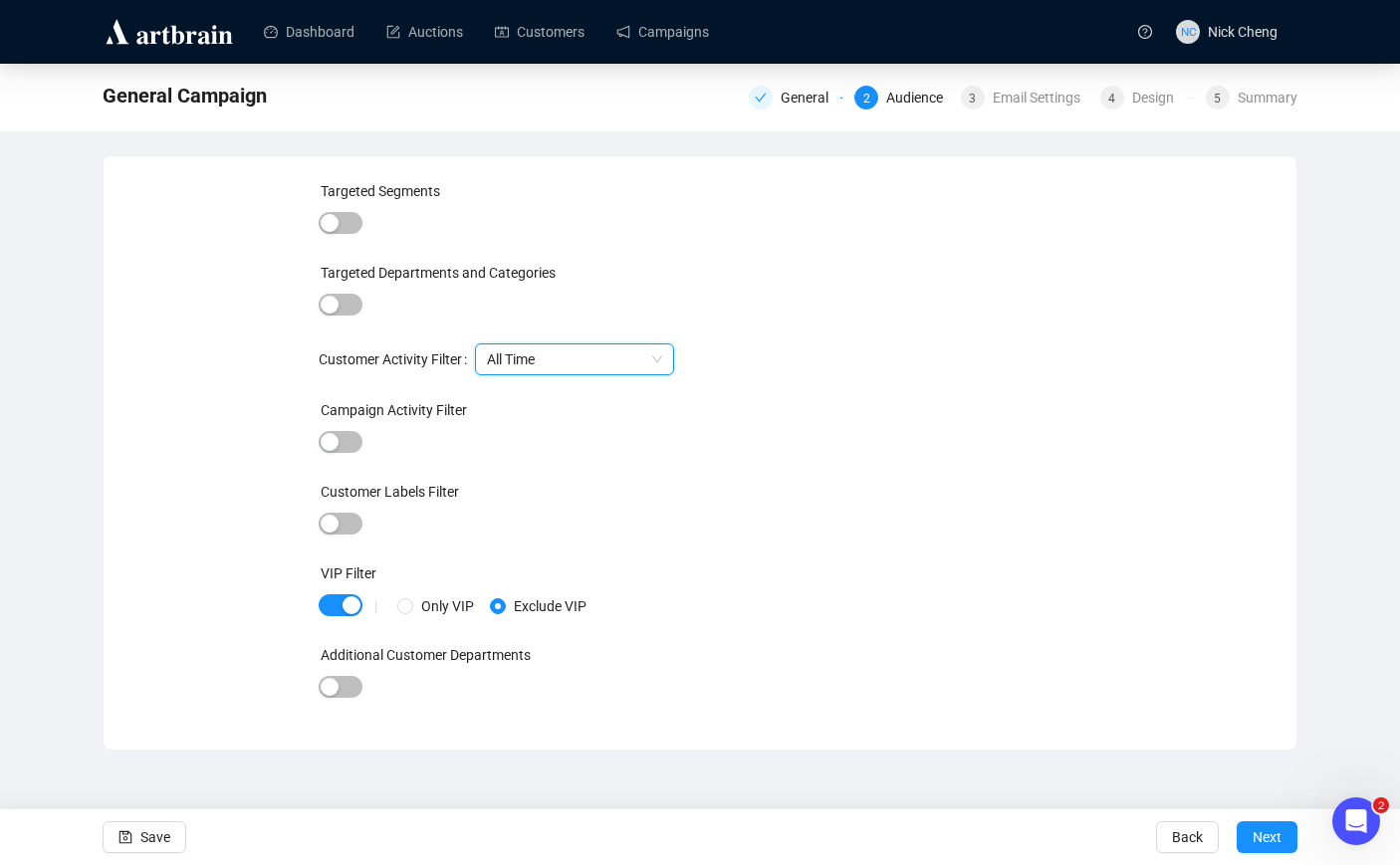 click on "All Time" at bounding box center (575, 359) 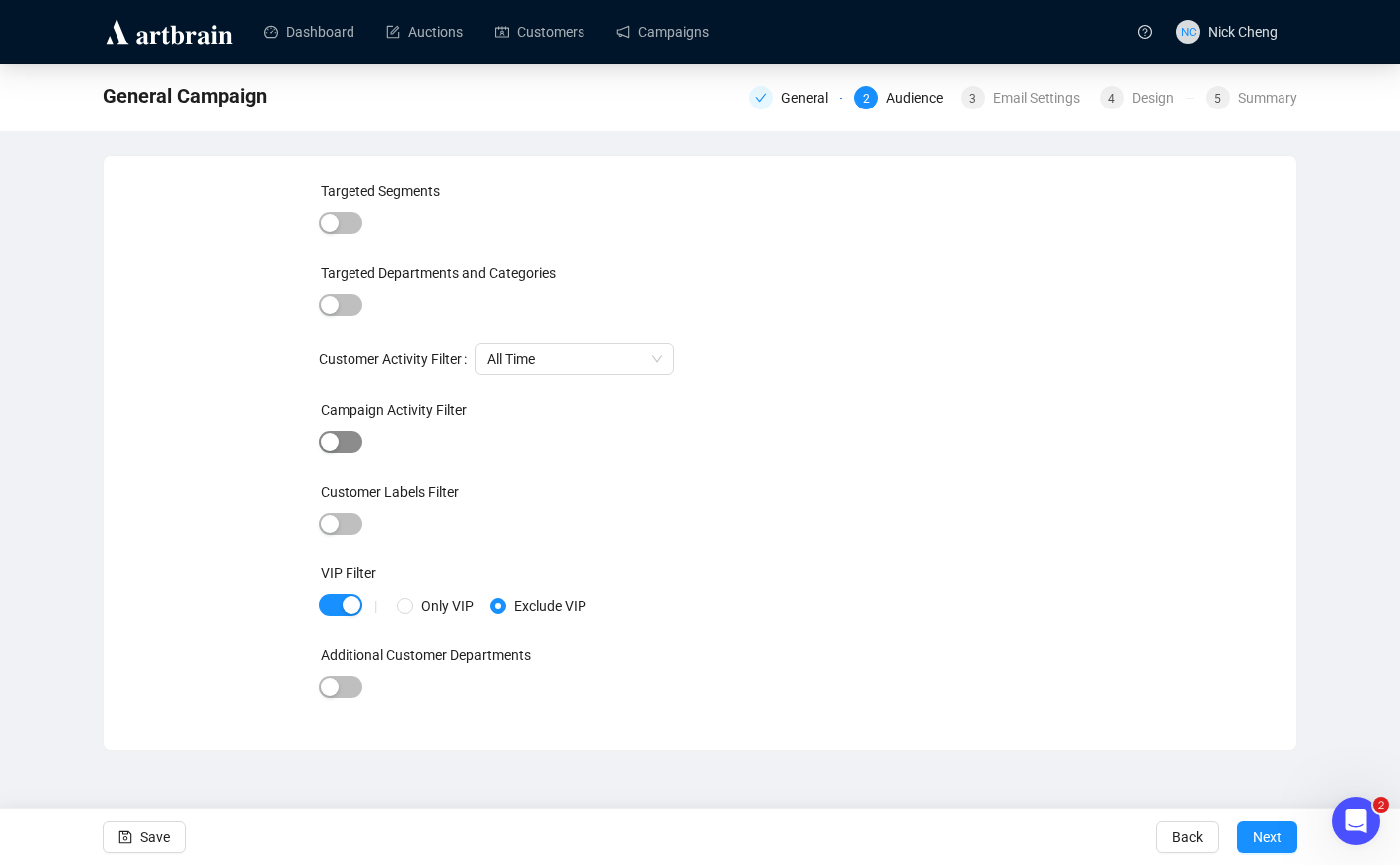 click at bounding box center (341, 442) 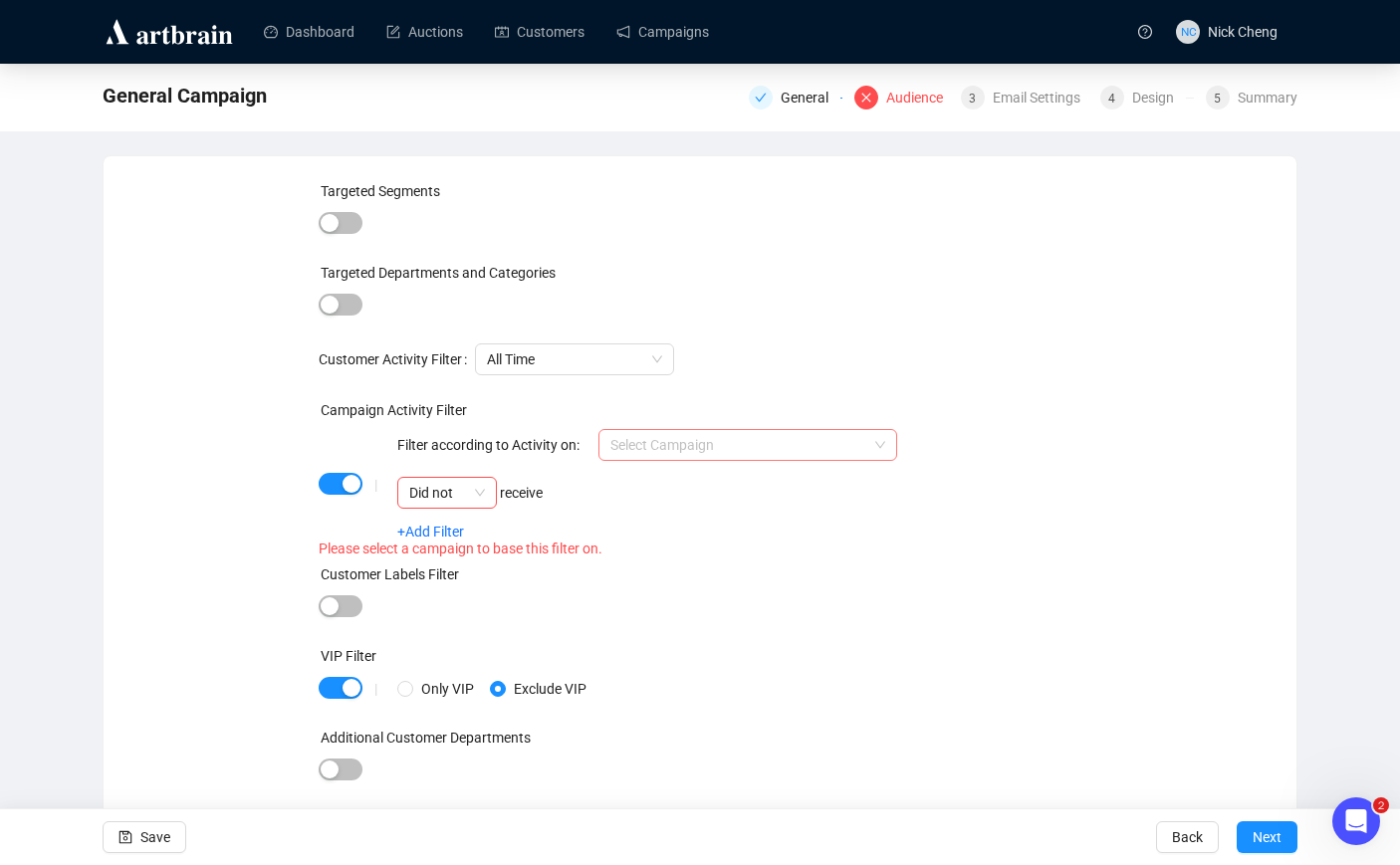 click at bounding box center (739, 445) 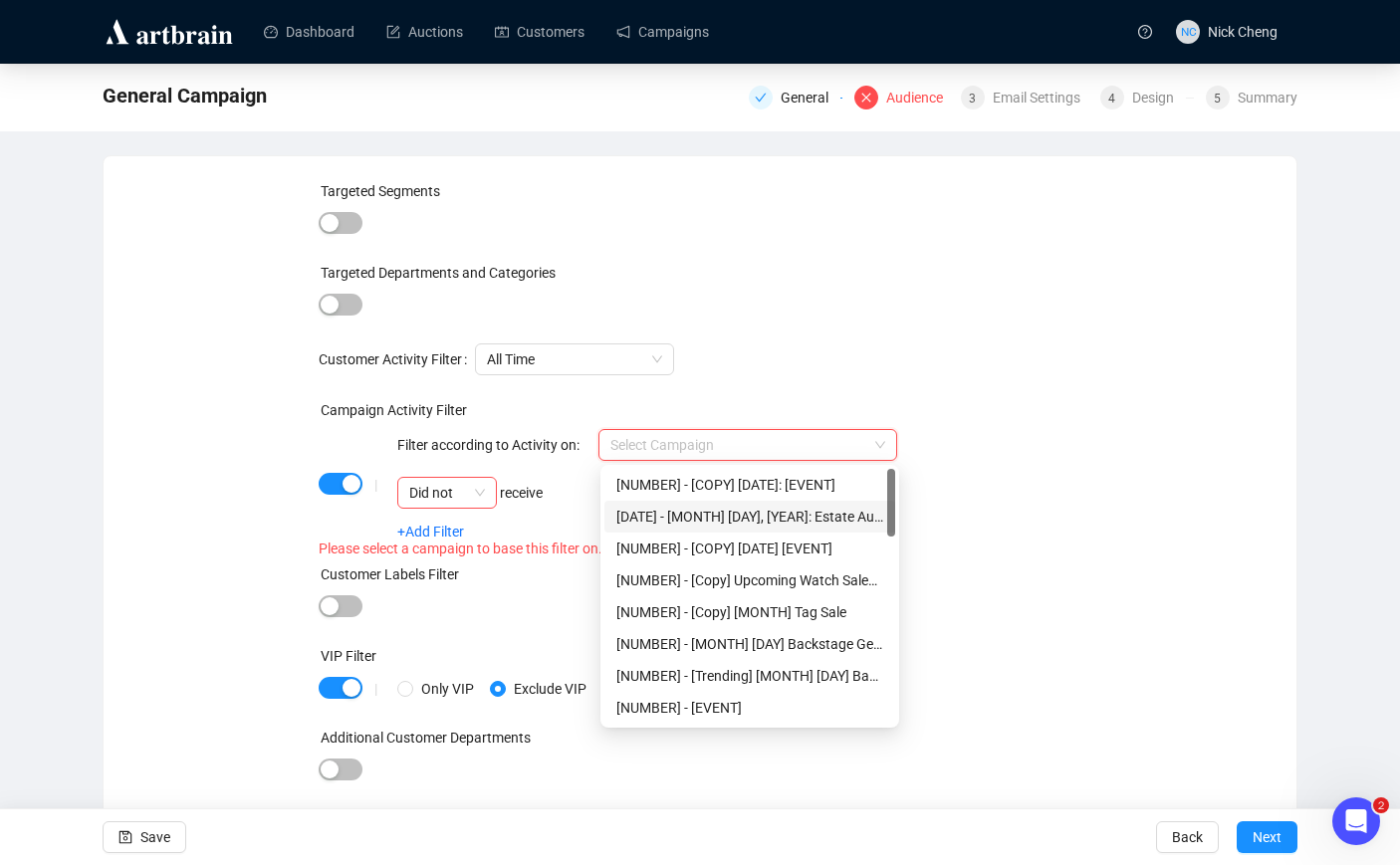 click on "[DATE] - [MONTH] [DAY], [YEAR]: Estate Auction Campaign" at bounding box center (750, 517) 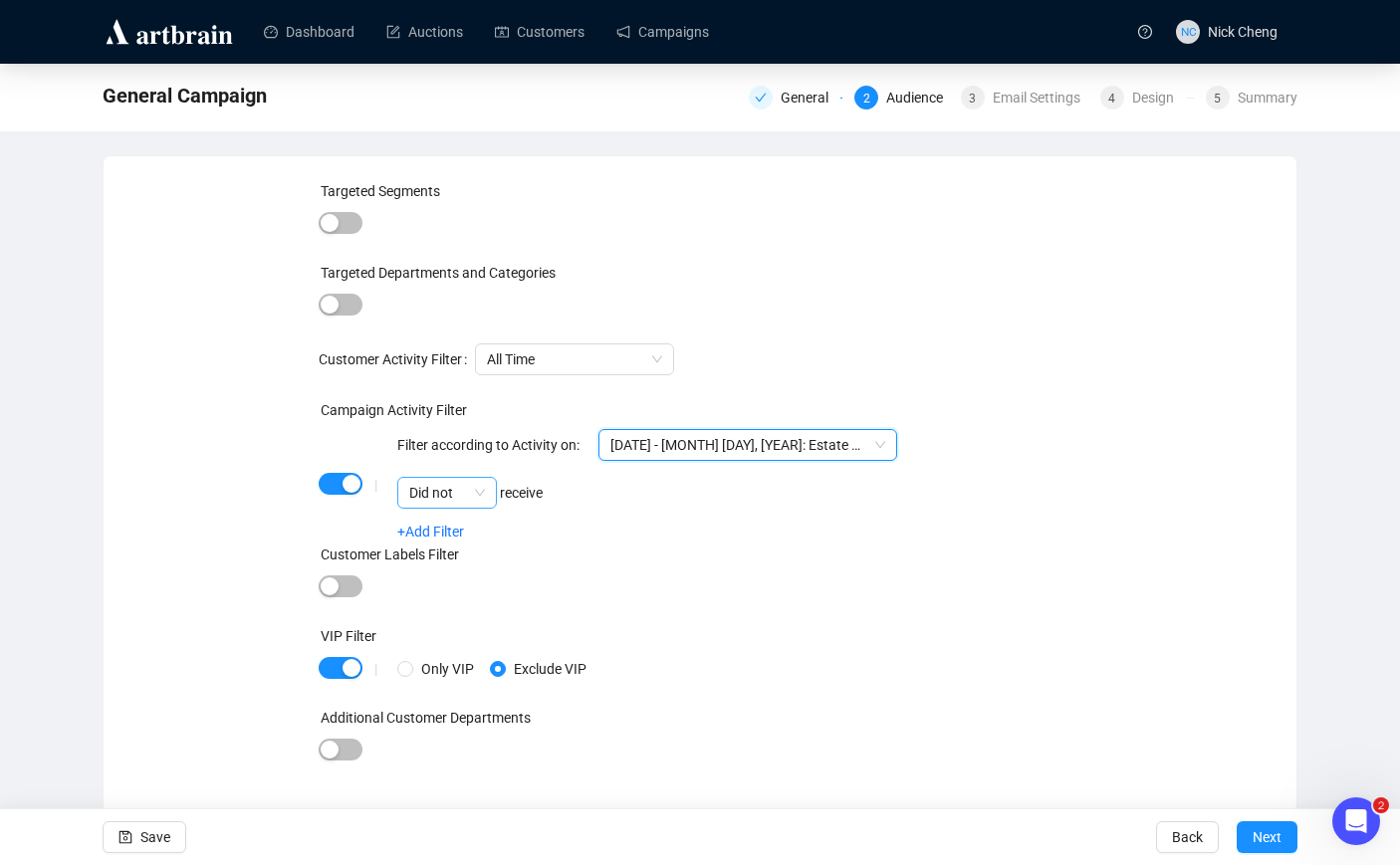 click on "Did not" at bounding box center (447, 493) 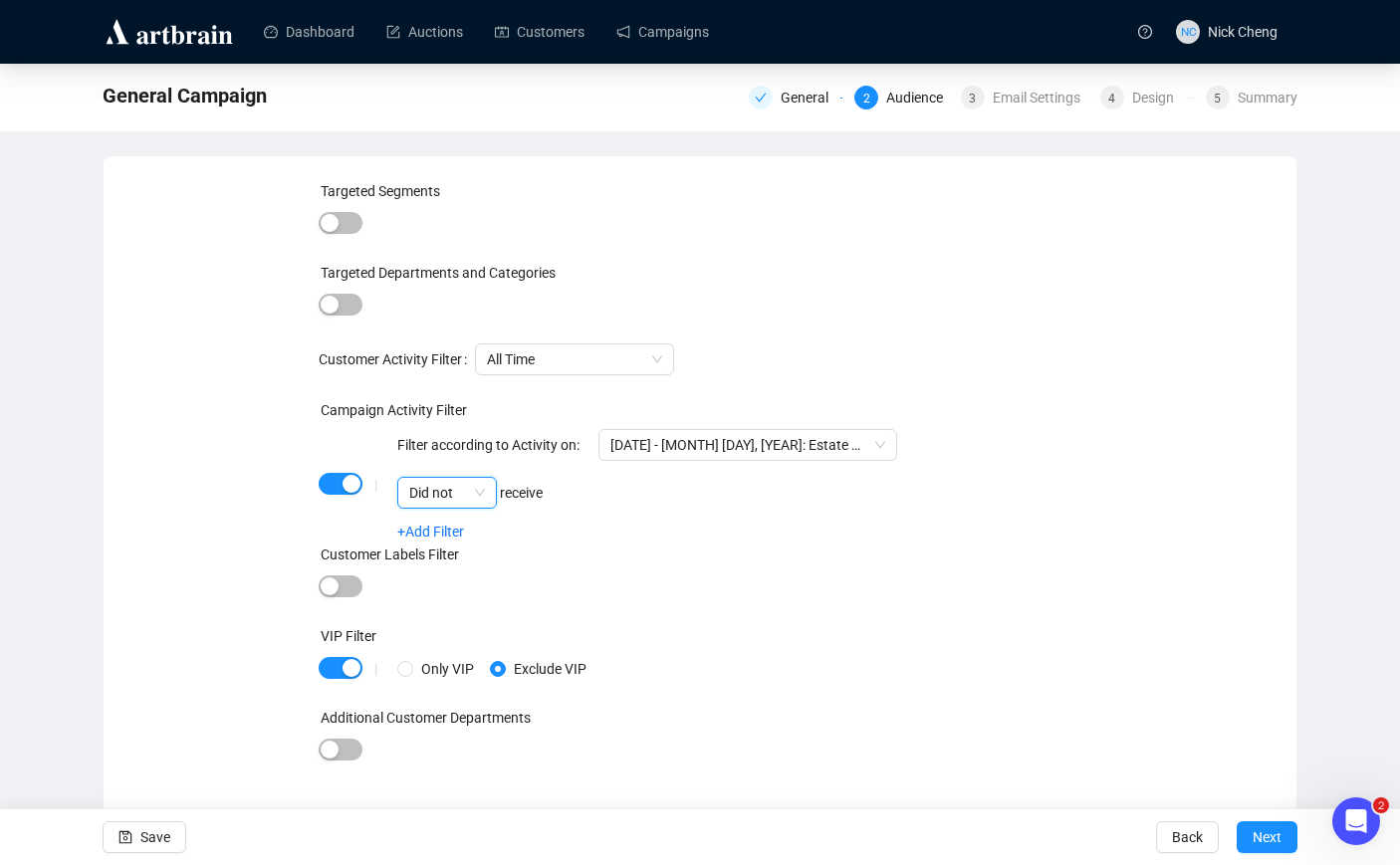 click on "Did not" at bounding box center [447, 493] 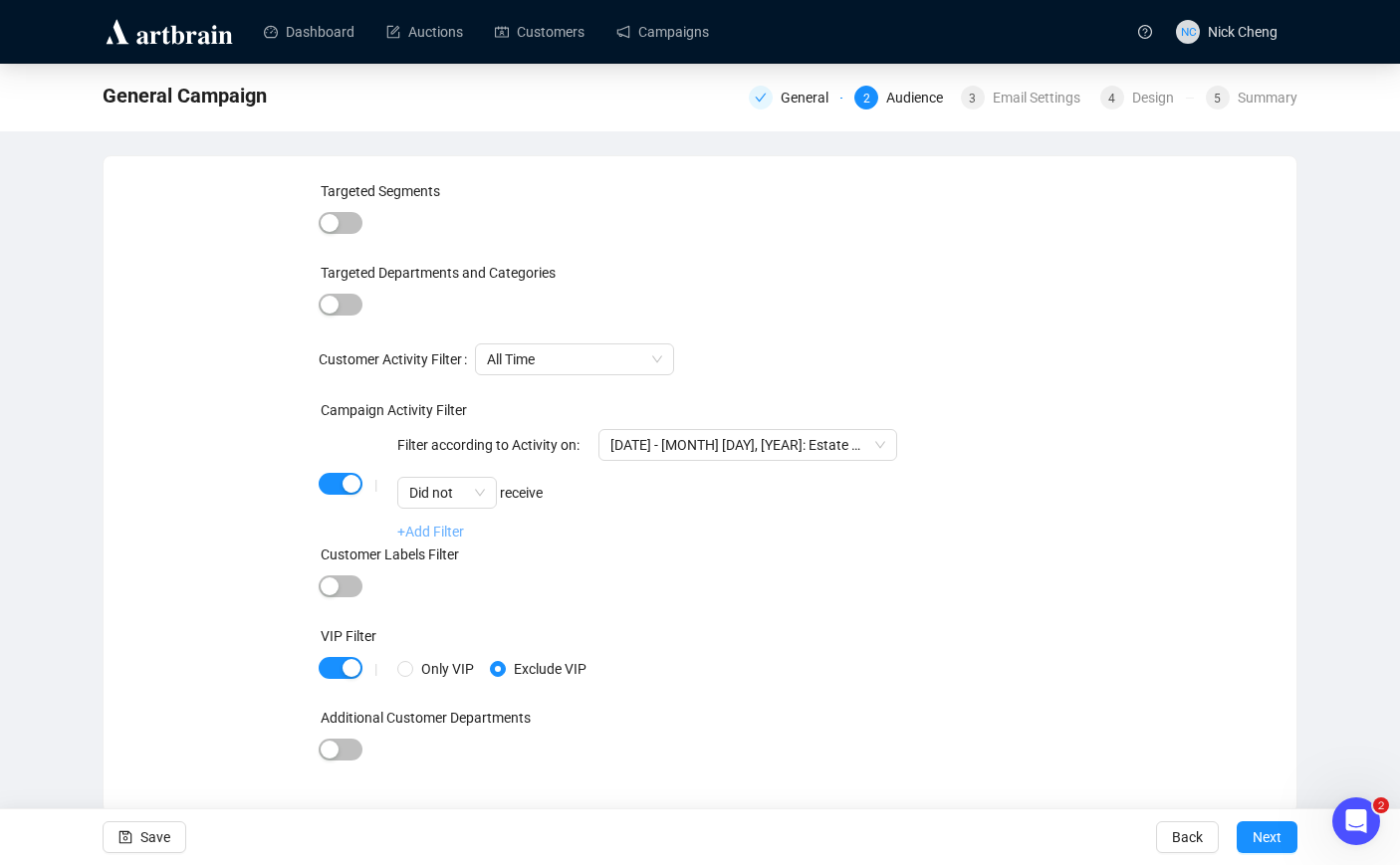 click on "+Add Filter" at bounding box center [430, 532] 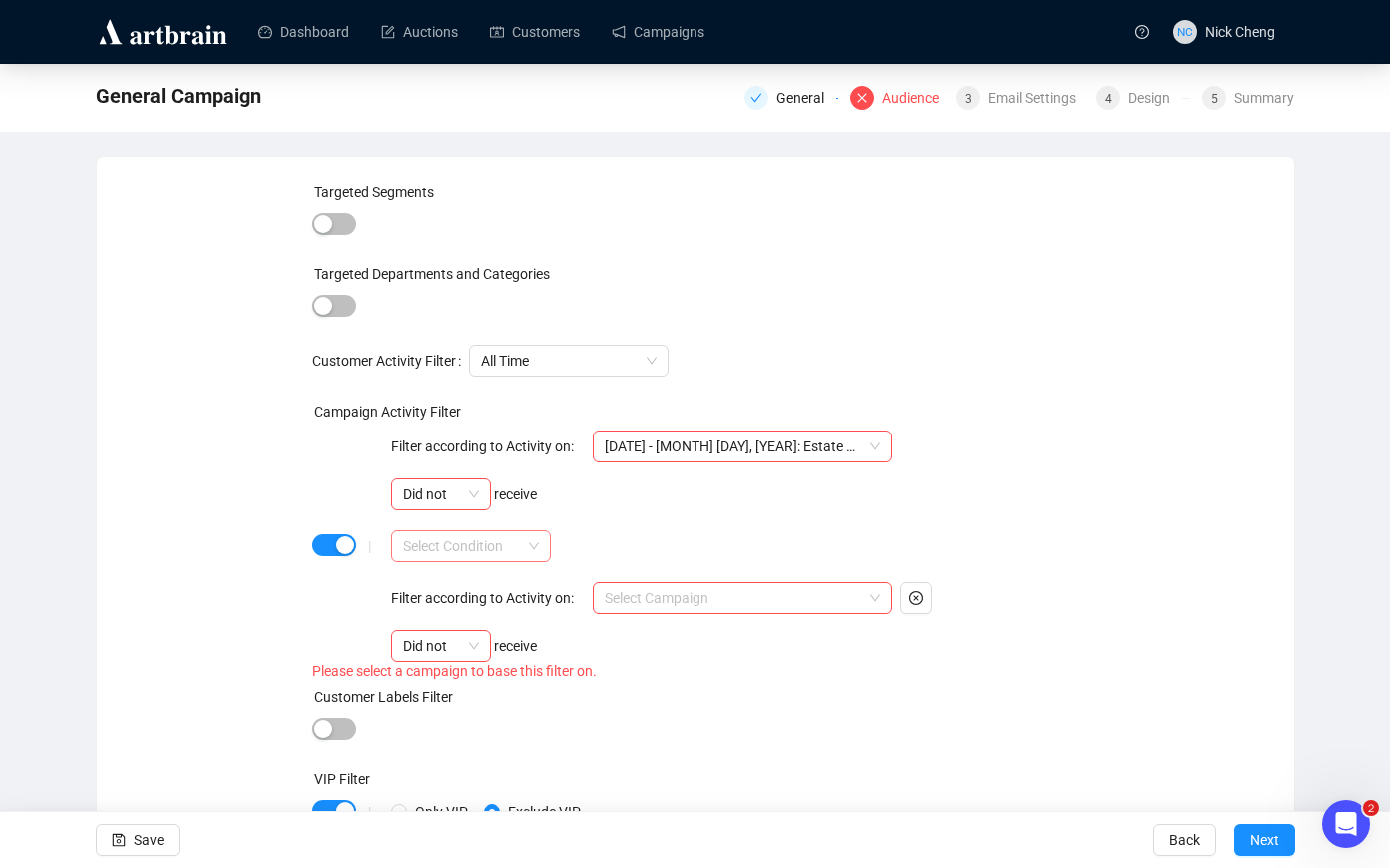 click at bounding box center [462, 546] 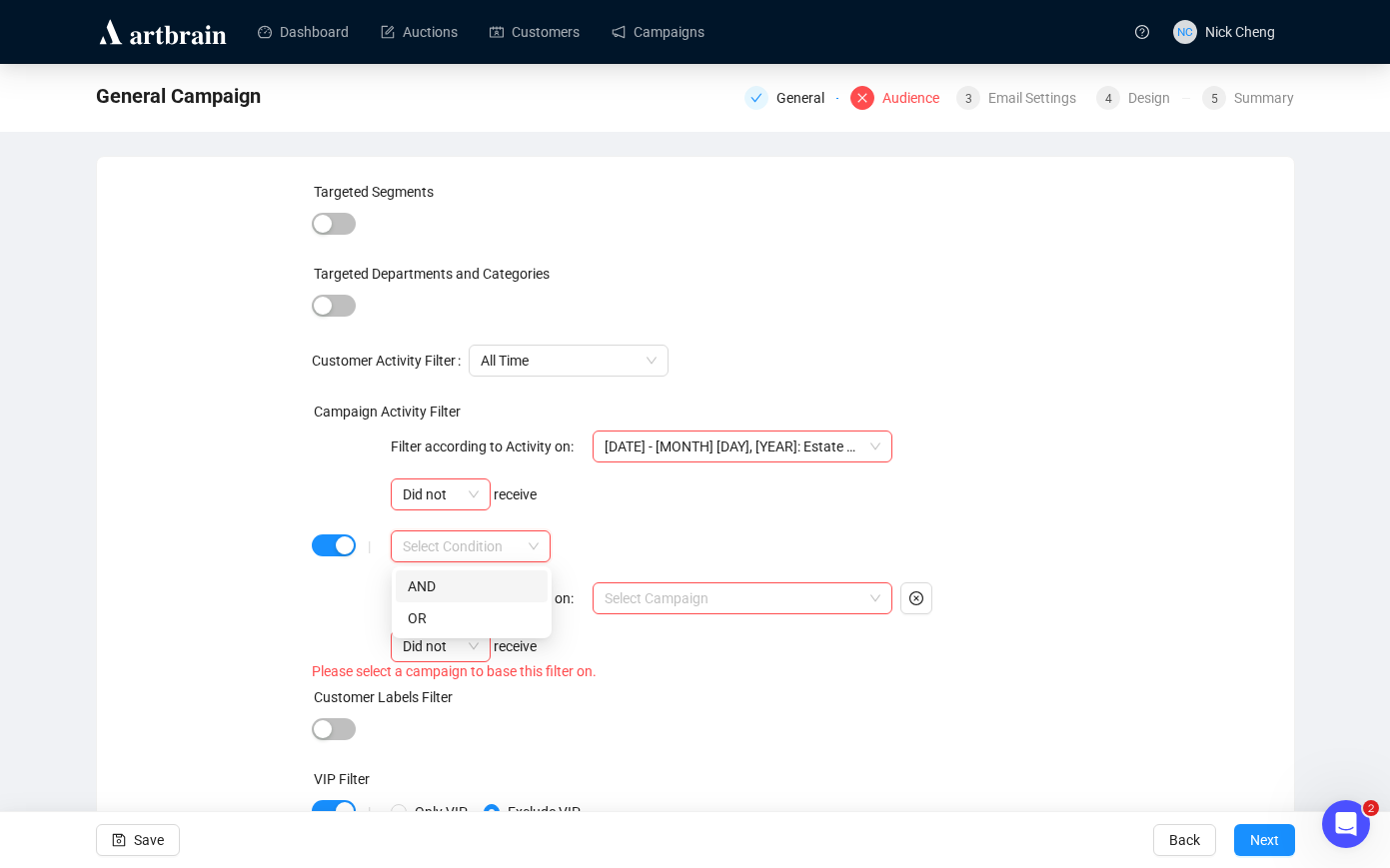 click on "AND" at bounding box center (472, 586) 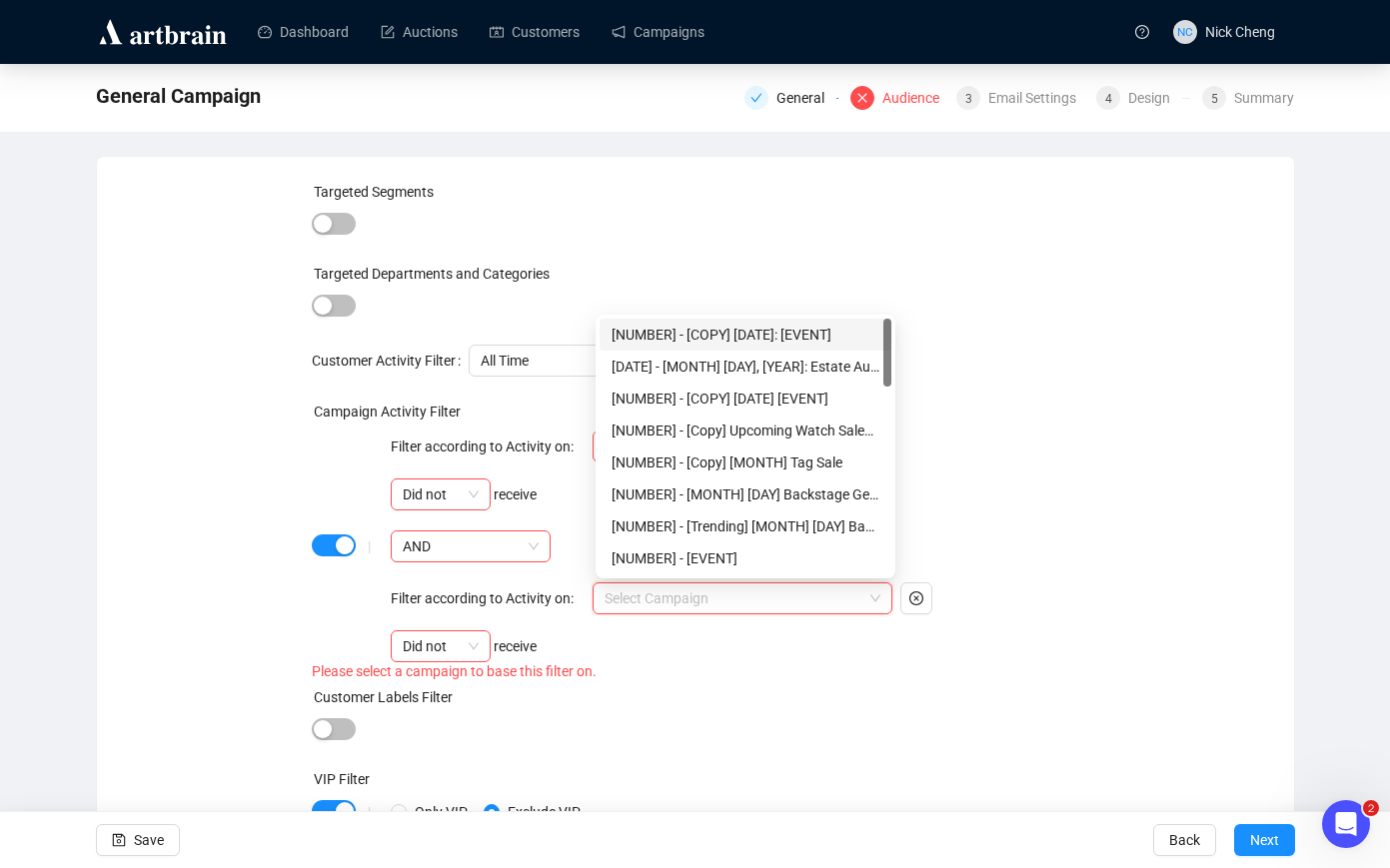 click at bounding box center (733, 598) 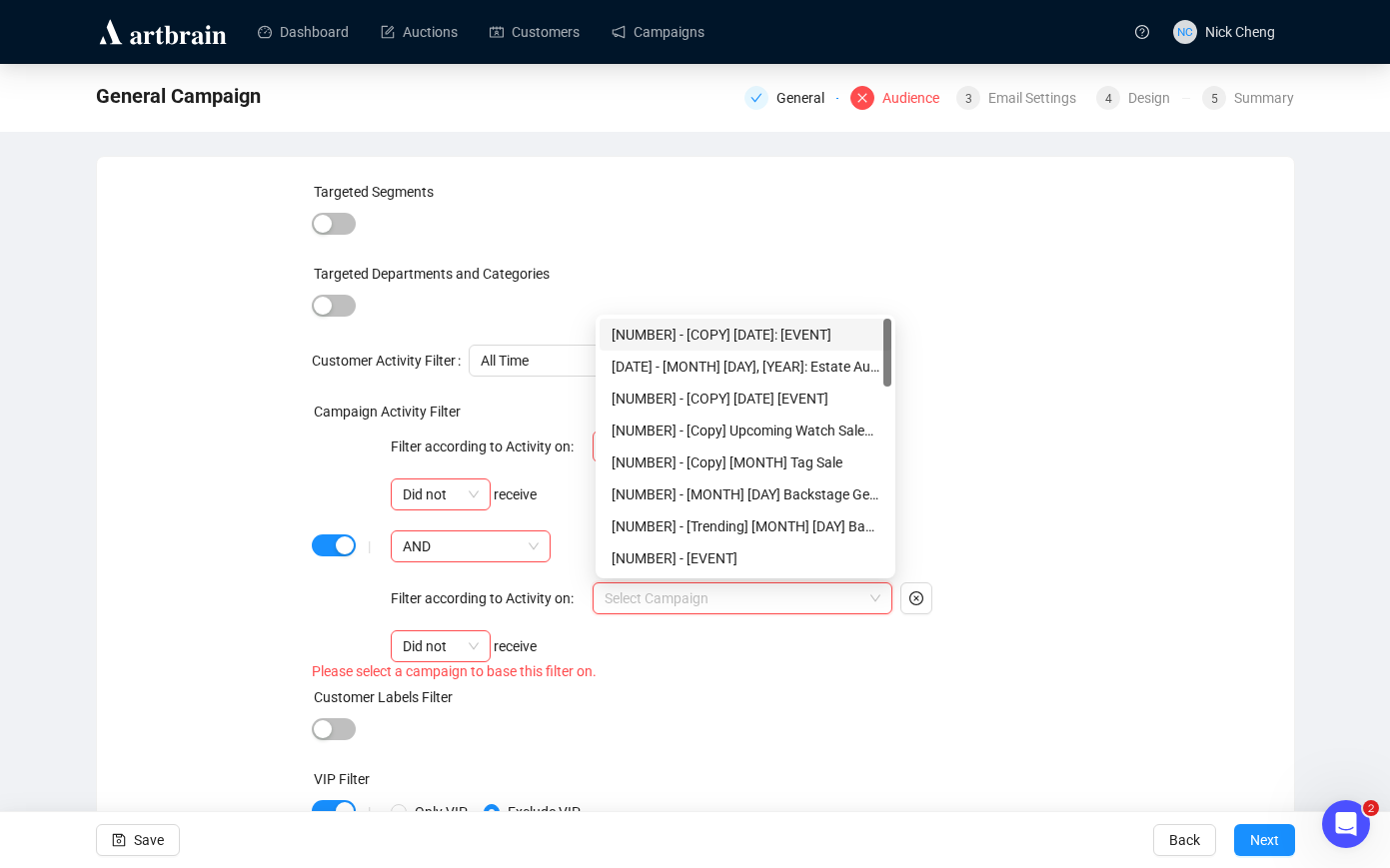 click on "[NUMBER] - [COPY] [DATE]: [EVENT]" at bounding box center [745, 335] 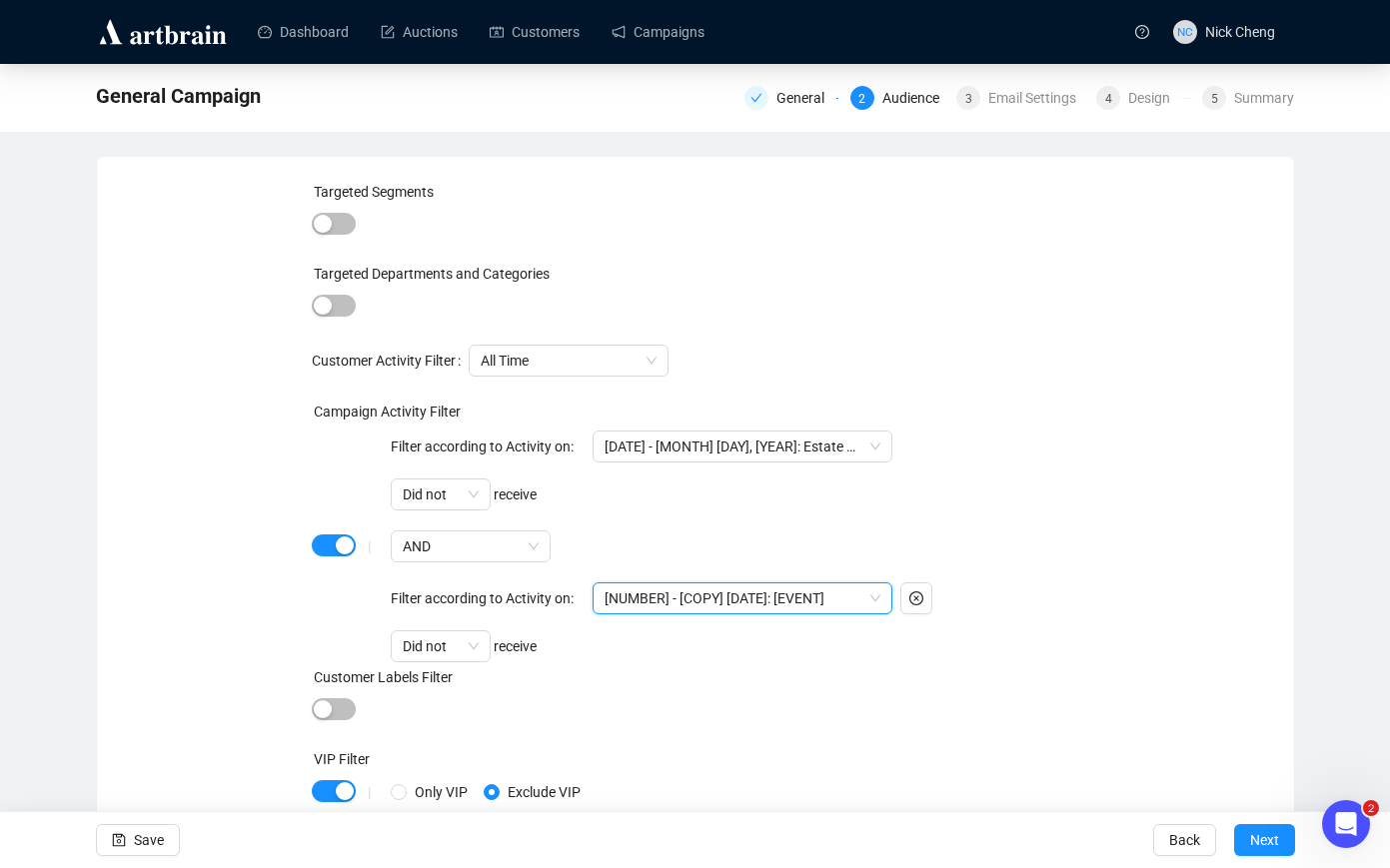 scroll, scrollTop: 69, scrollLeft: 0, axis: vertical 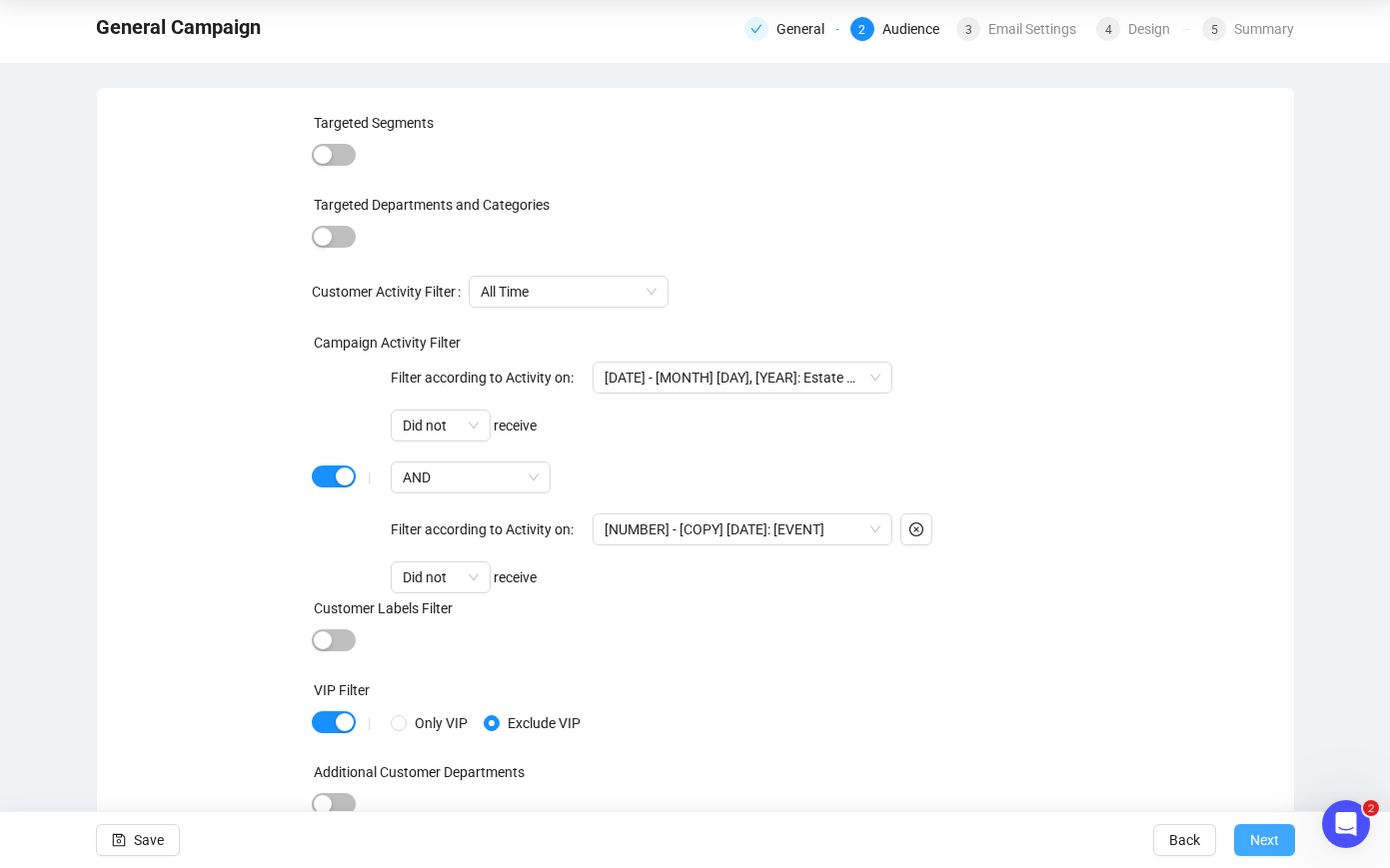 click on "Next" at bounding box center [1264, 840] 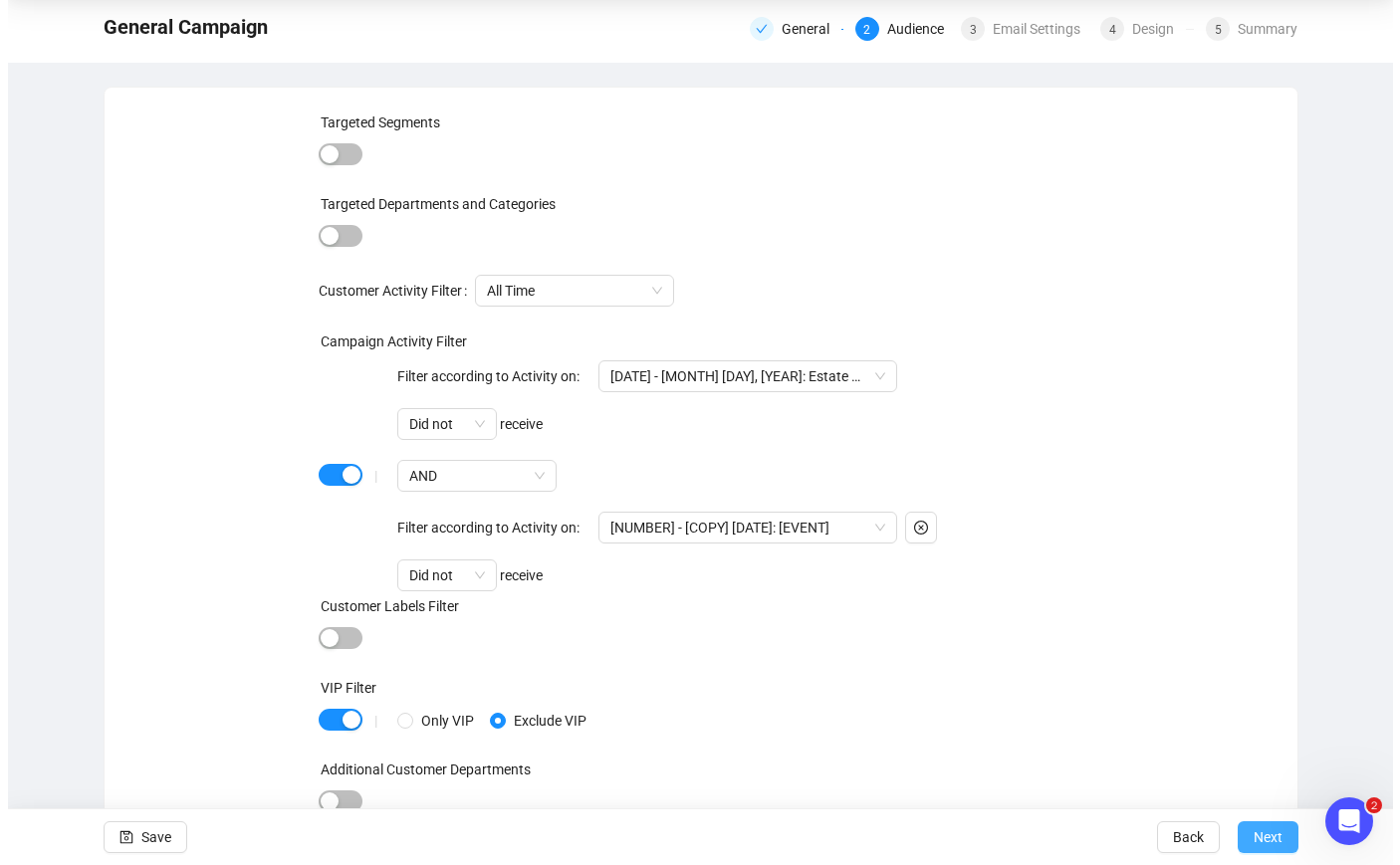 scroll, scrollTop: 0, scrollLeft: 0, axis: both 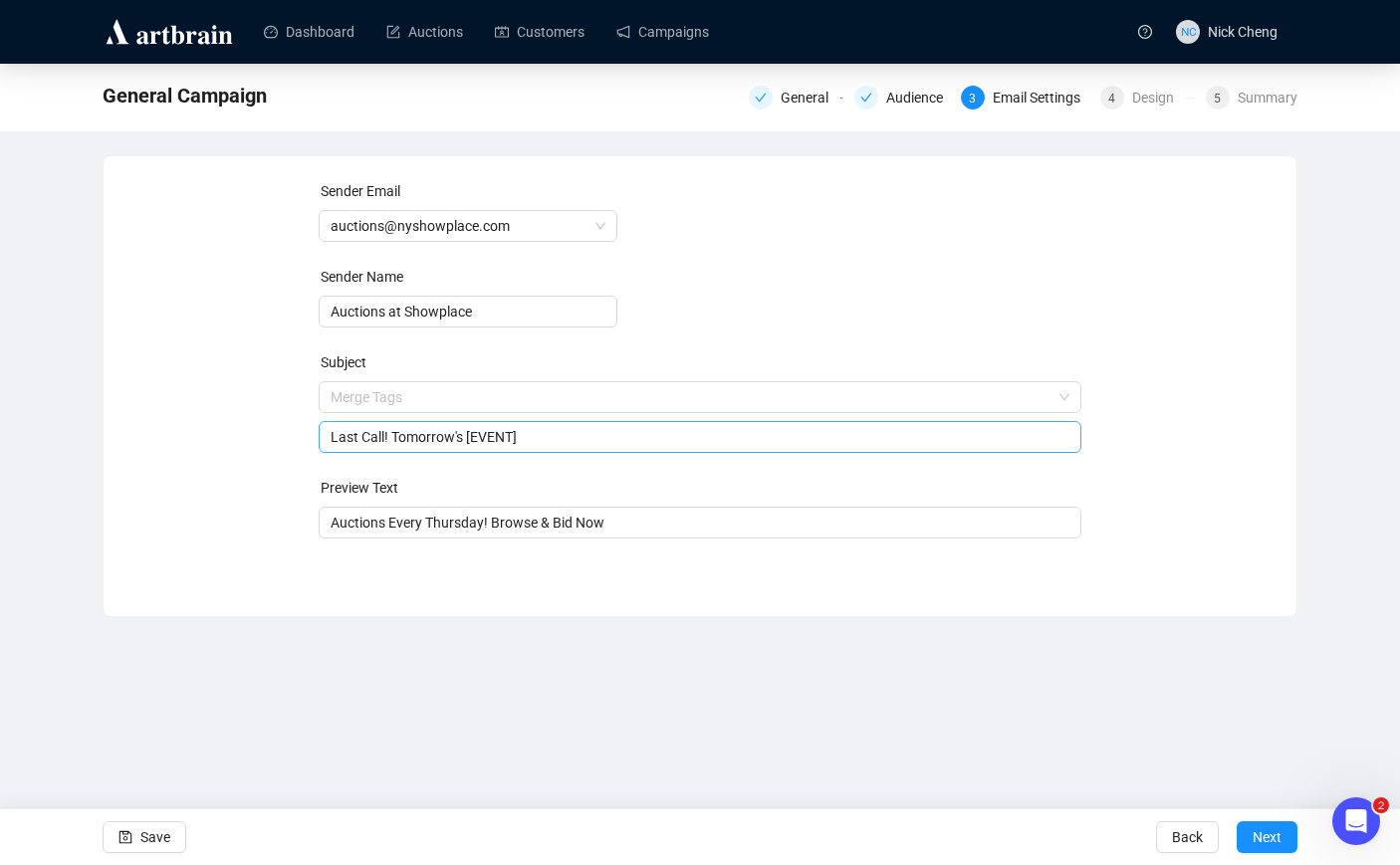 click on "Merge Tags Last Call! Tomorrow's Backstage Fine Art Auction" at bounding box center (700, 417) 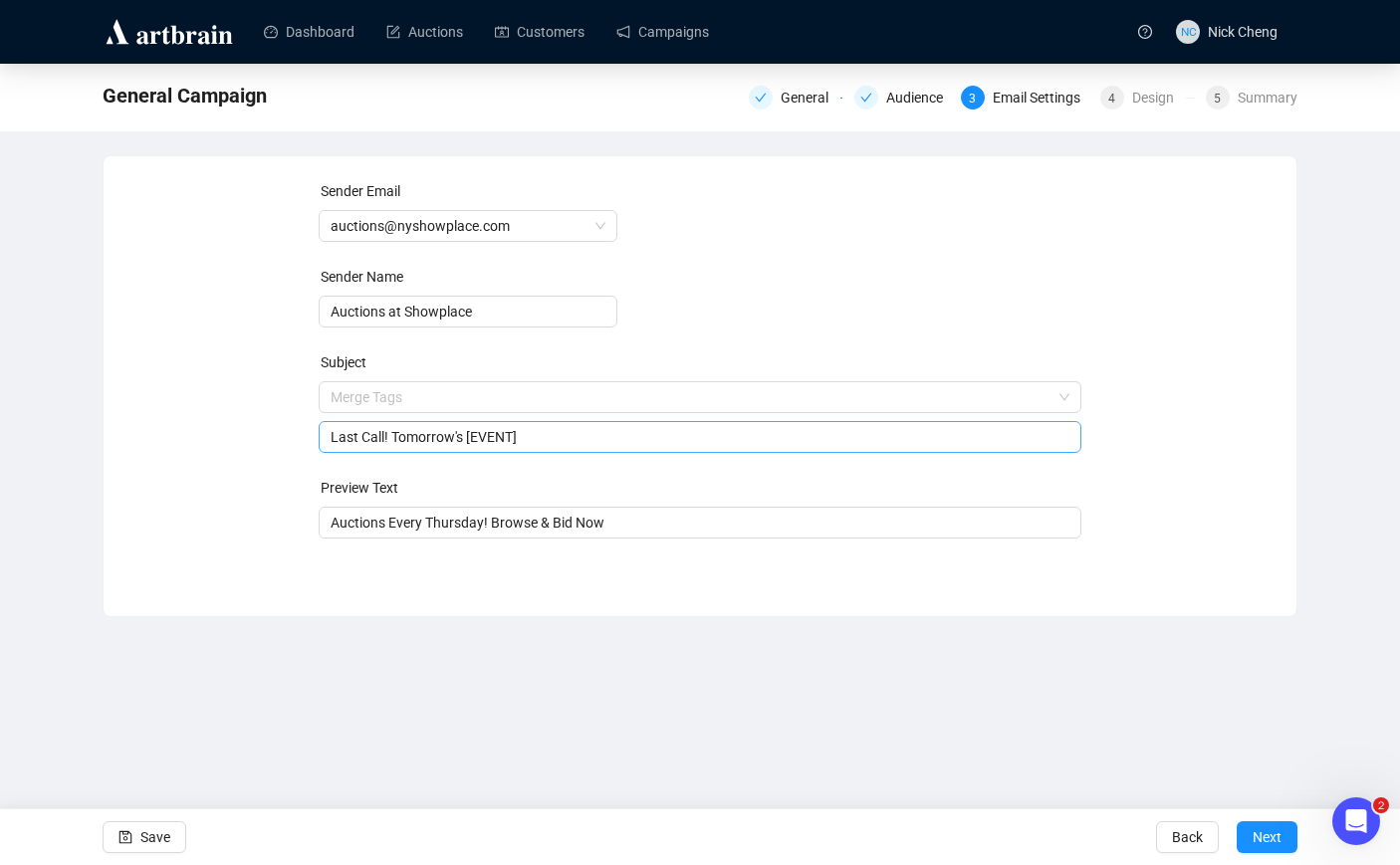 click at bounding box center [691, 397] 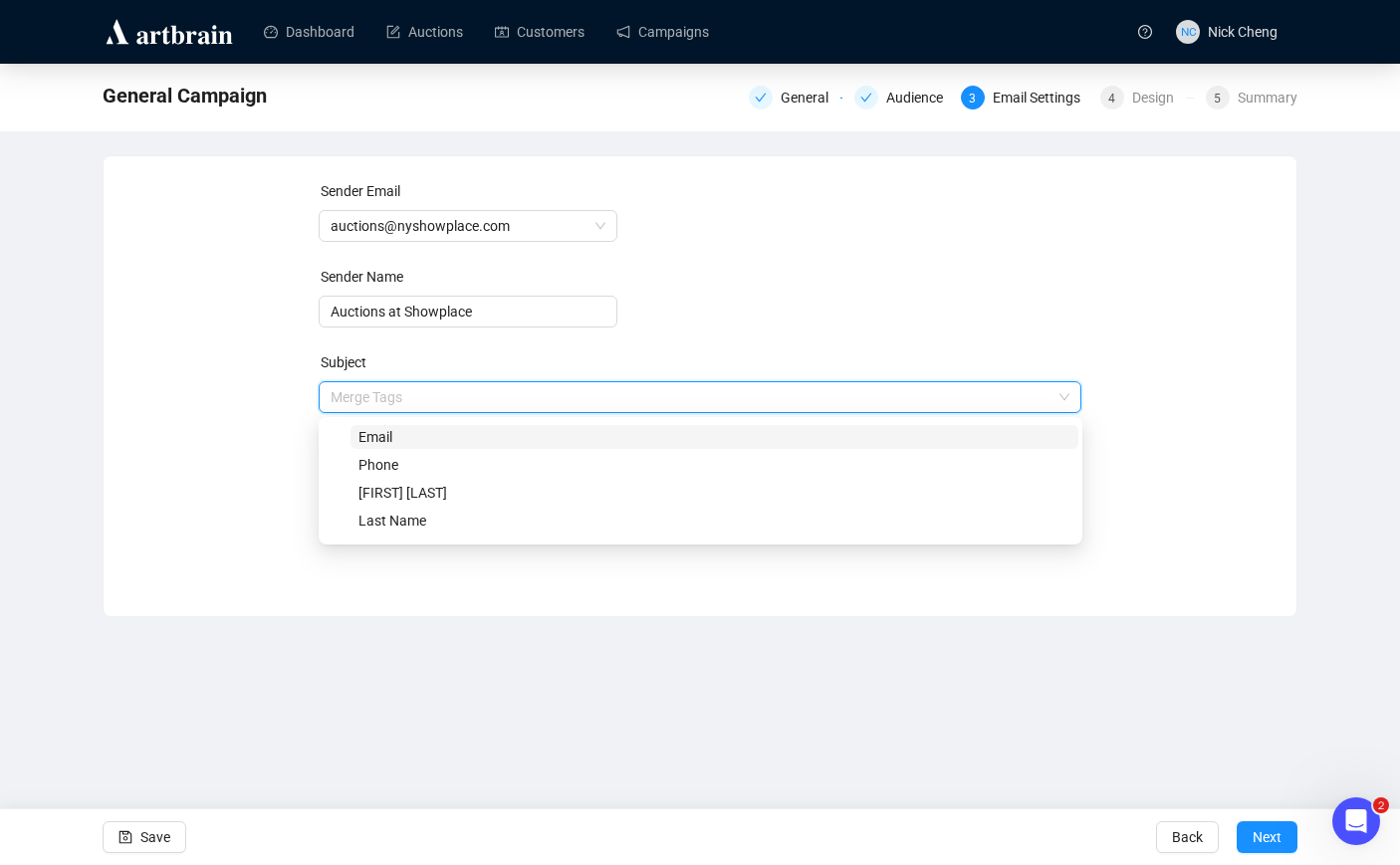 click at bounding box center [691, 397] 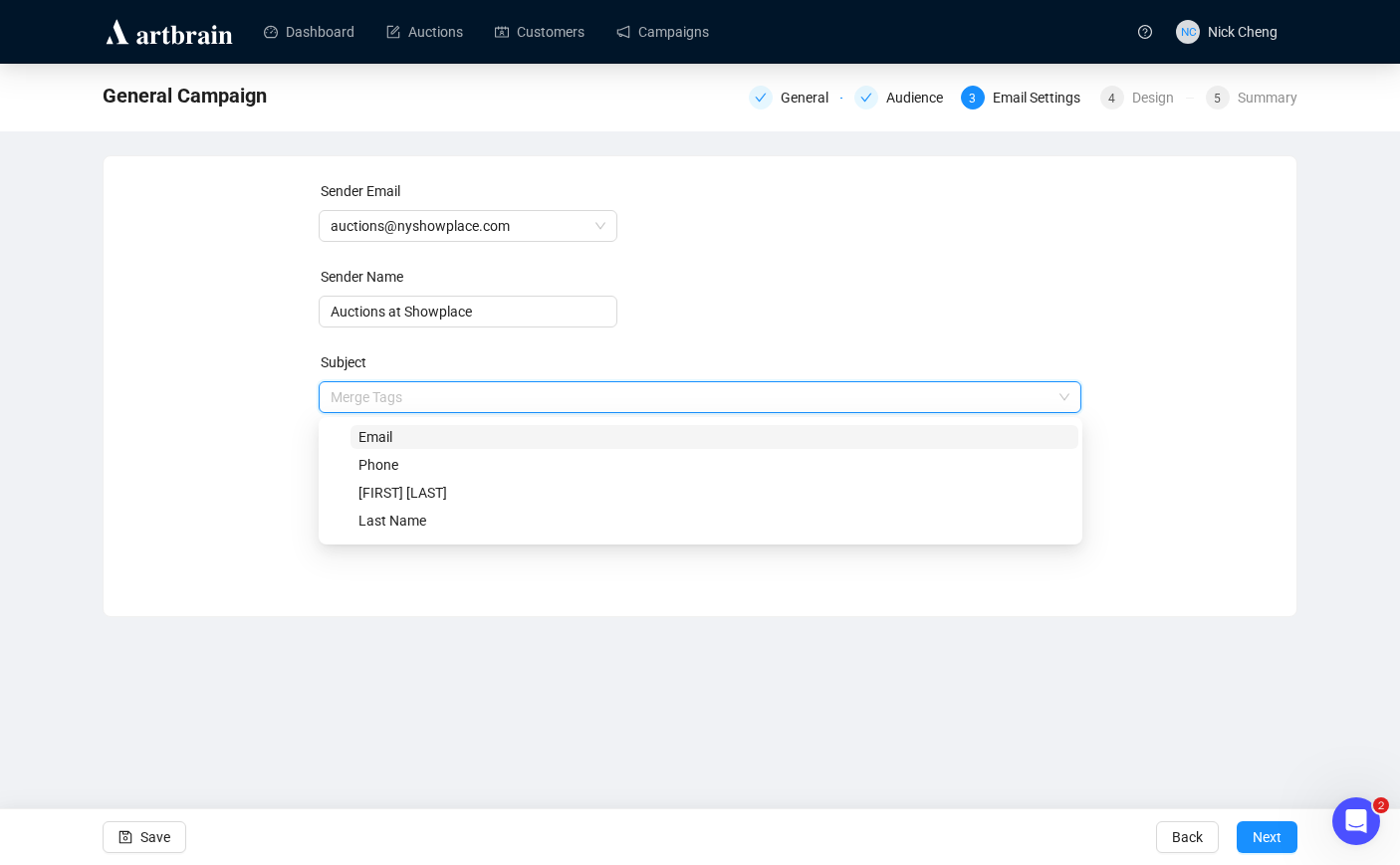 click at bounding box center (691, 397) 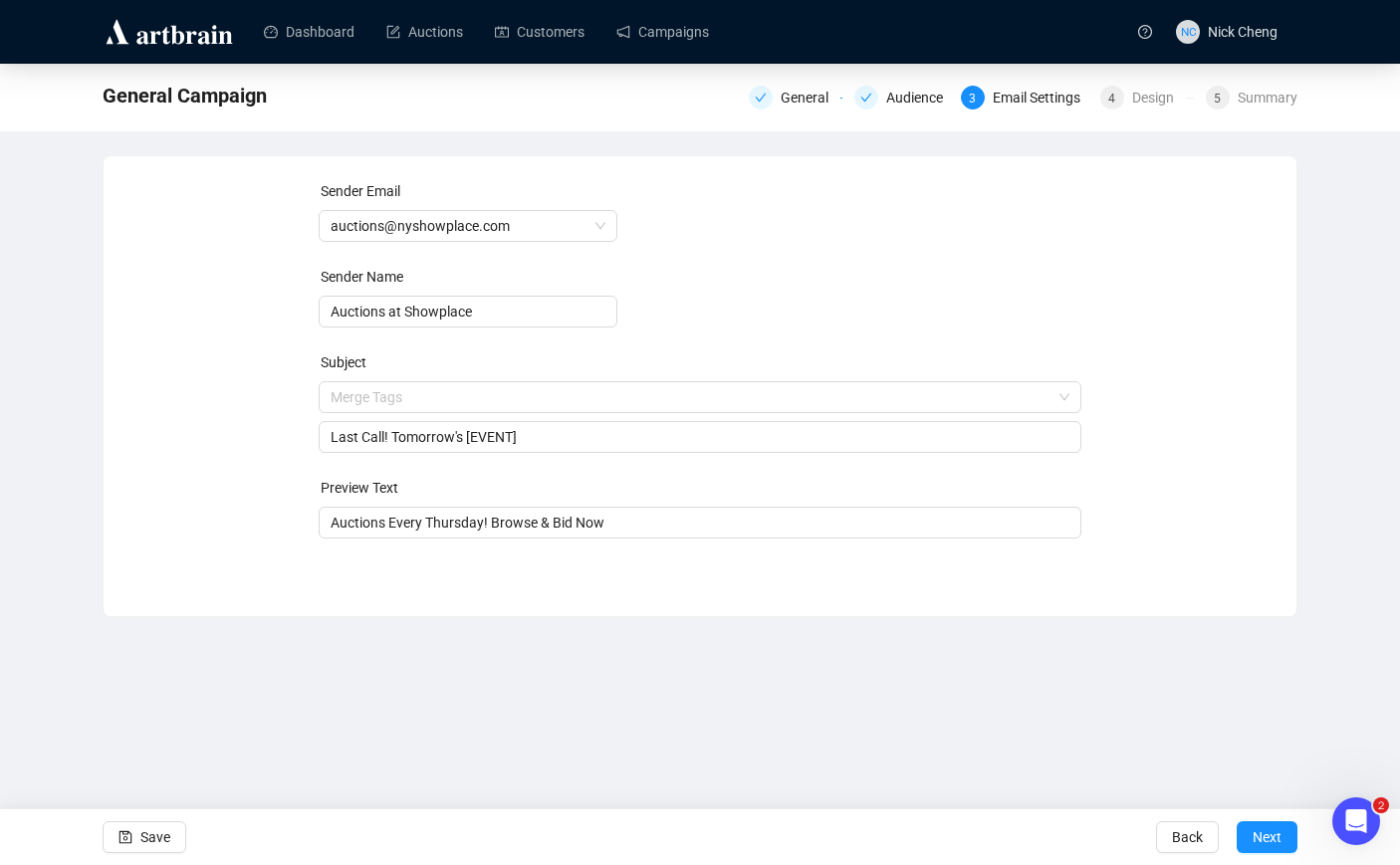 click on "Sender Email [EMAIL] Sender Name Auctions at Showplace Subject Merge Tags Last Call! Tomorrow's Backstage Fine Art Auction Preview Text Auctions Every Thursday! Browse & Bid Now Save Back Next" at bounding box center (700, 371) 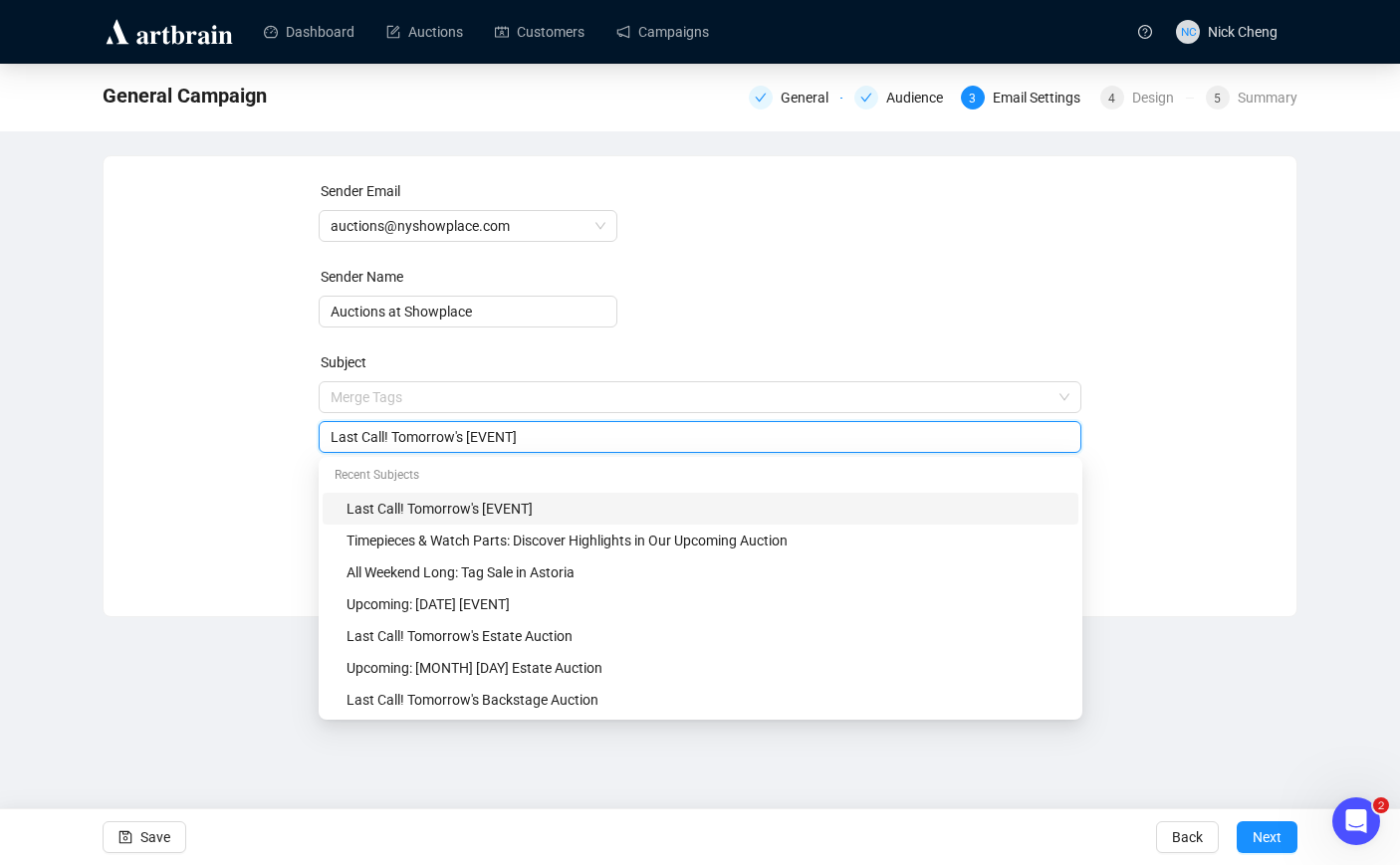 click on "Last Call! Tomorrow's [EVENT]" at bounding box center (700, 437) 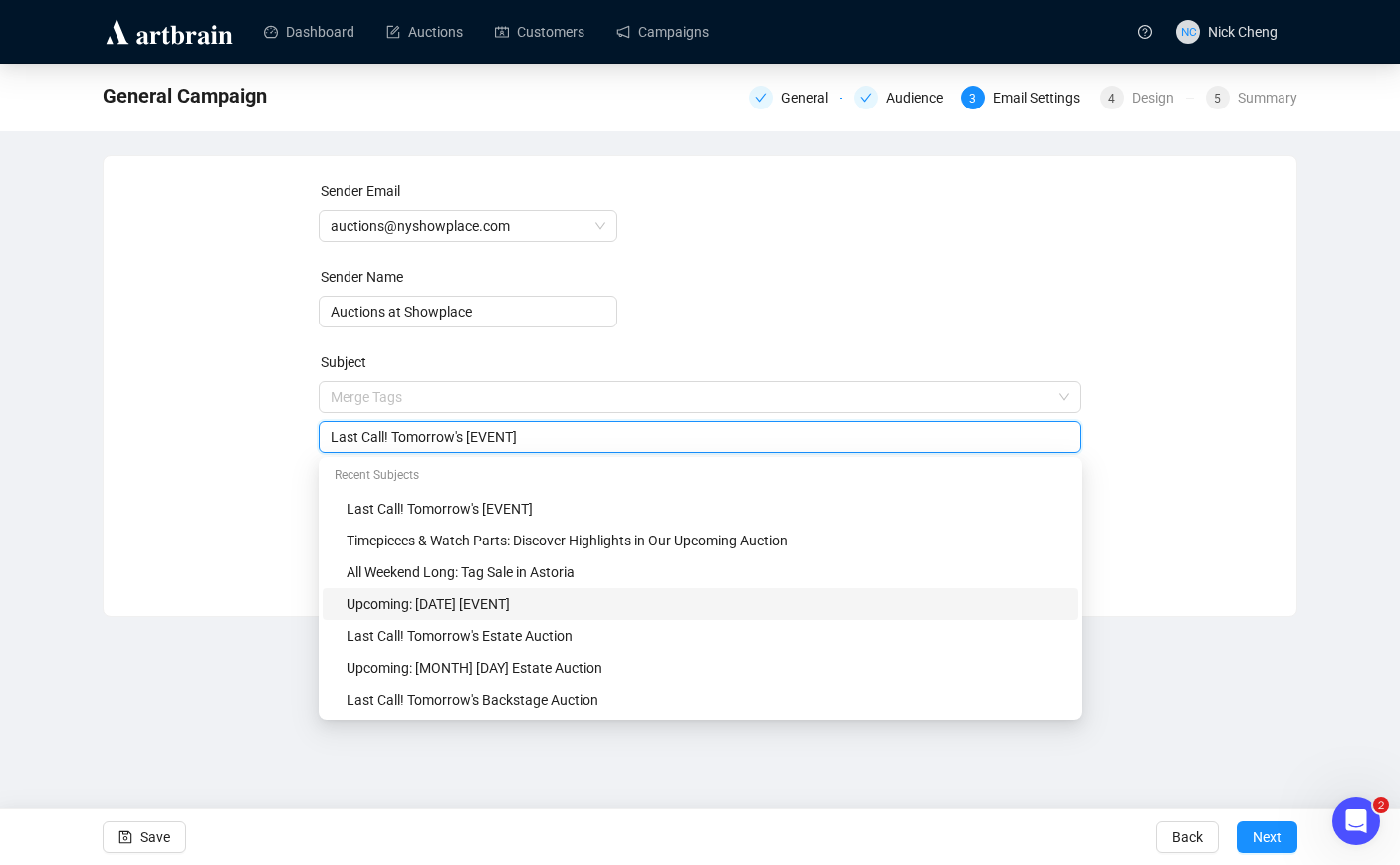 click on "Upcoming: [DATE] [EVENT]" at bounding box center [706, 604] 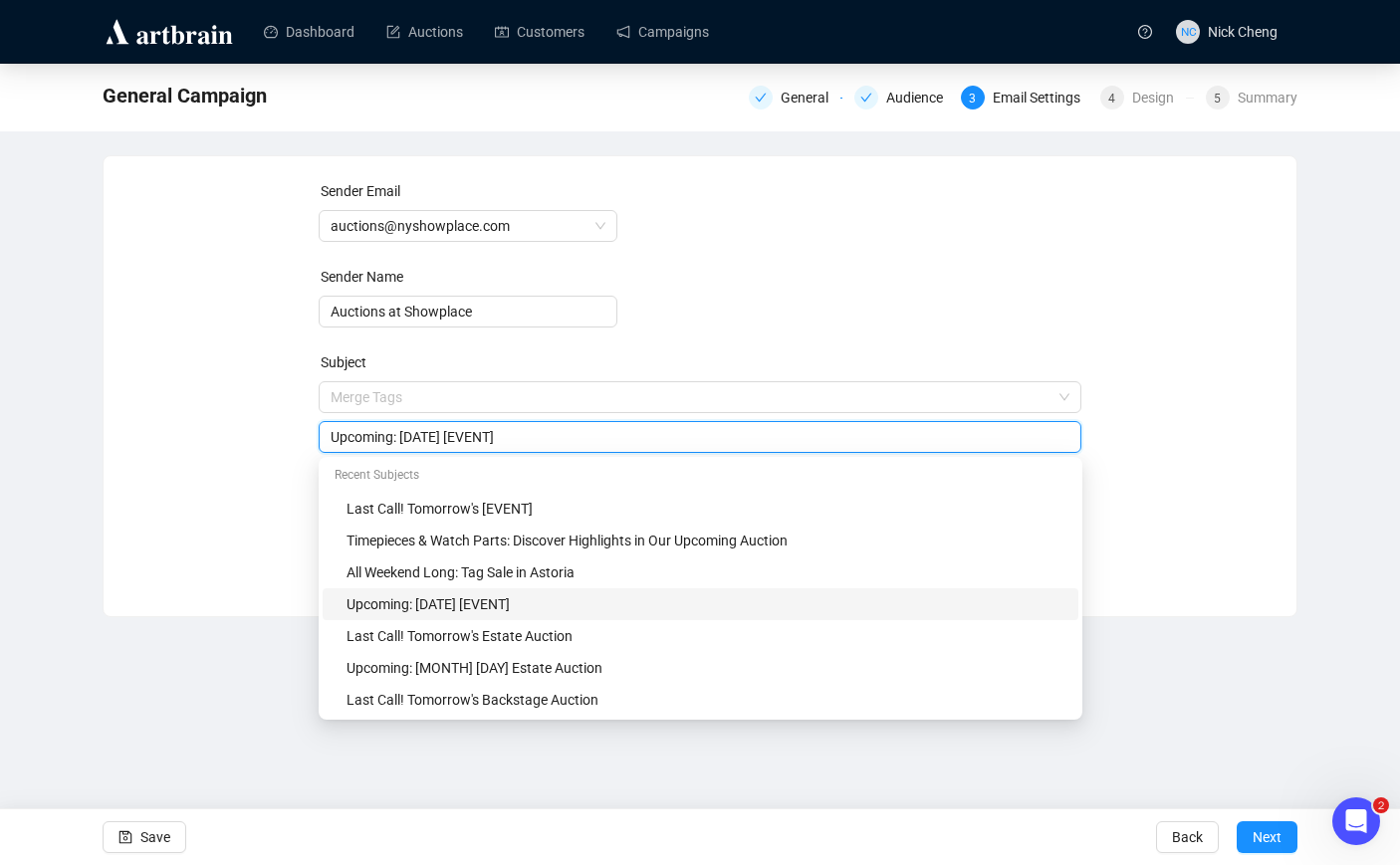 drag, startPoint x: 668, startPoint y: 442, endPoint x: 400, endPoint y: 451, distance: 268.1511 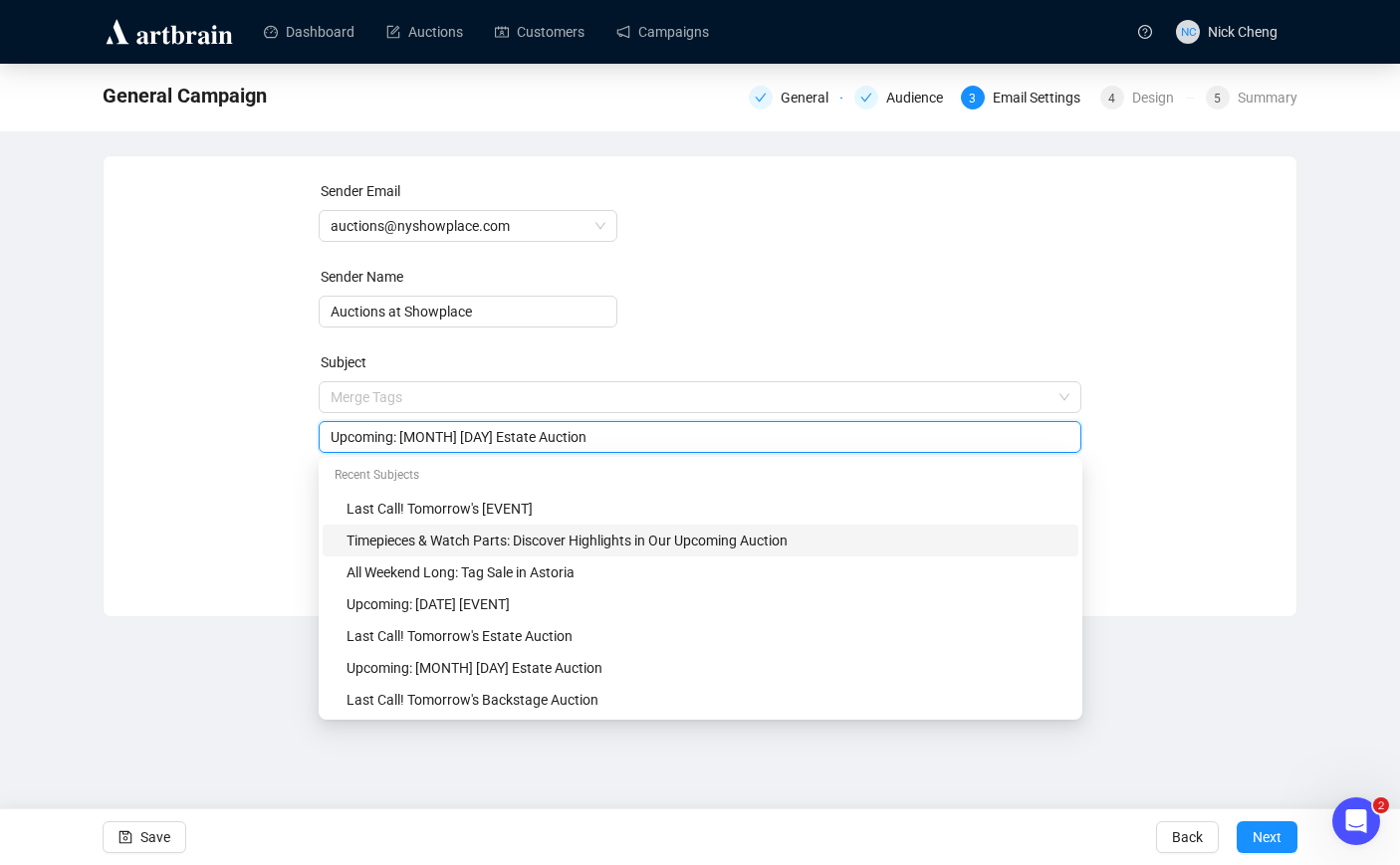 type on "Upcoming: [MONTH] [DAY] Estate Auction" 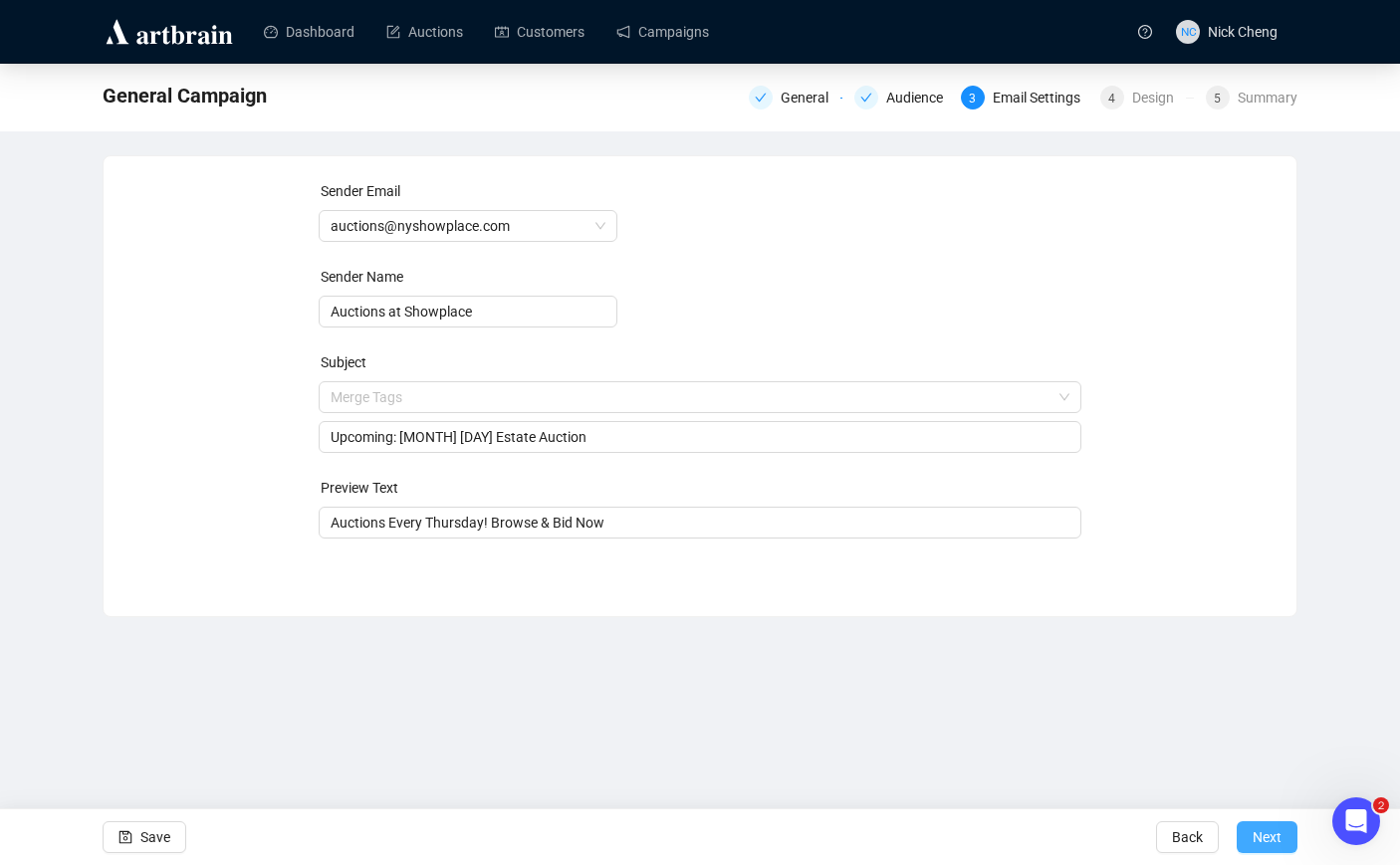 click on "Next" at bounding box center [1267, 837] 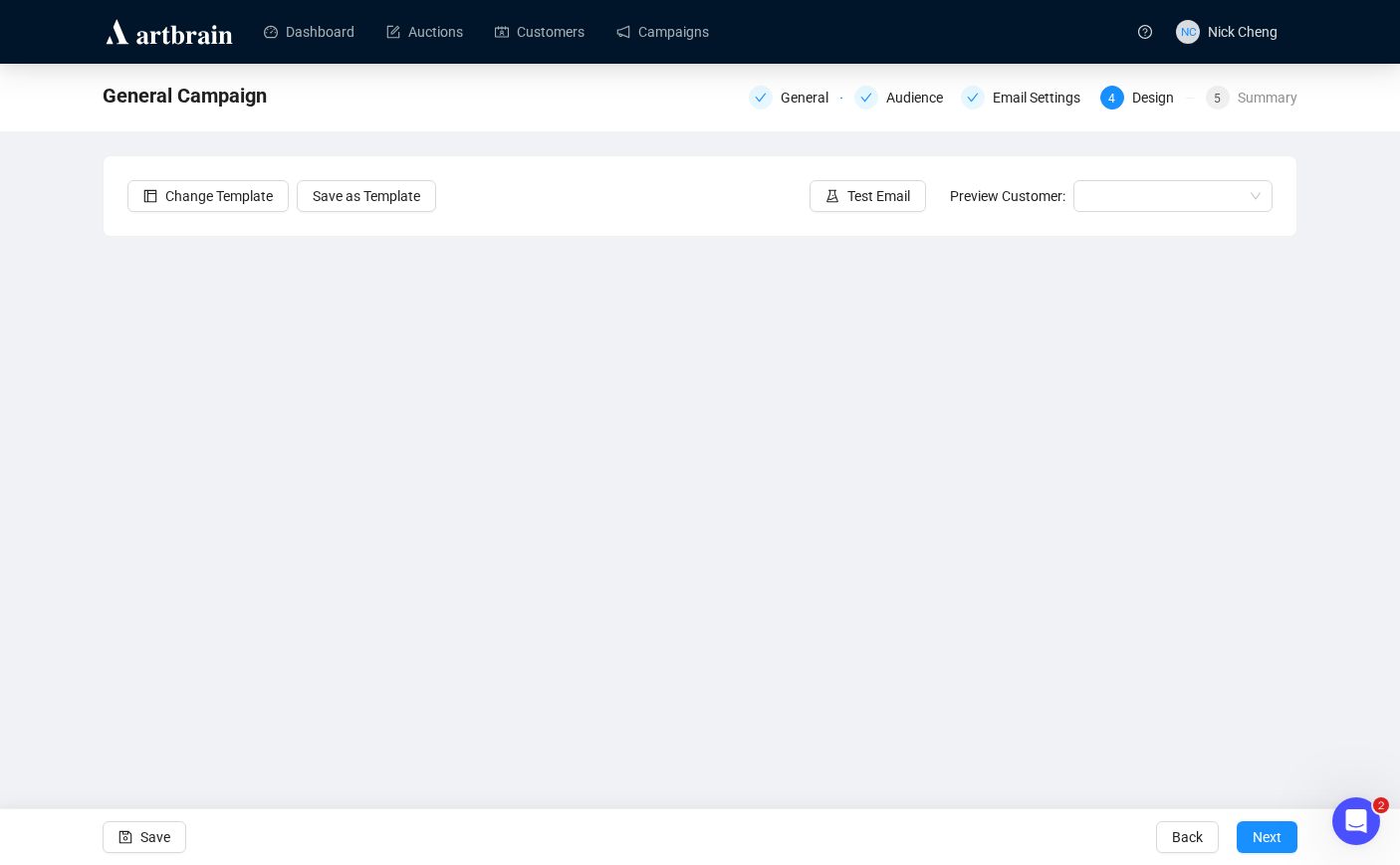 click on "General Campaign General Audience Email Settings 4 Design 5 Summary Change Template Save as Template Test Email Preview Customer: Save Back Next" at bounding box center [700, 418] 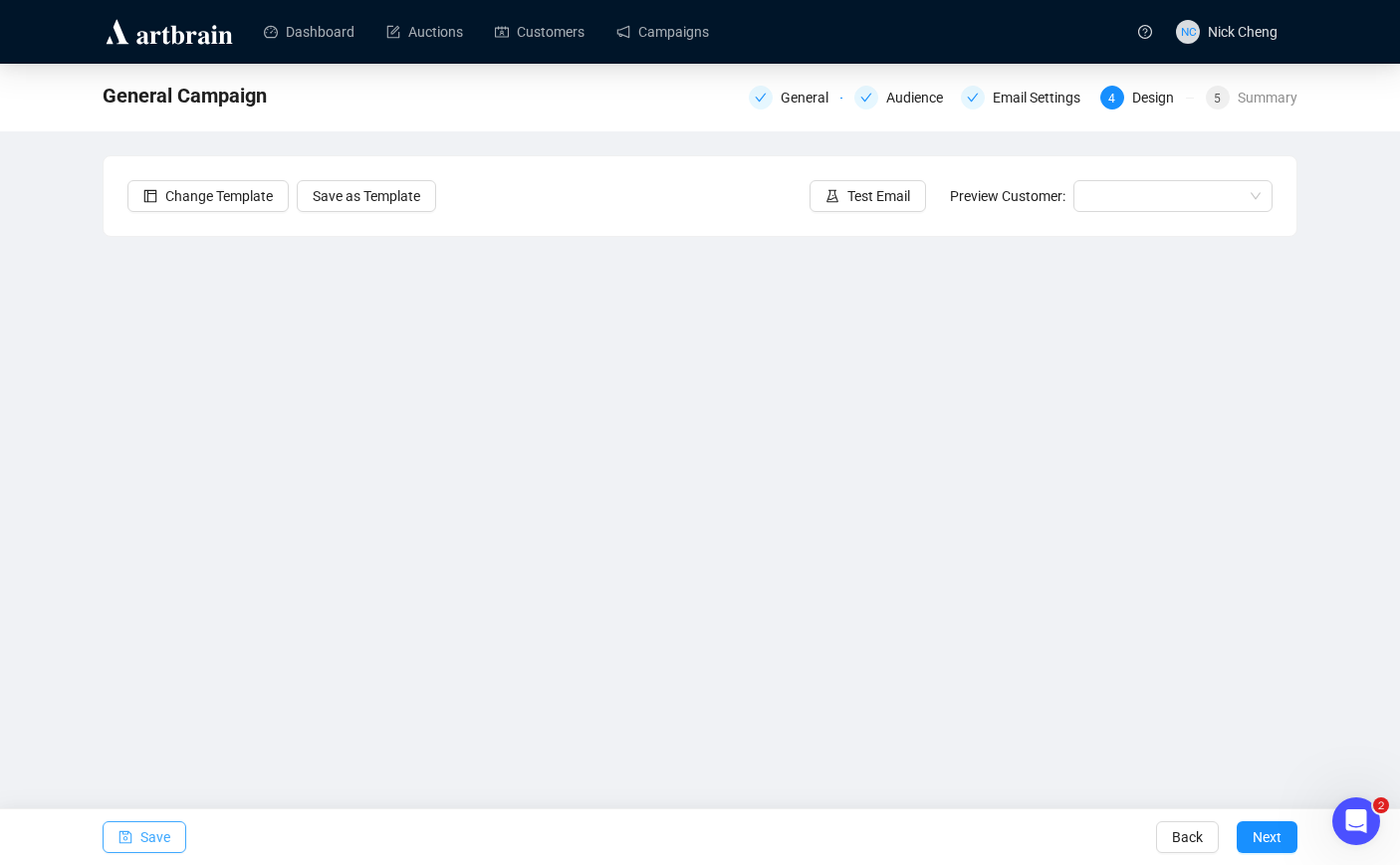 click on "Save" at bounding box center (155, 837) 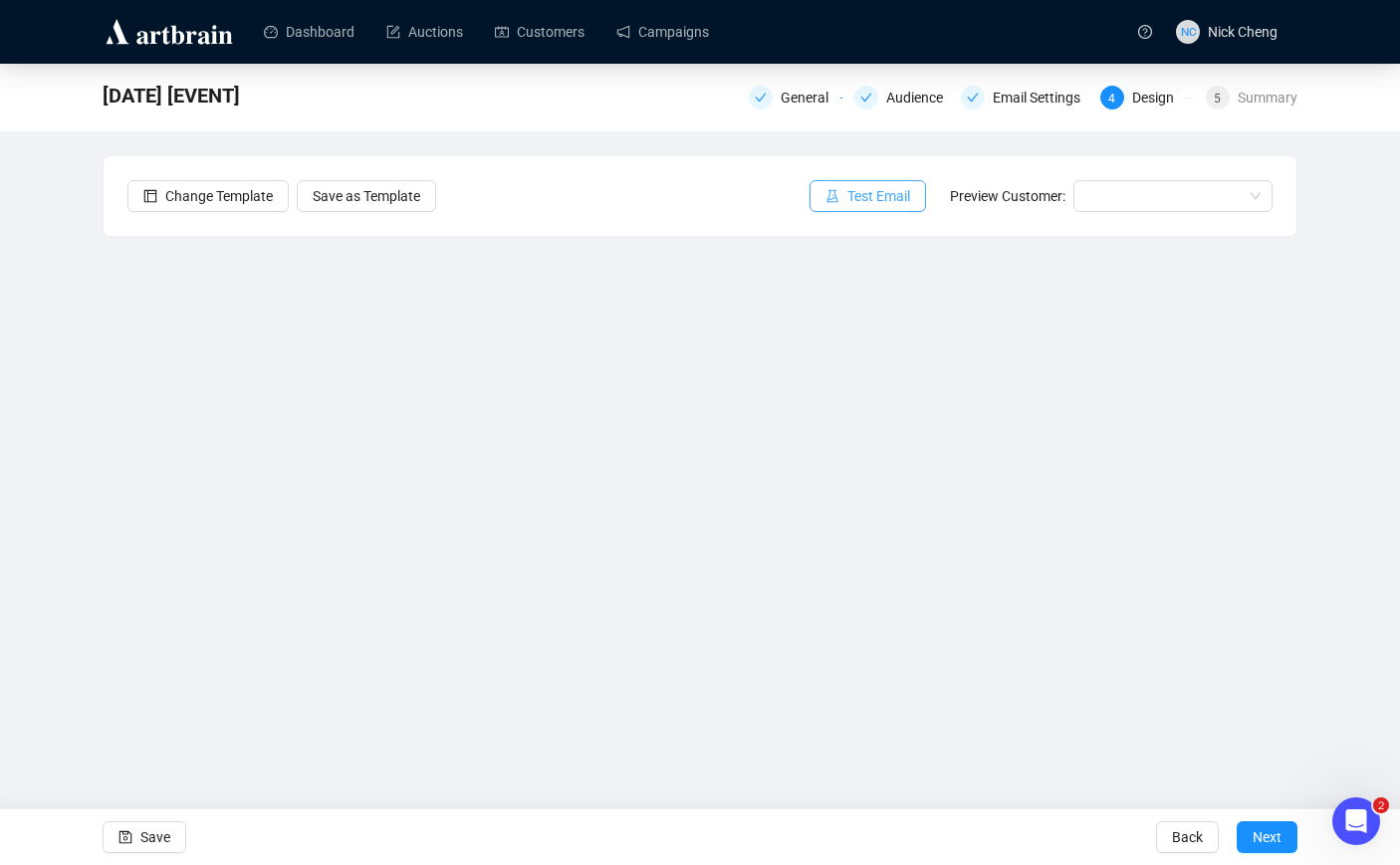 click on "Test Email" at bounding box center (867, 196) 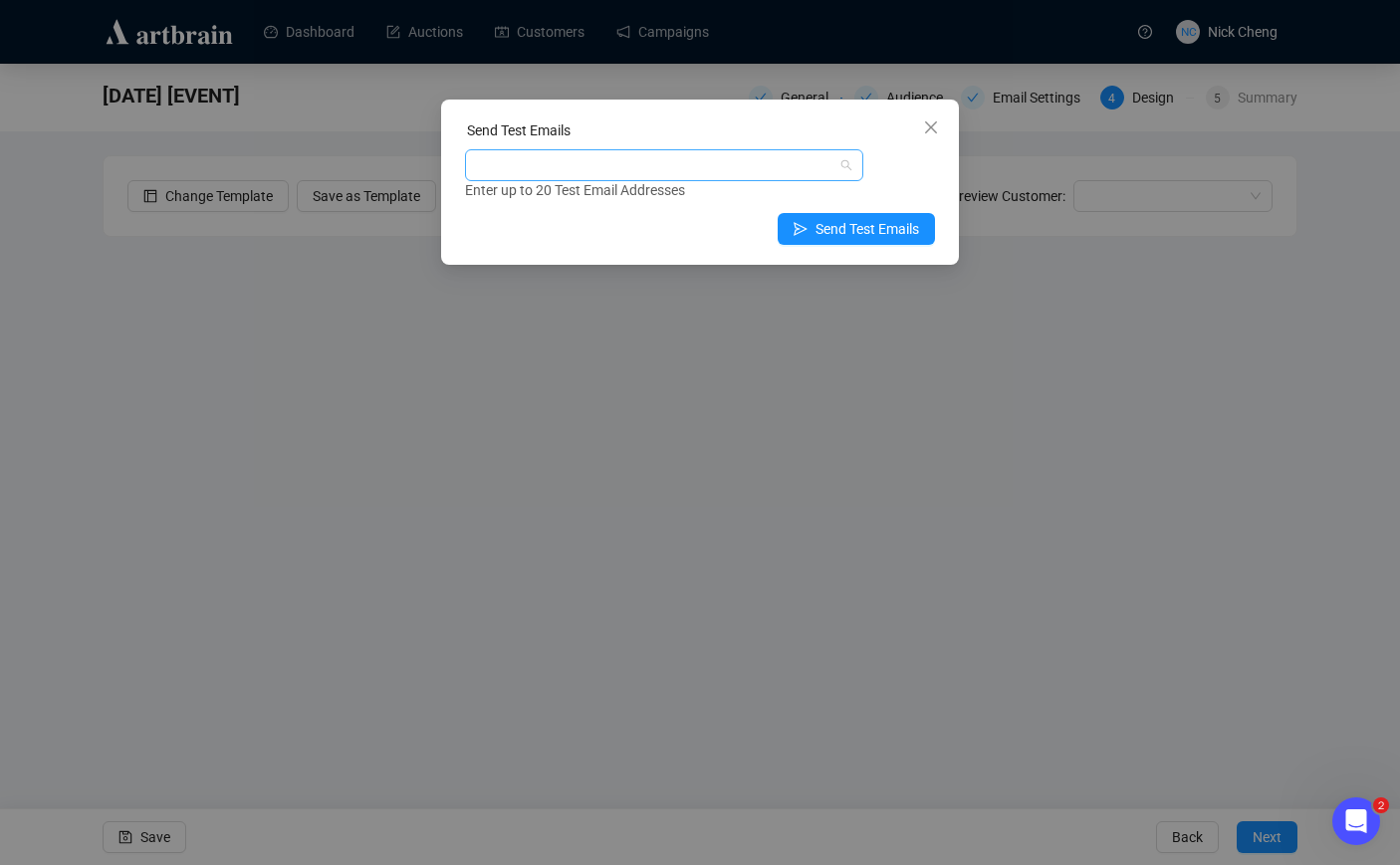 click at bounding box center (653, 165) 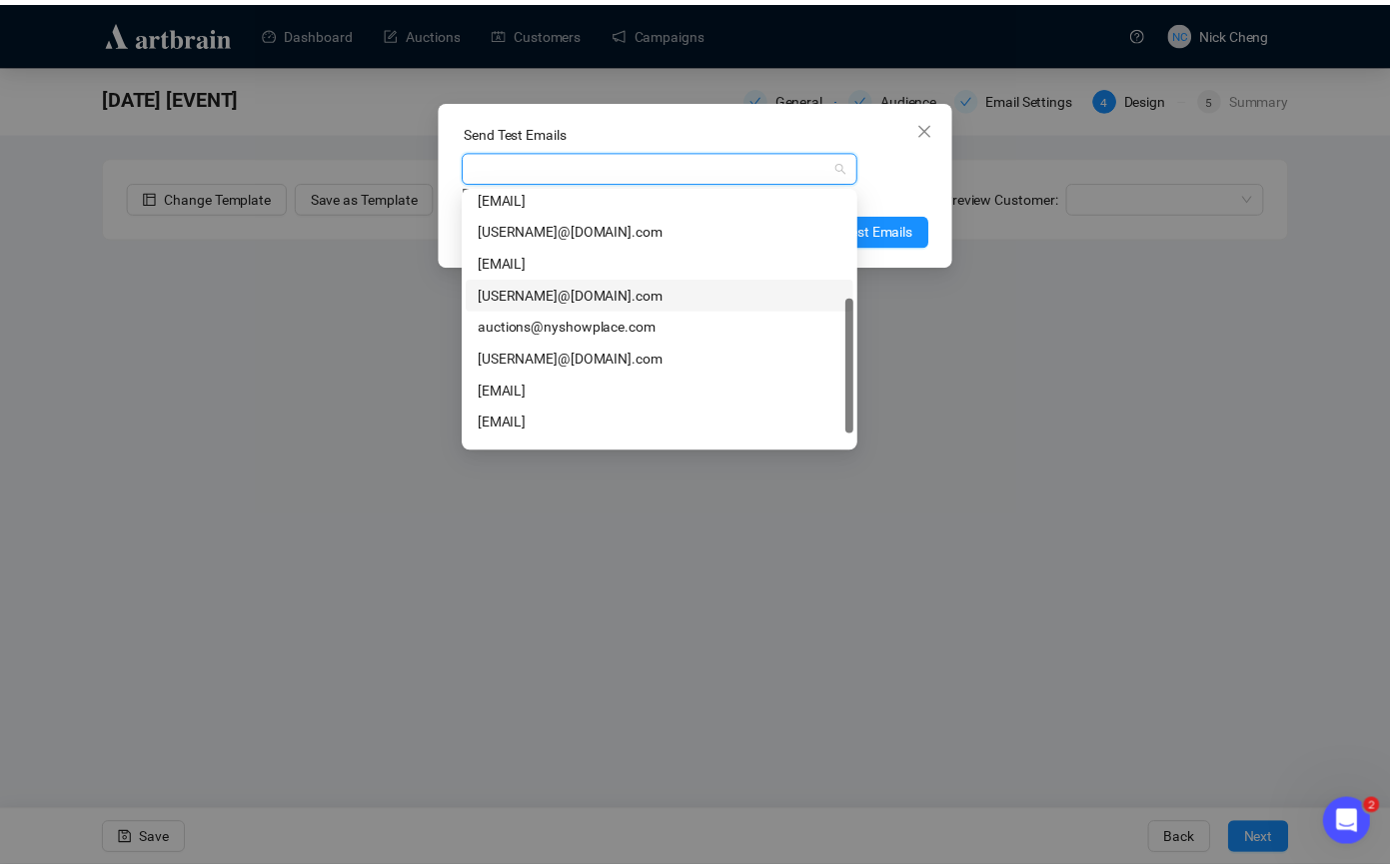 scroll, scrollTop: 224, scrollLeft: 0, axis: vertical 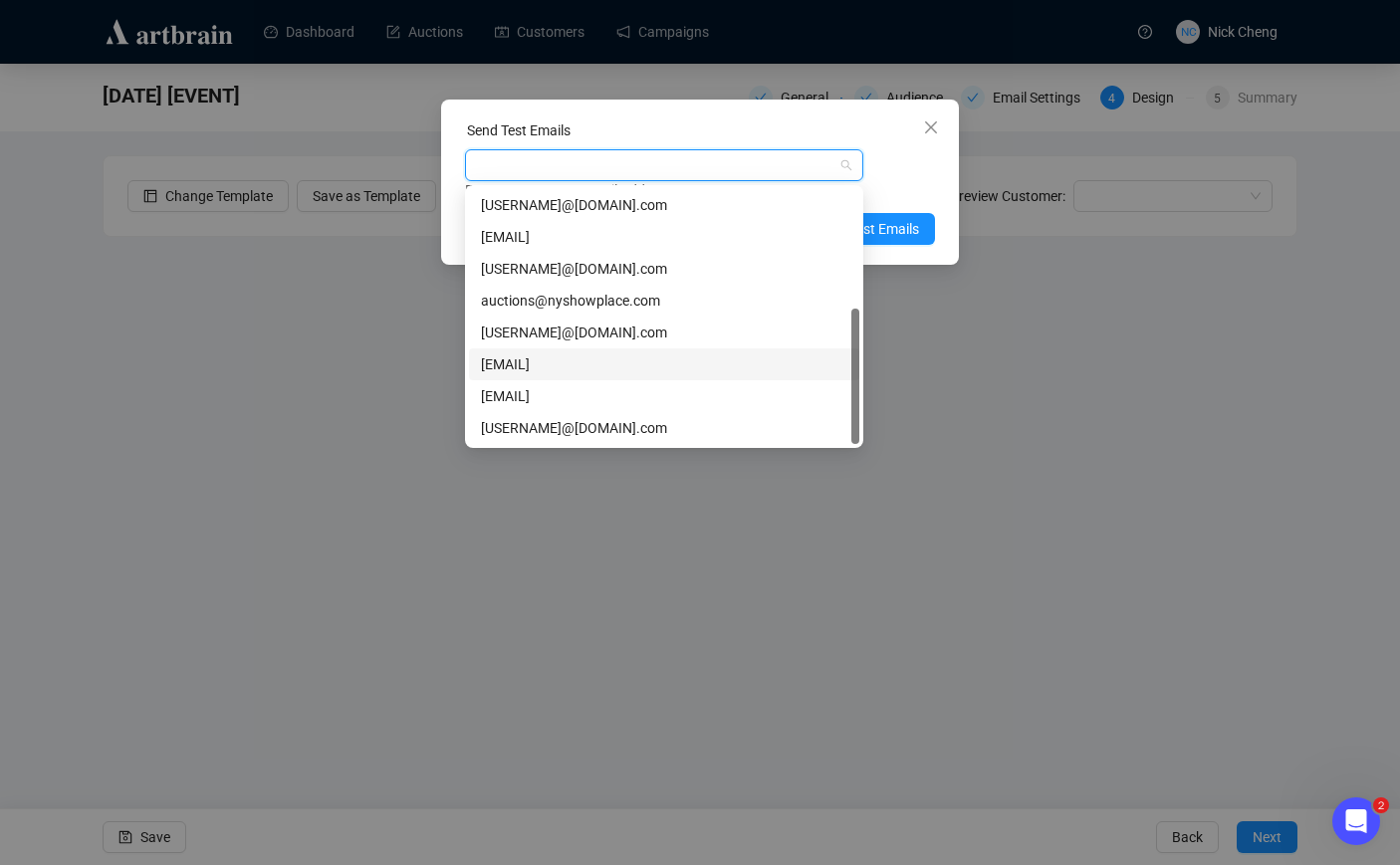 click on "[EMAIL]" at bounding box center (664, 364) 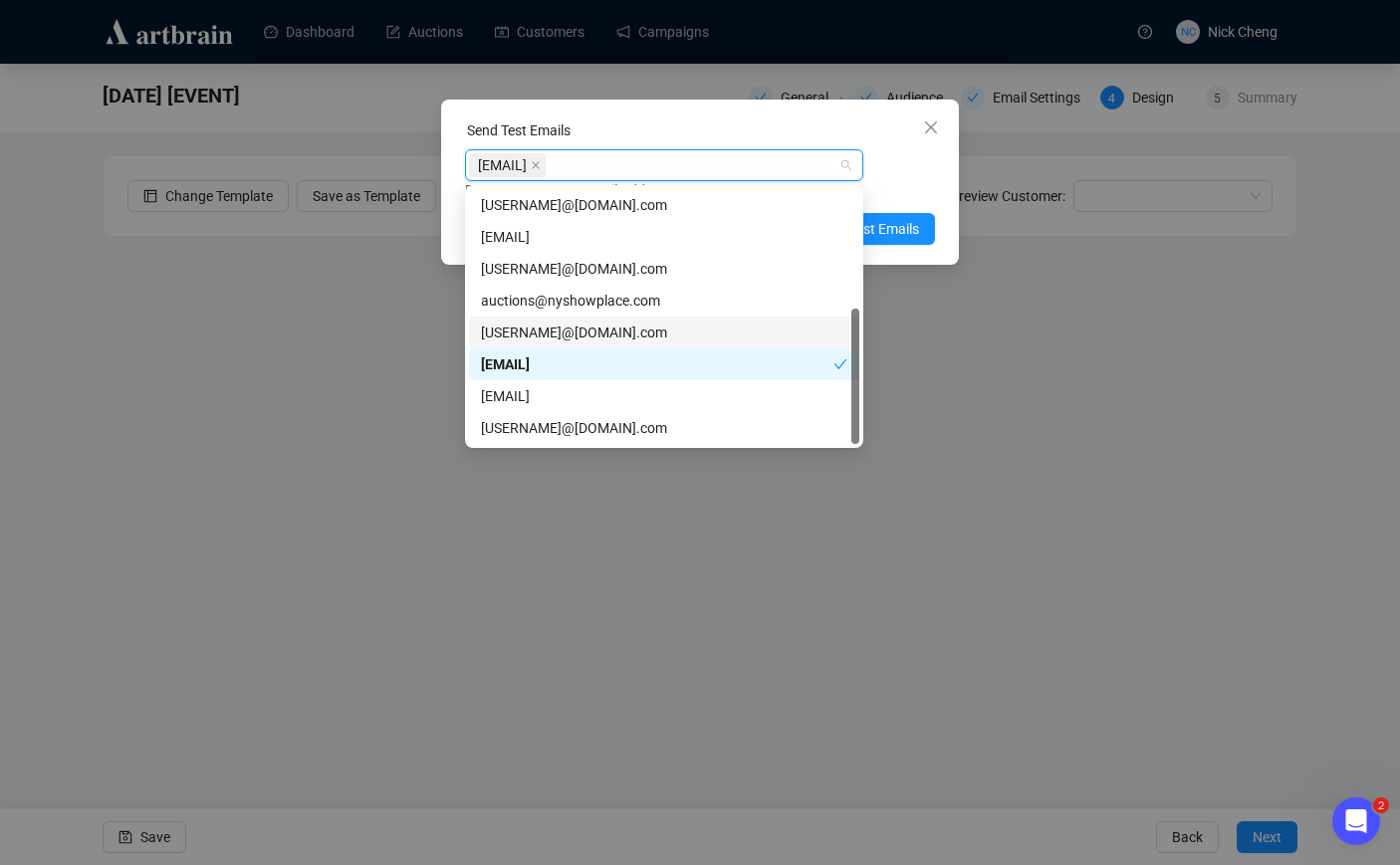 click on "[USERNAME]@[DOMAIN].com" at bounding box center (664, 332) 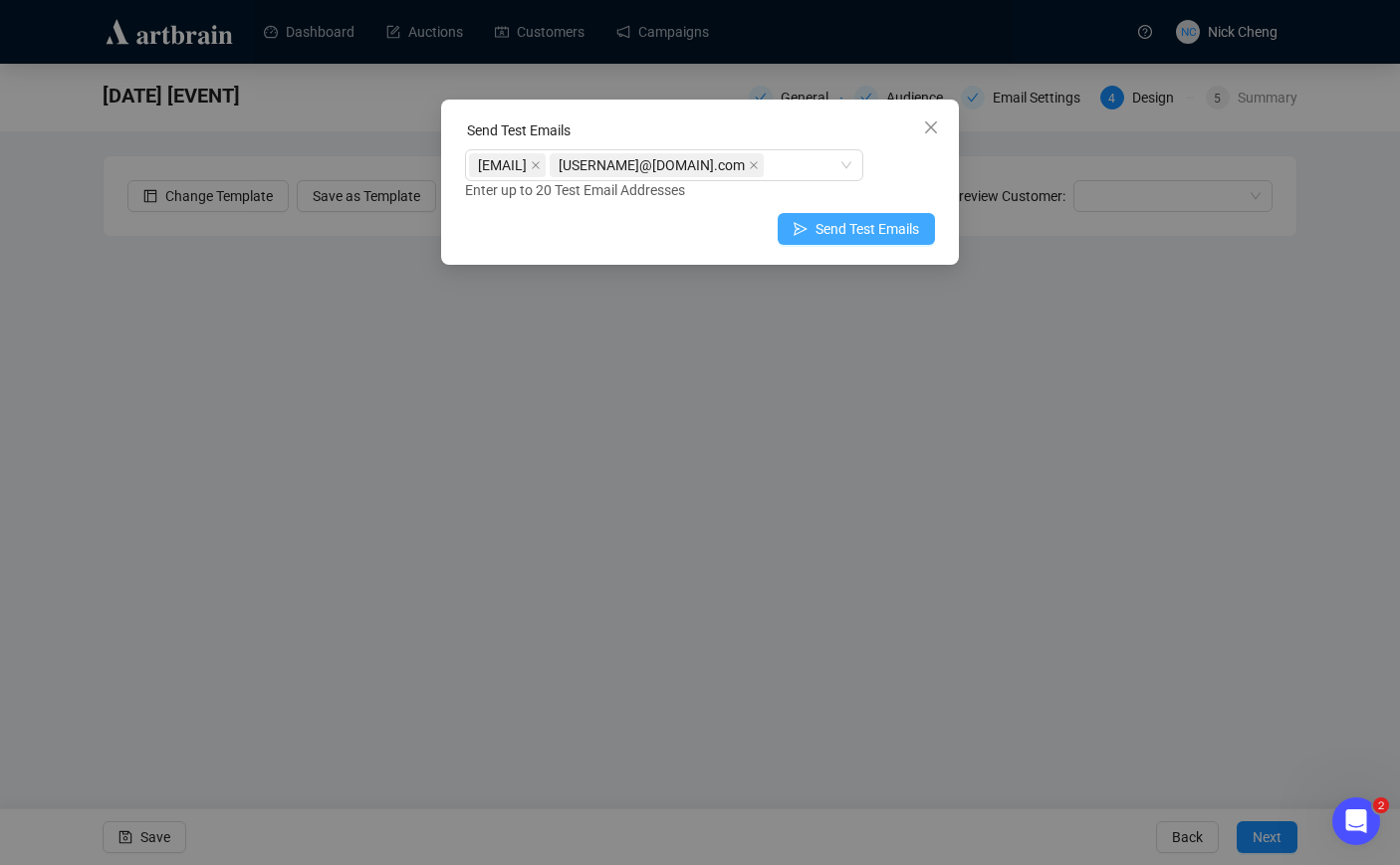 click on "Send Test Emails" at bounding box center [856, 229] 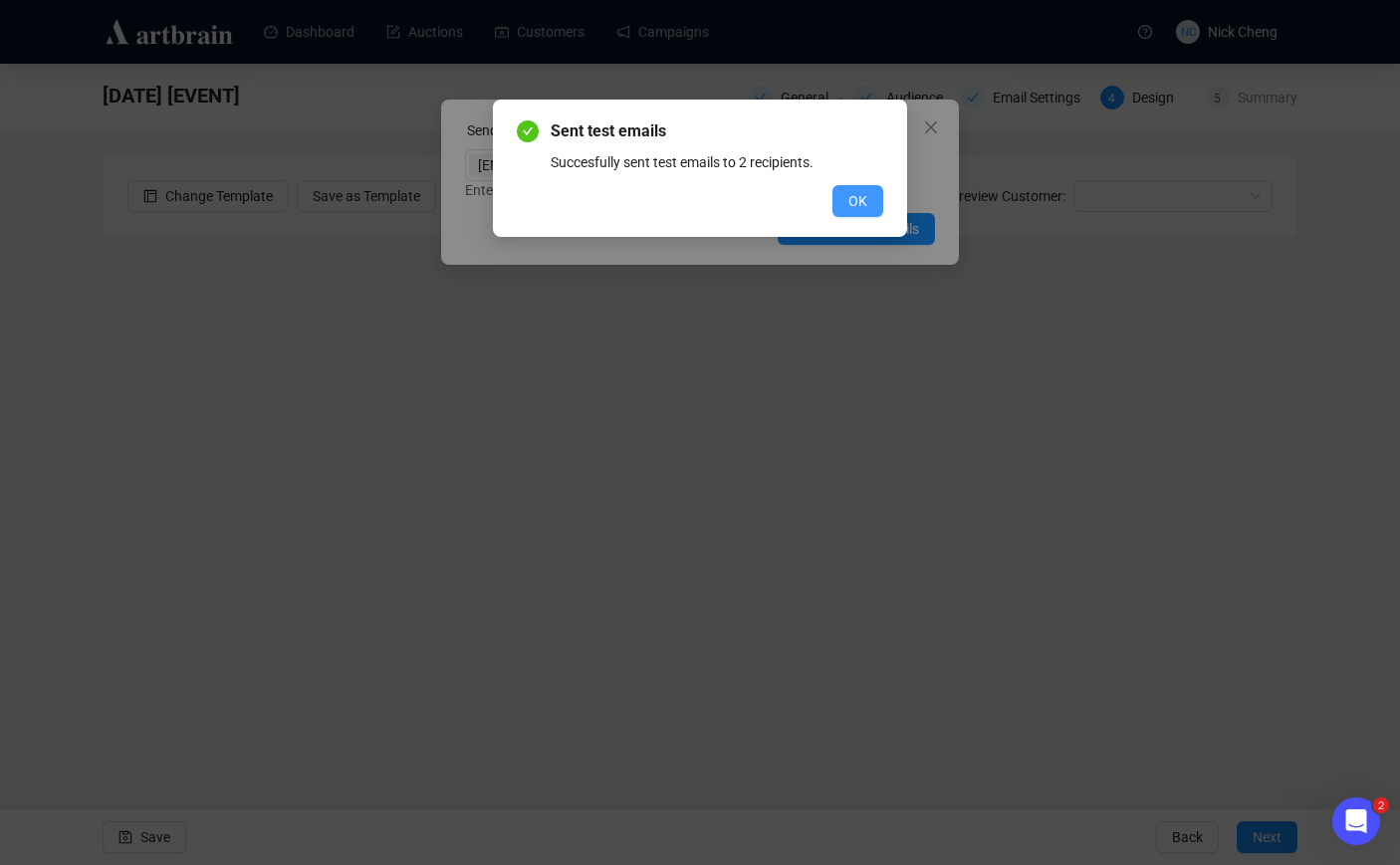 click on "OK" at bounding box center (857, 201) 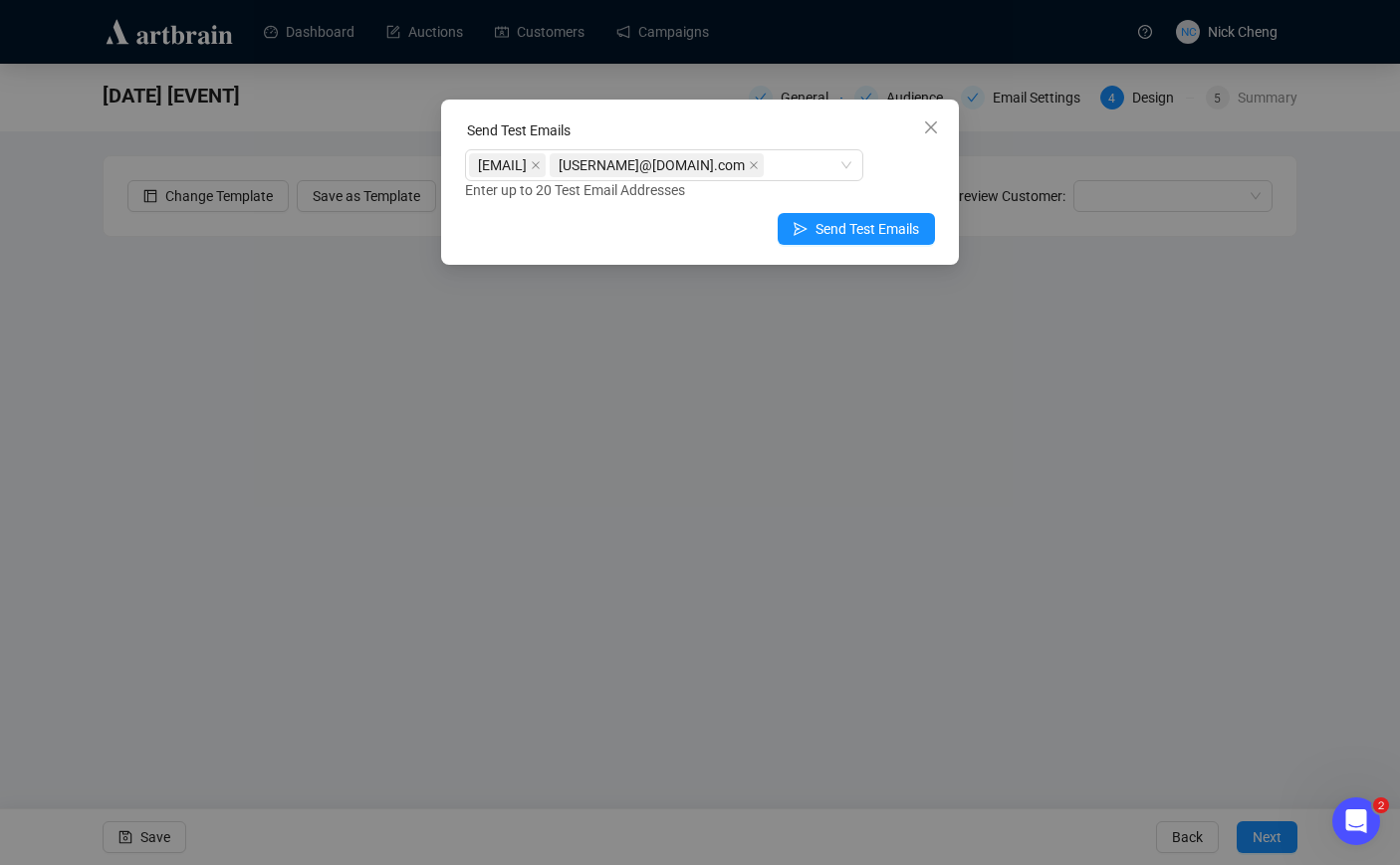 click on "Send Test Emails" at bounding box center (700, 134) 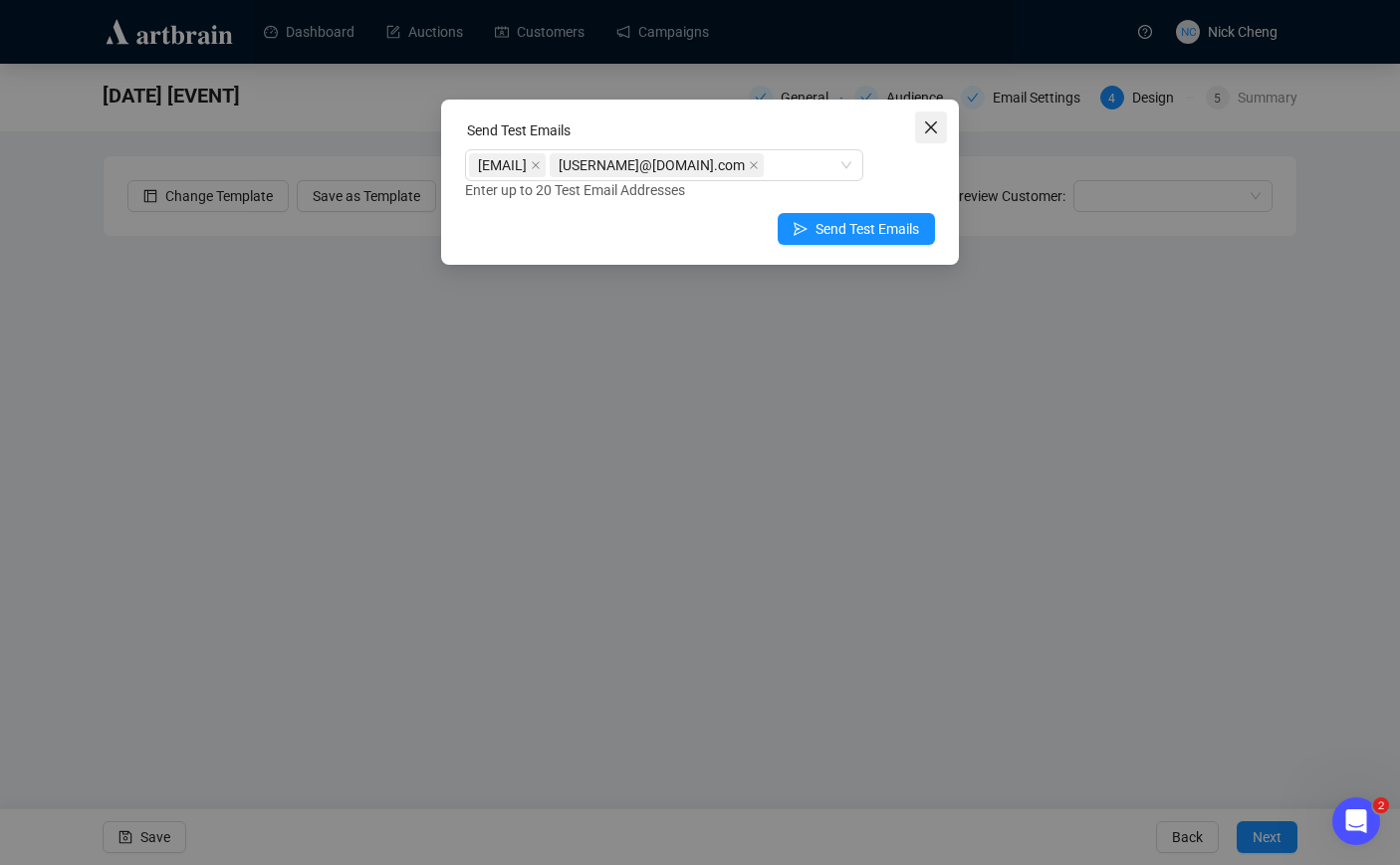 click 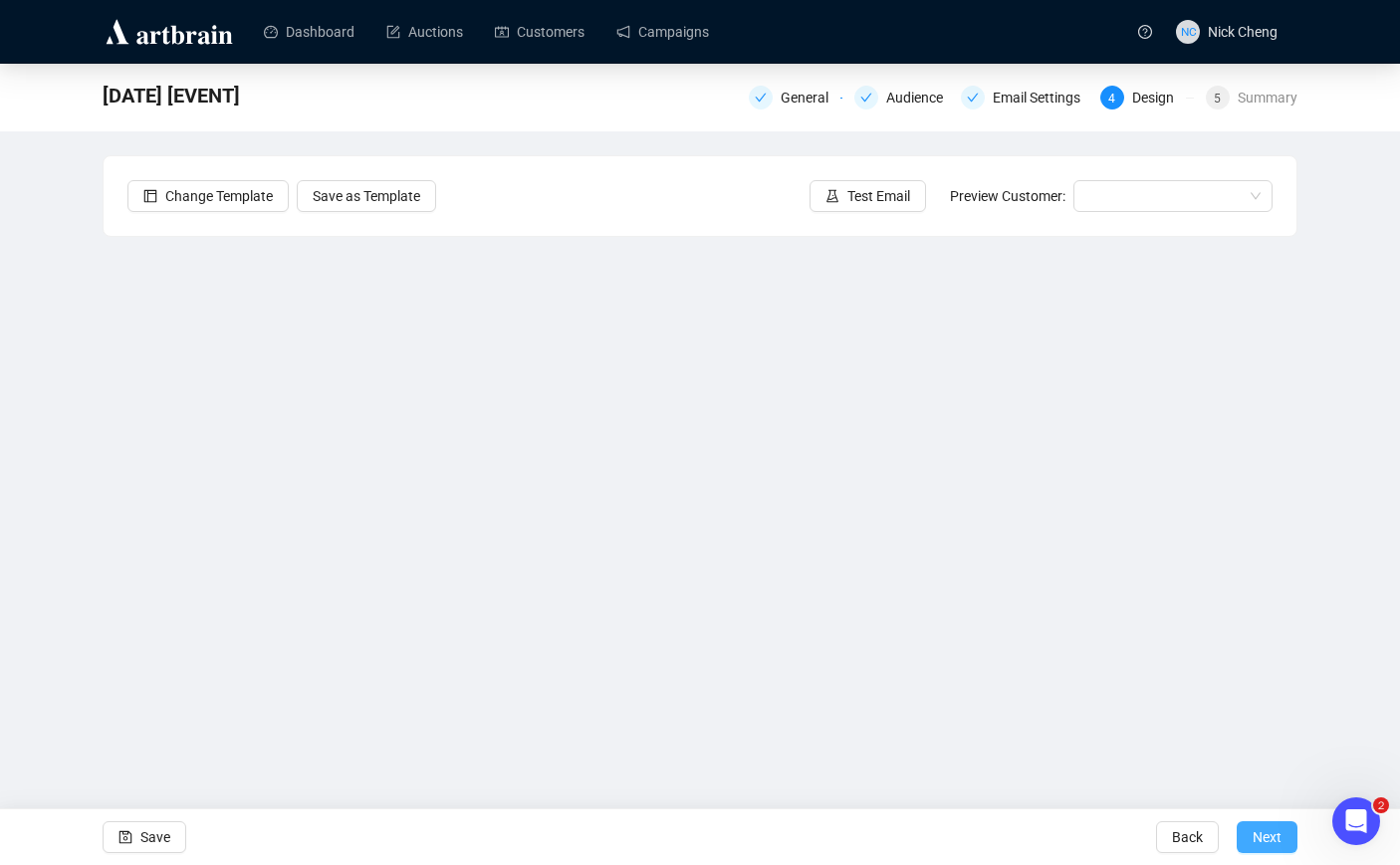 click on "Next" at bounding box center [1267, 837] 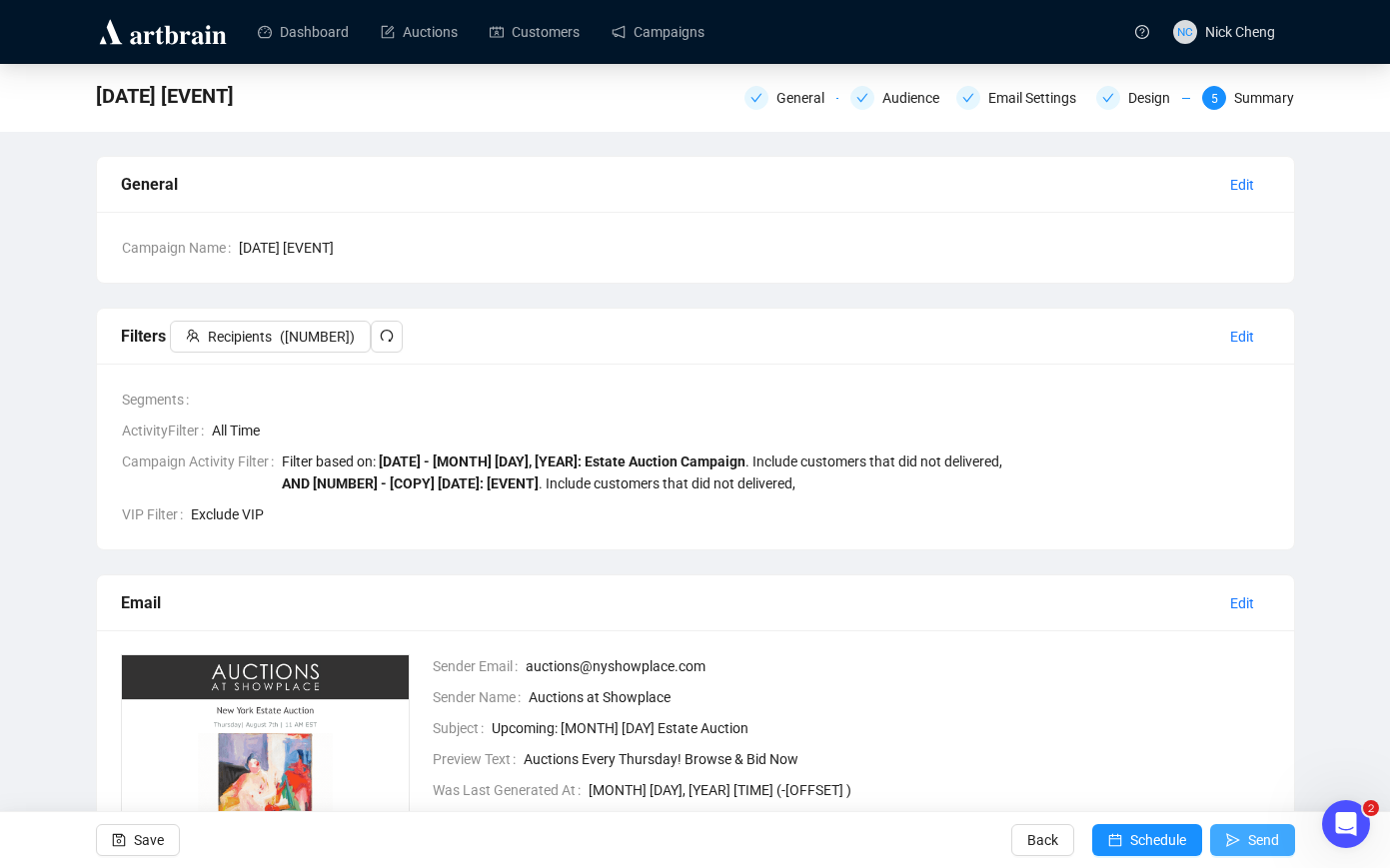 click on "Send" at bounding box center [1263, 840] 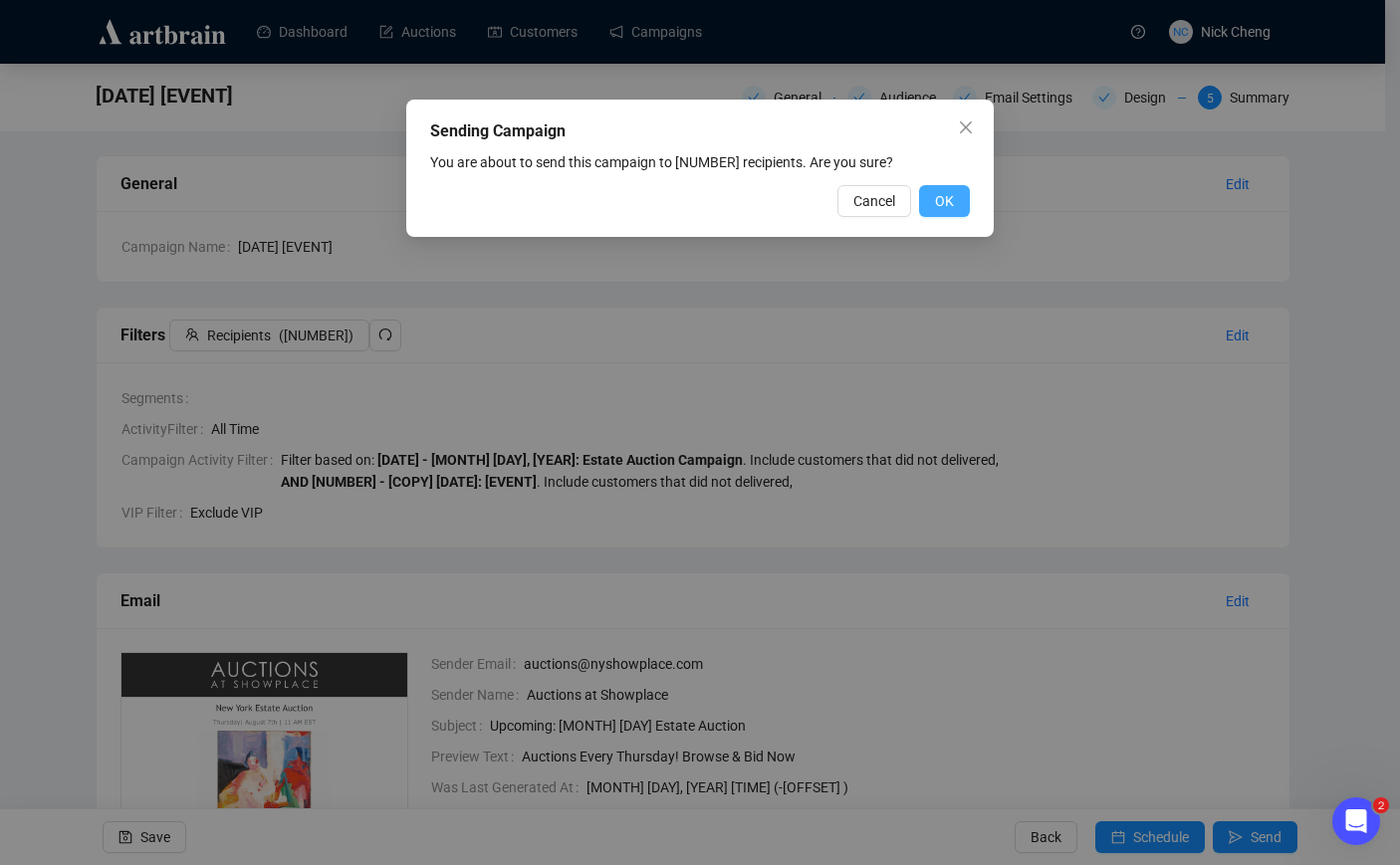 click on "OK" at bounding box center (944, 201) 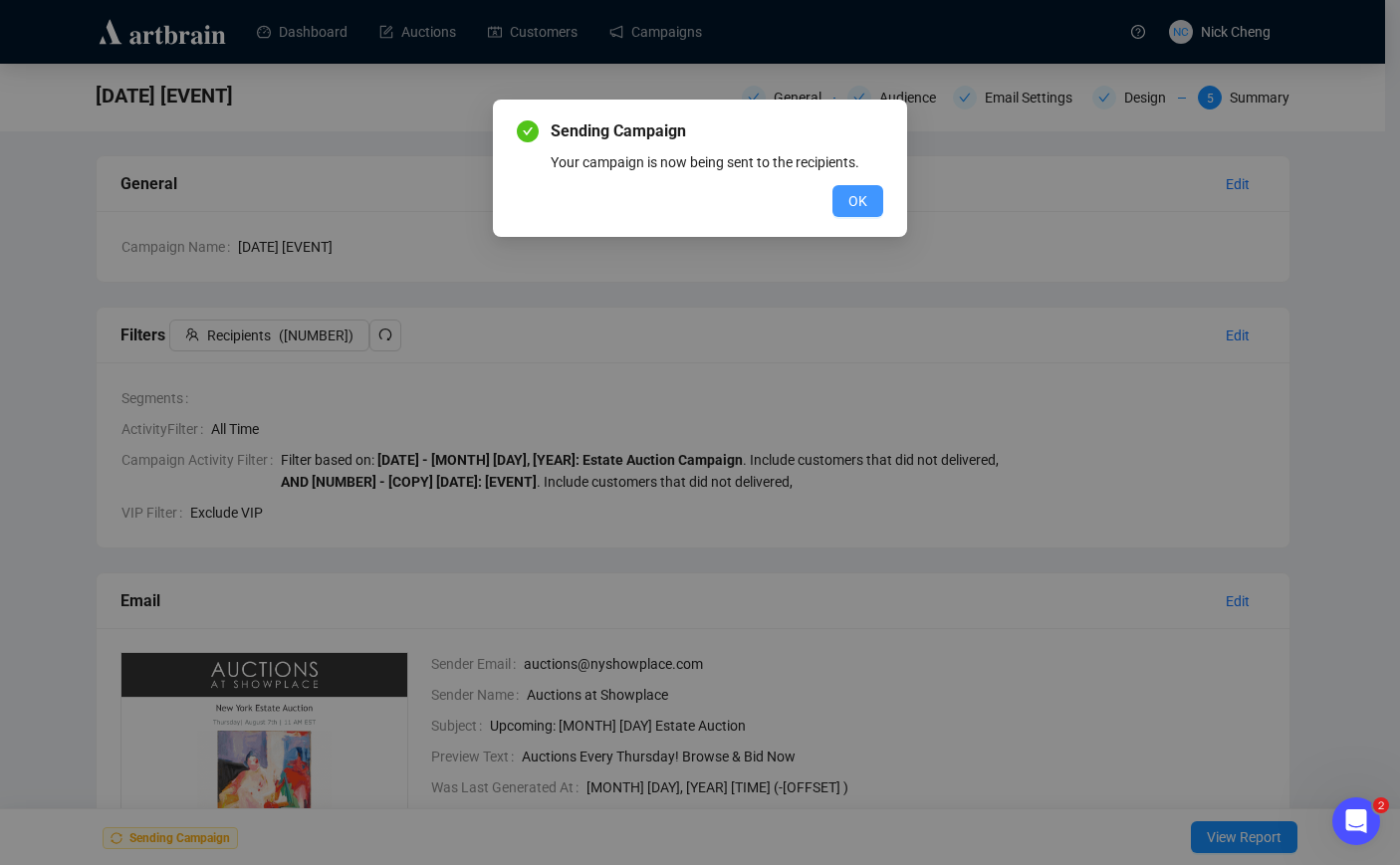 click on "OK" at bounding box center [857, 201] 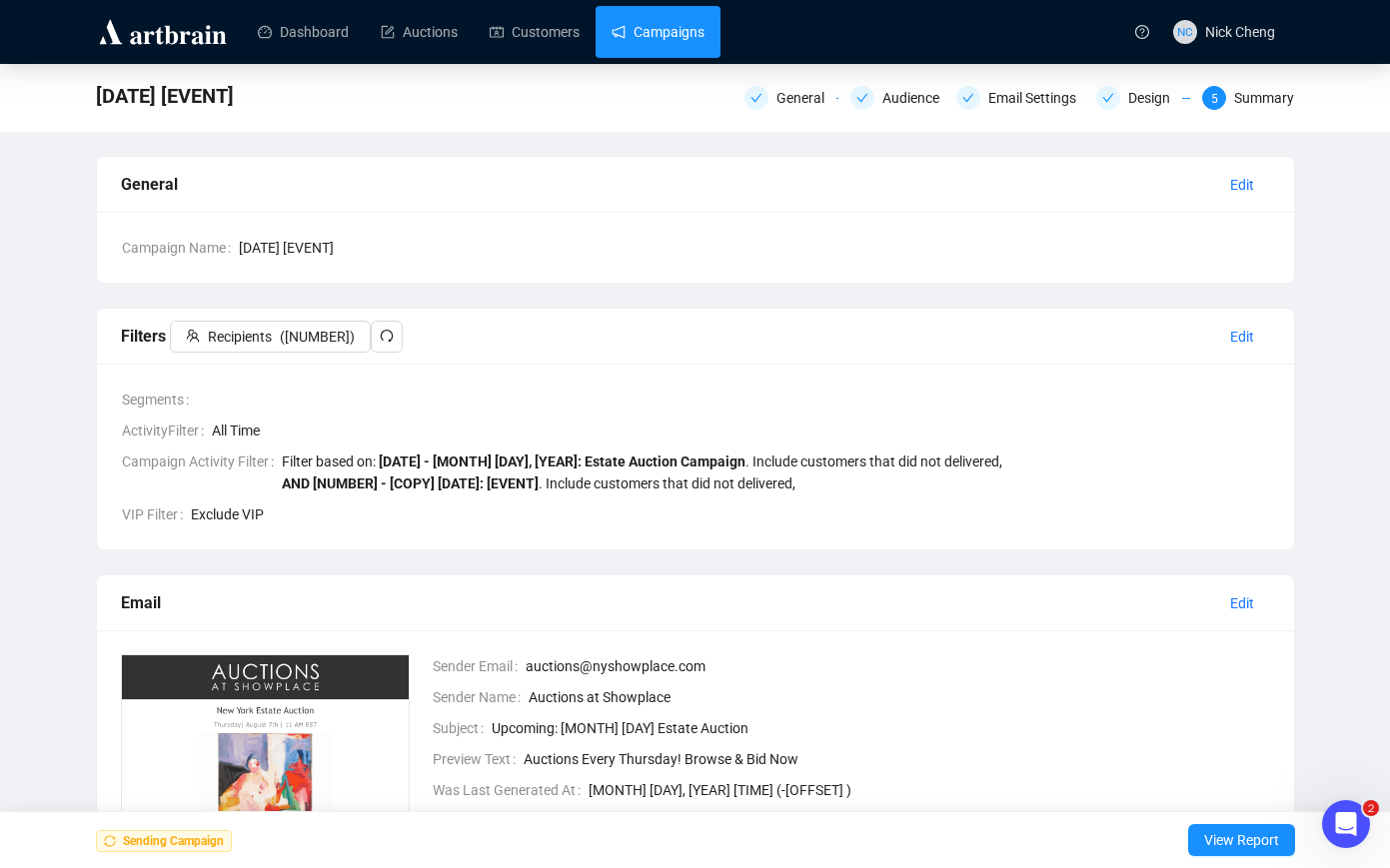 click on "Campaigns" at bounding box center (658, 32) 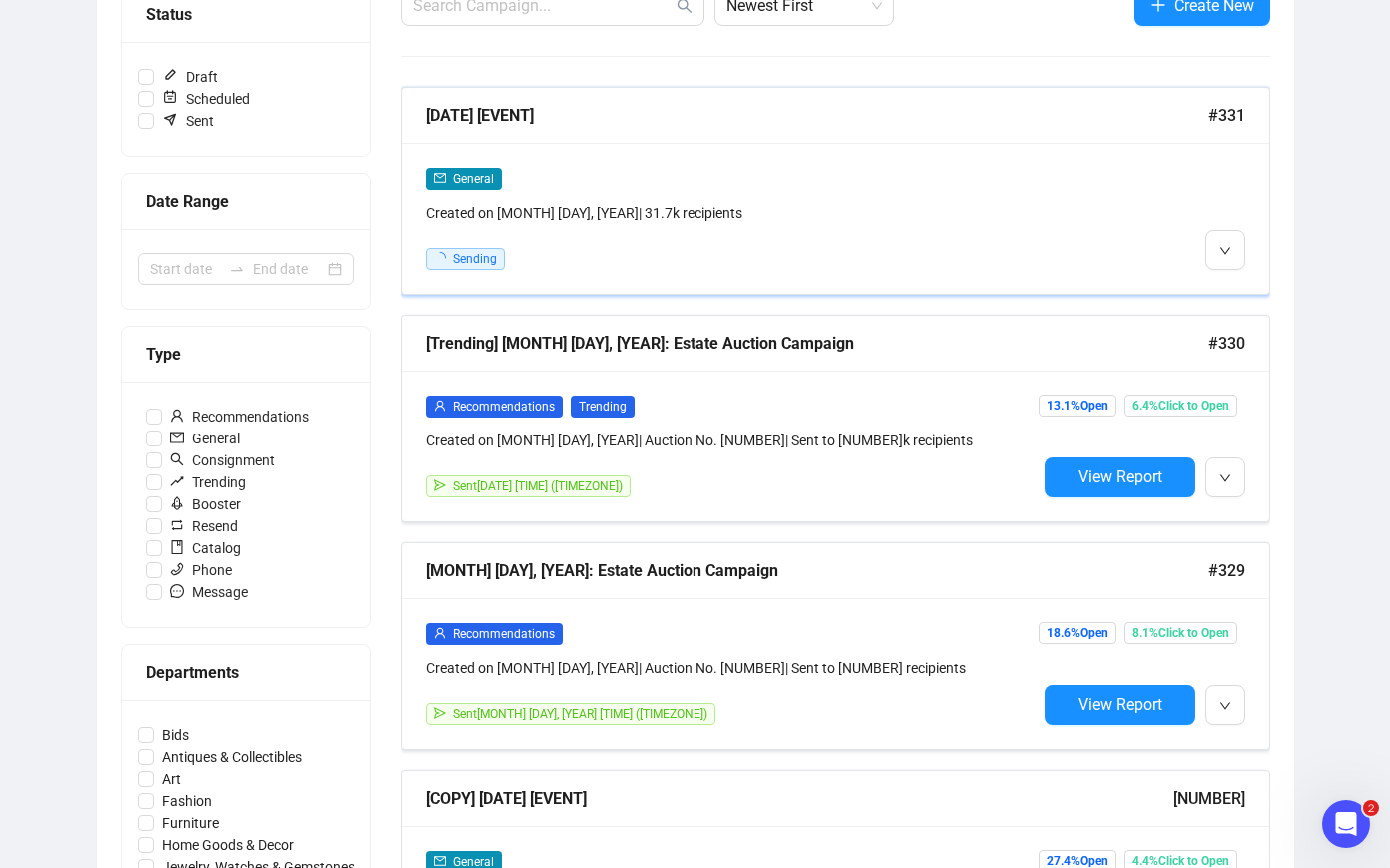 scroll, scrollTop: 300, scrollLeft: 0, axis: vertical 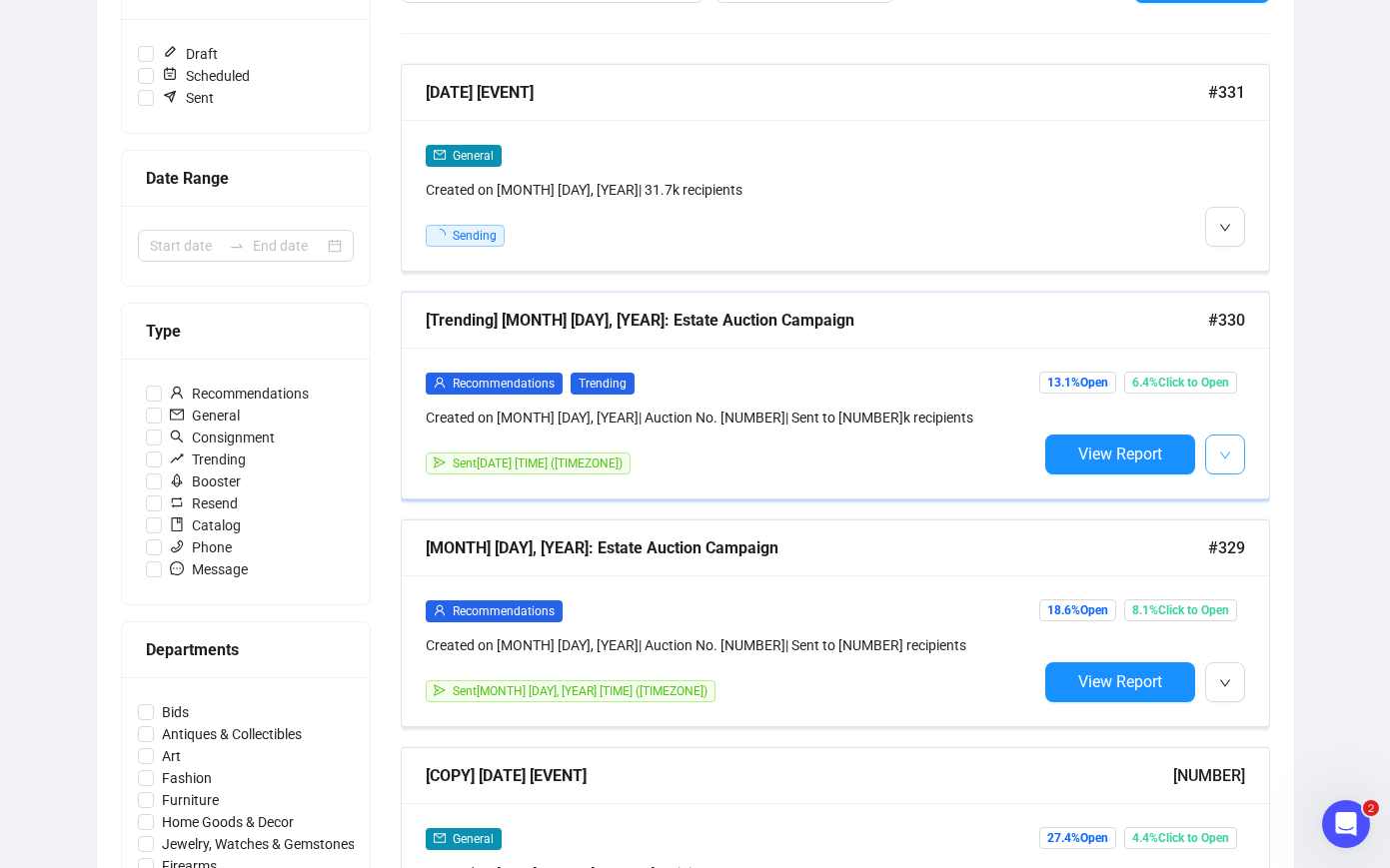 click at bounding box center [1225, 454] 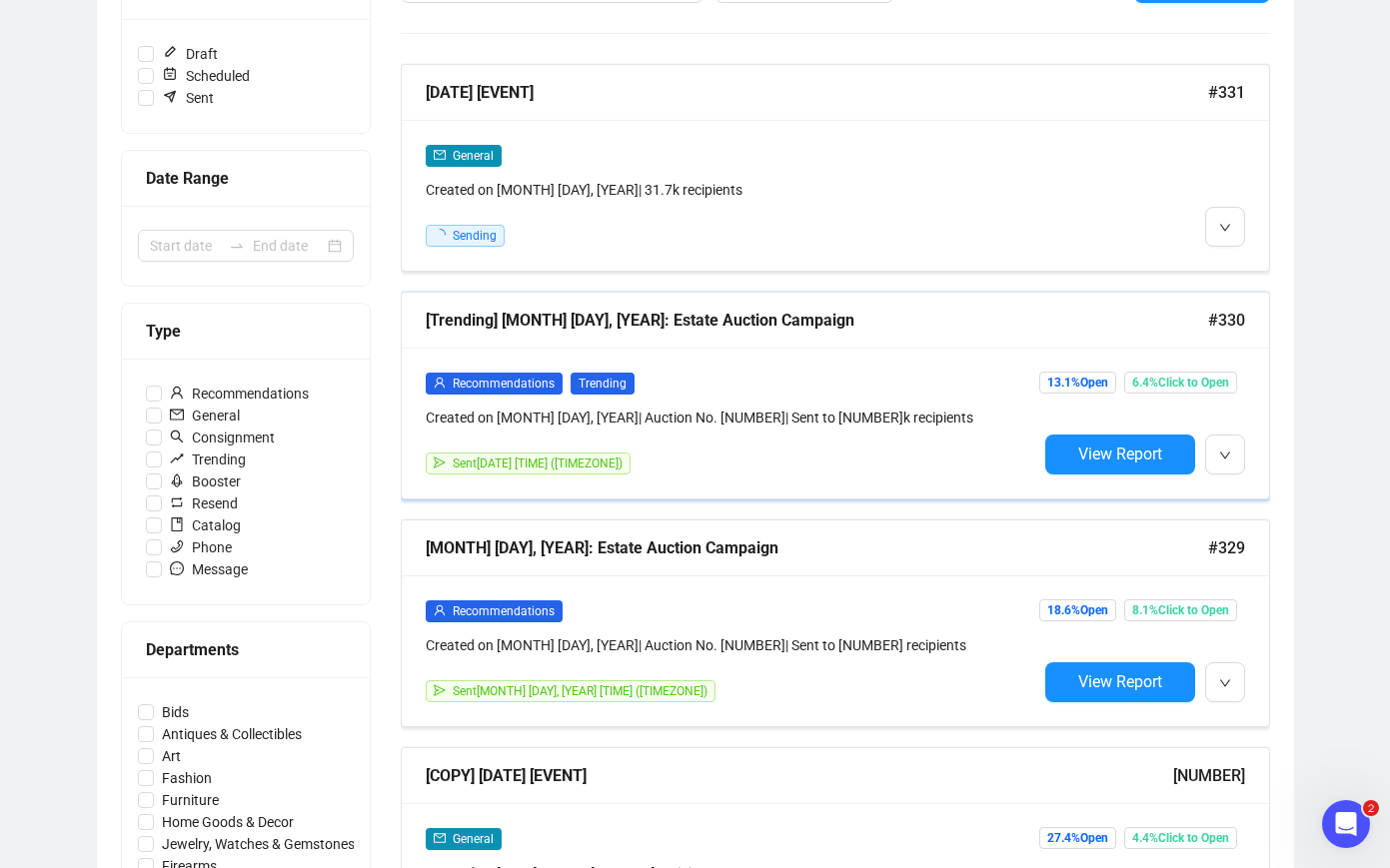 click on "Created on [MONTH] [DAY], [YEAR] | Auction No. [NUMBER] | Sent to [NUMBER]  recipients" at bounding box center [731, 418] 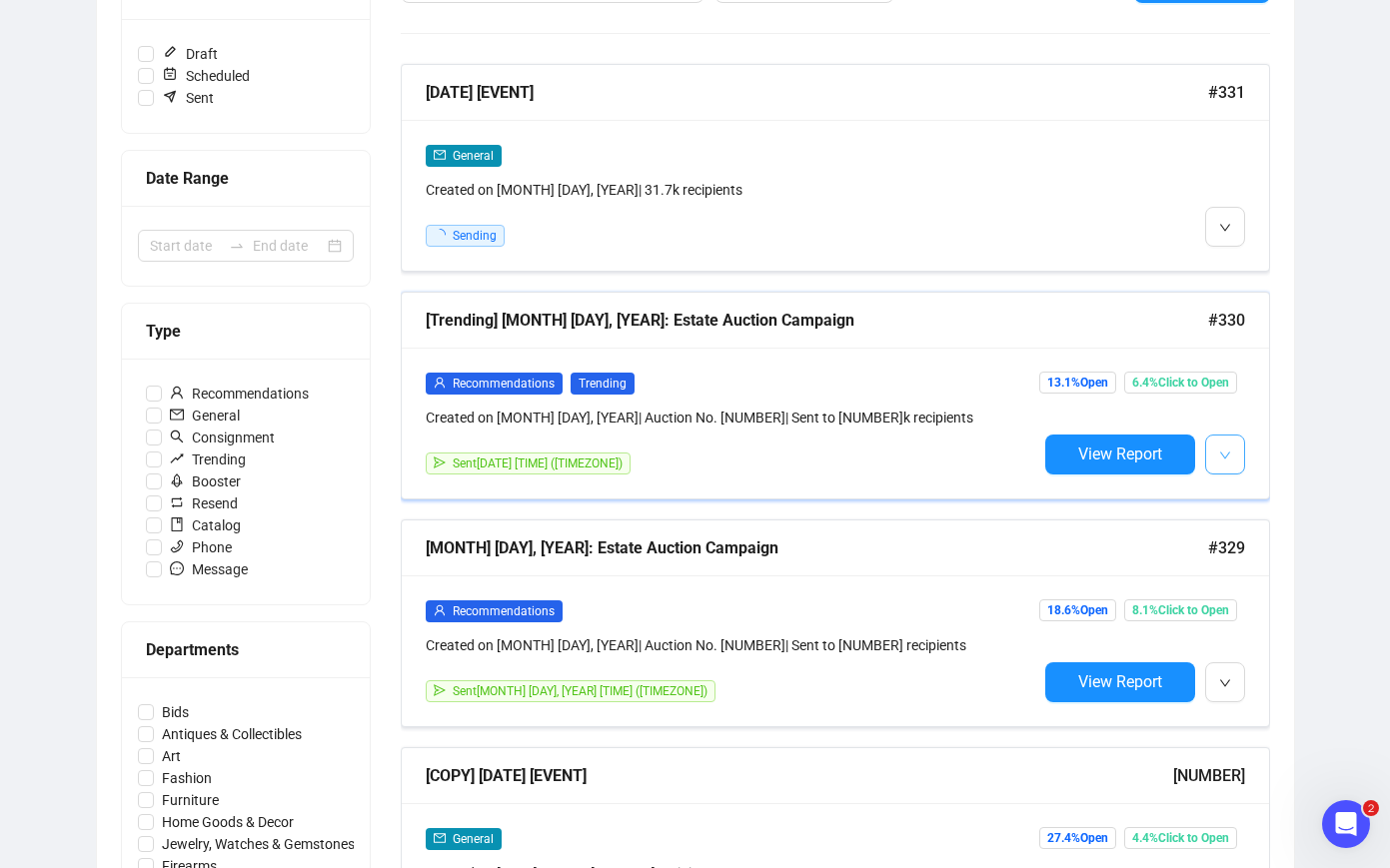 scroll, scrollTop: 302, scrollLeft: 0, axis: vertical 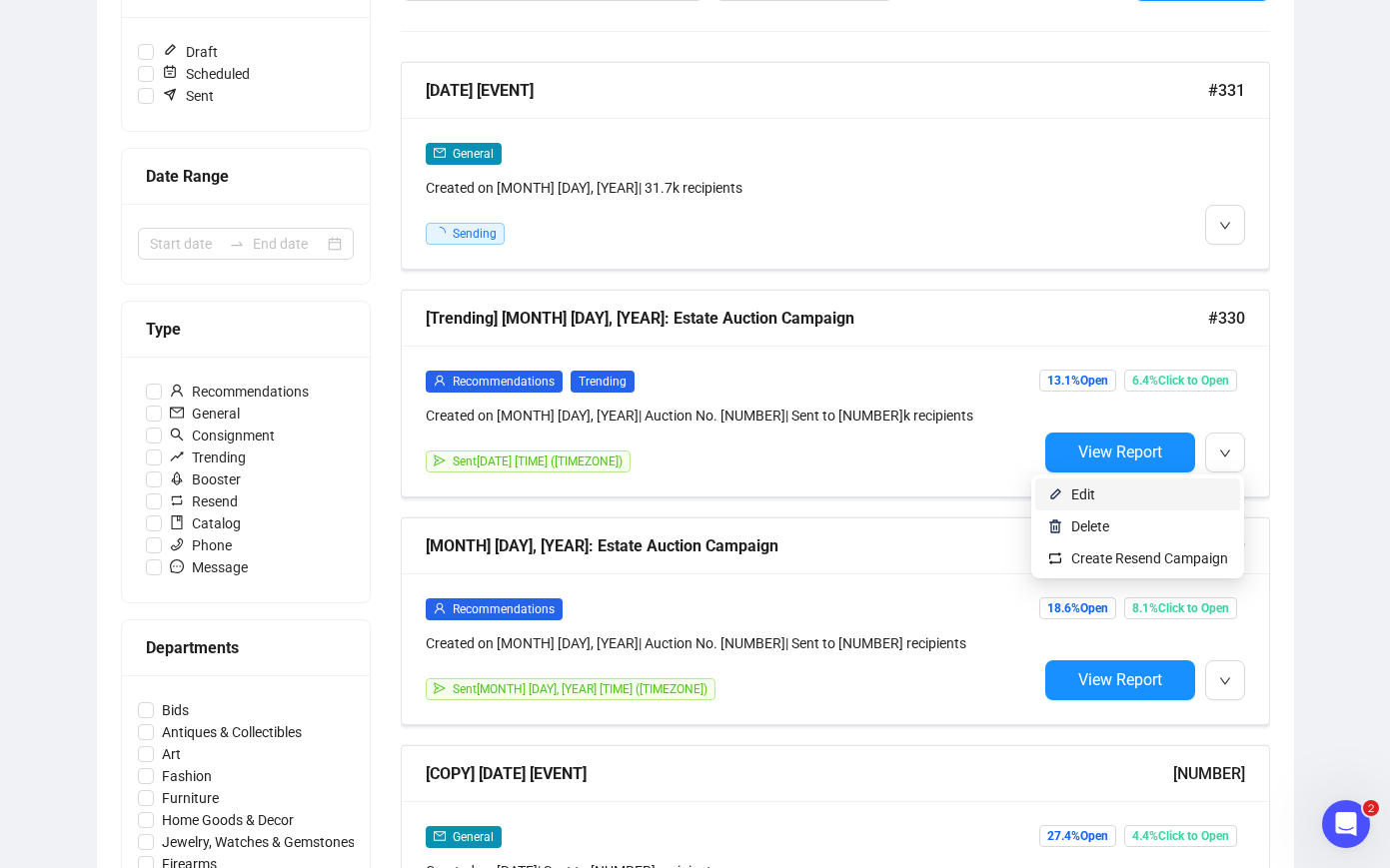 click on "Edit" at bounding box center [1149, 494] 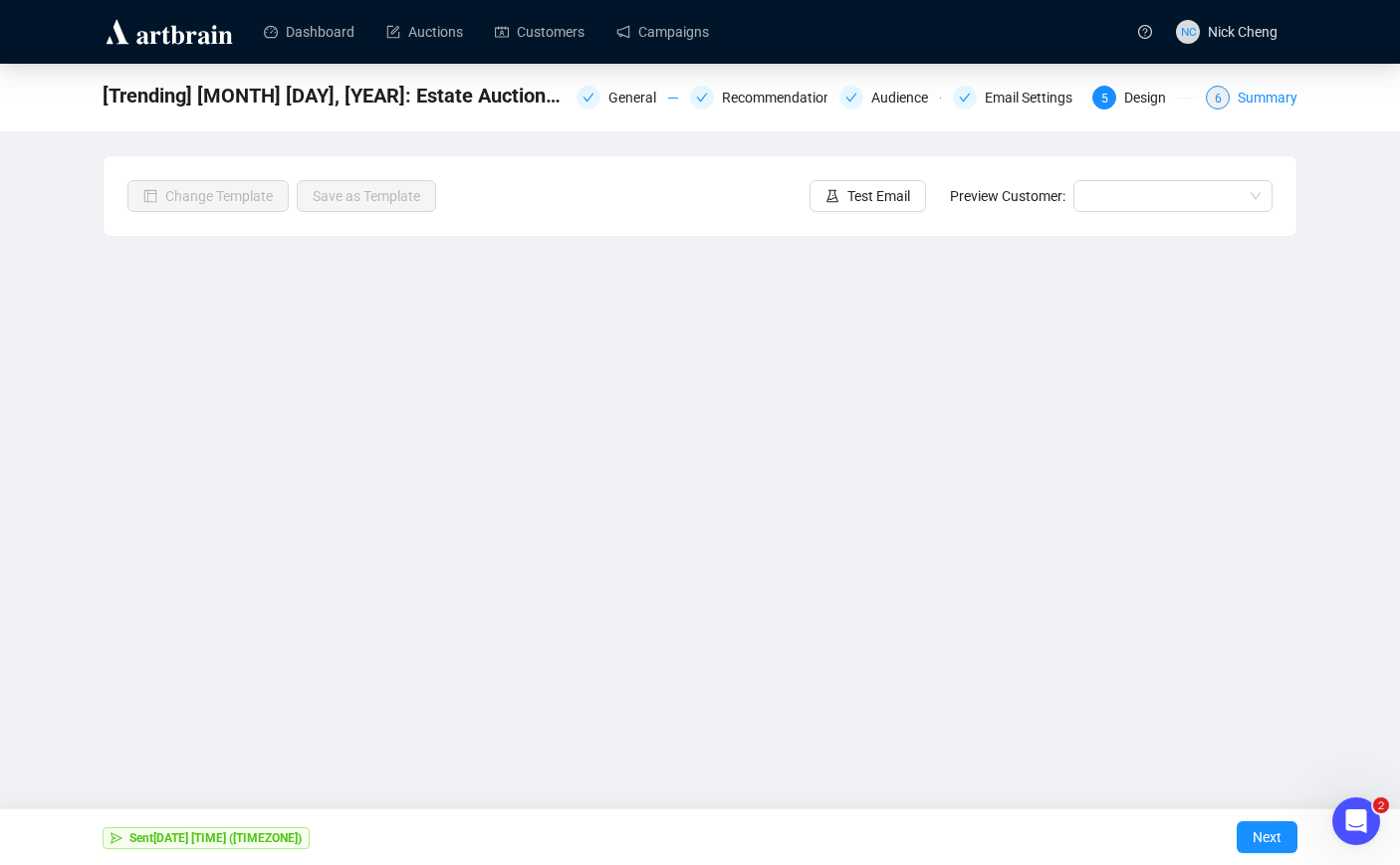 click on "Summary" at bounding box center (1268, 98) 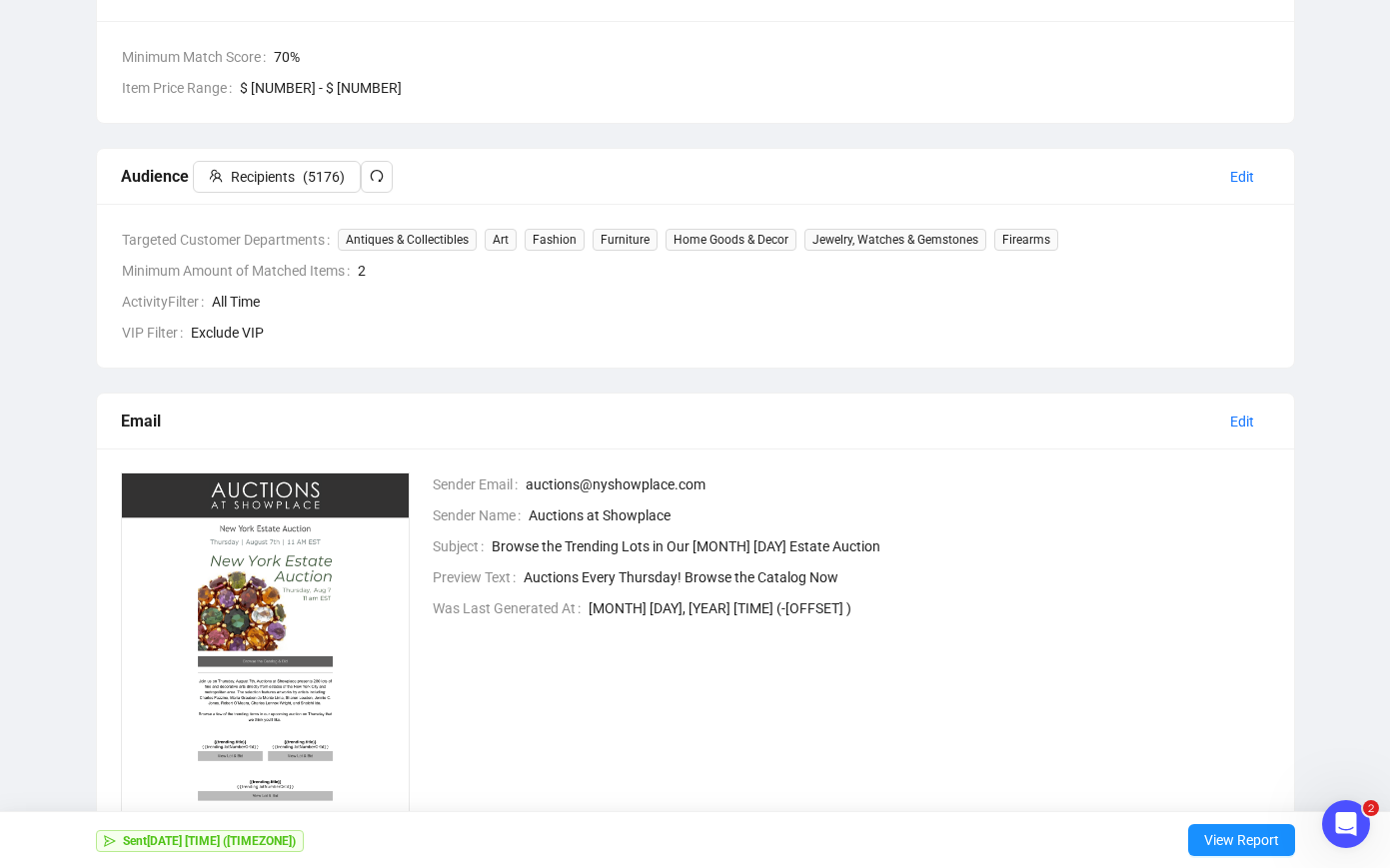 scroll, scrollTop: 5, scrollLeft: 0, axis: vertical 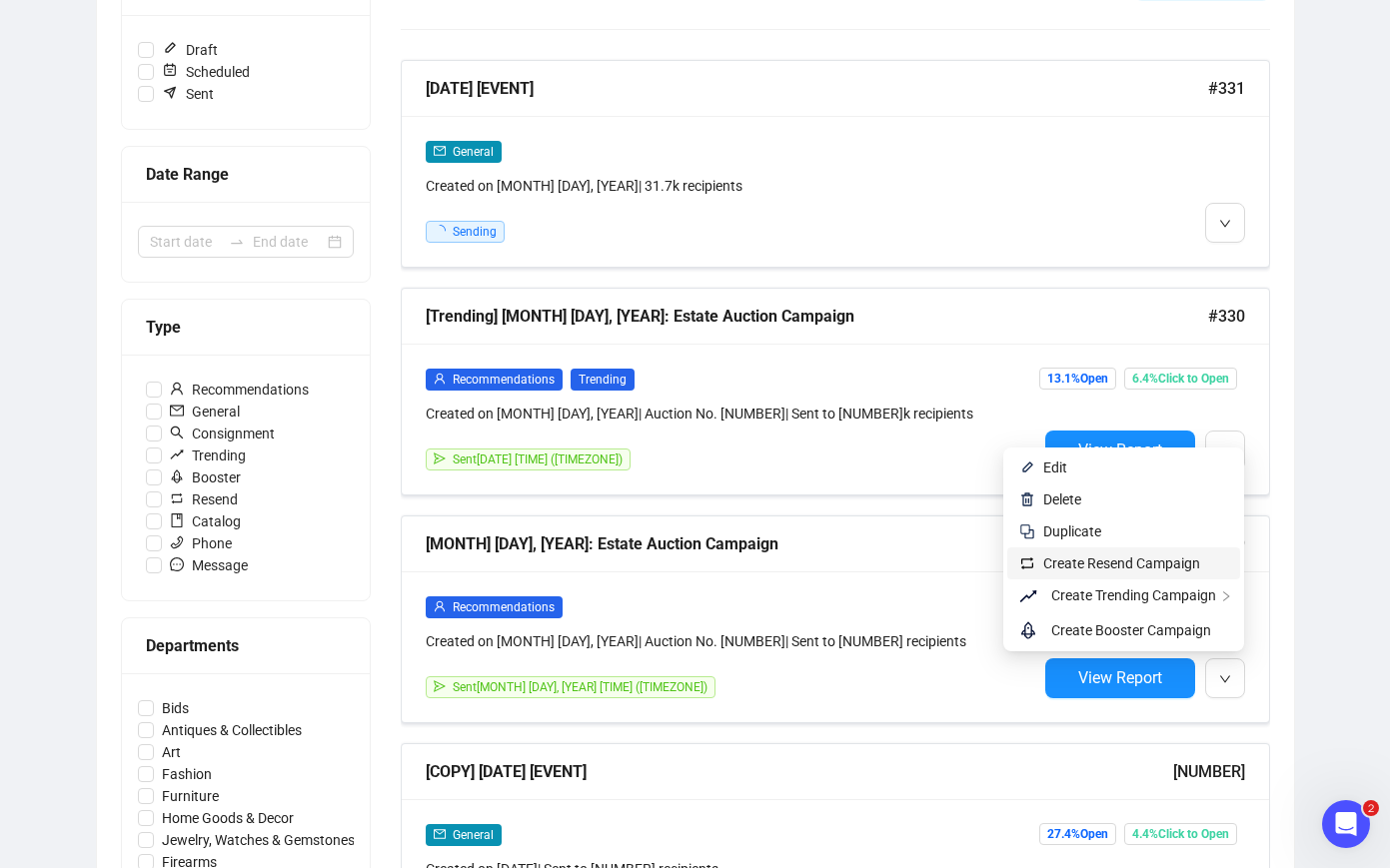 click on "Create Resend Campaign" at bounding box center (1121, 563) 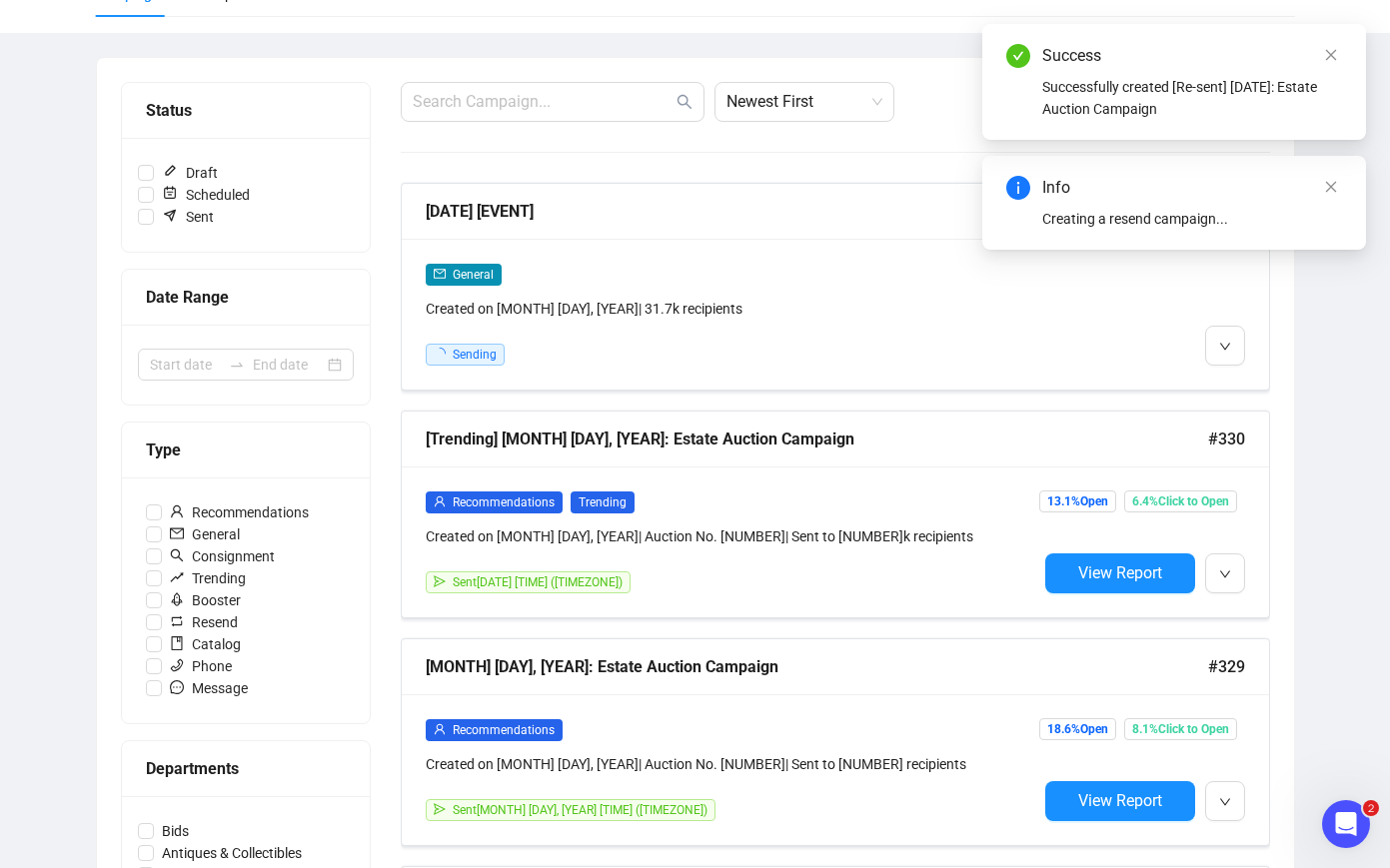 scroll, scrollTop: 0, scrollLeft: 0, axis: both 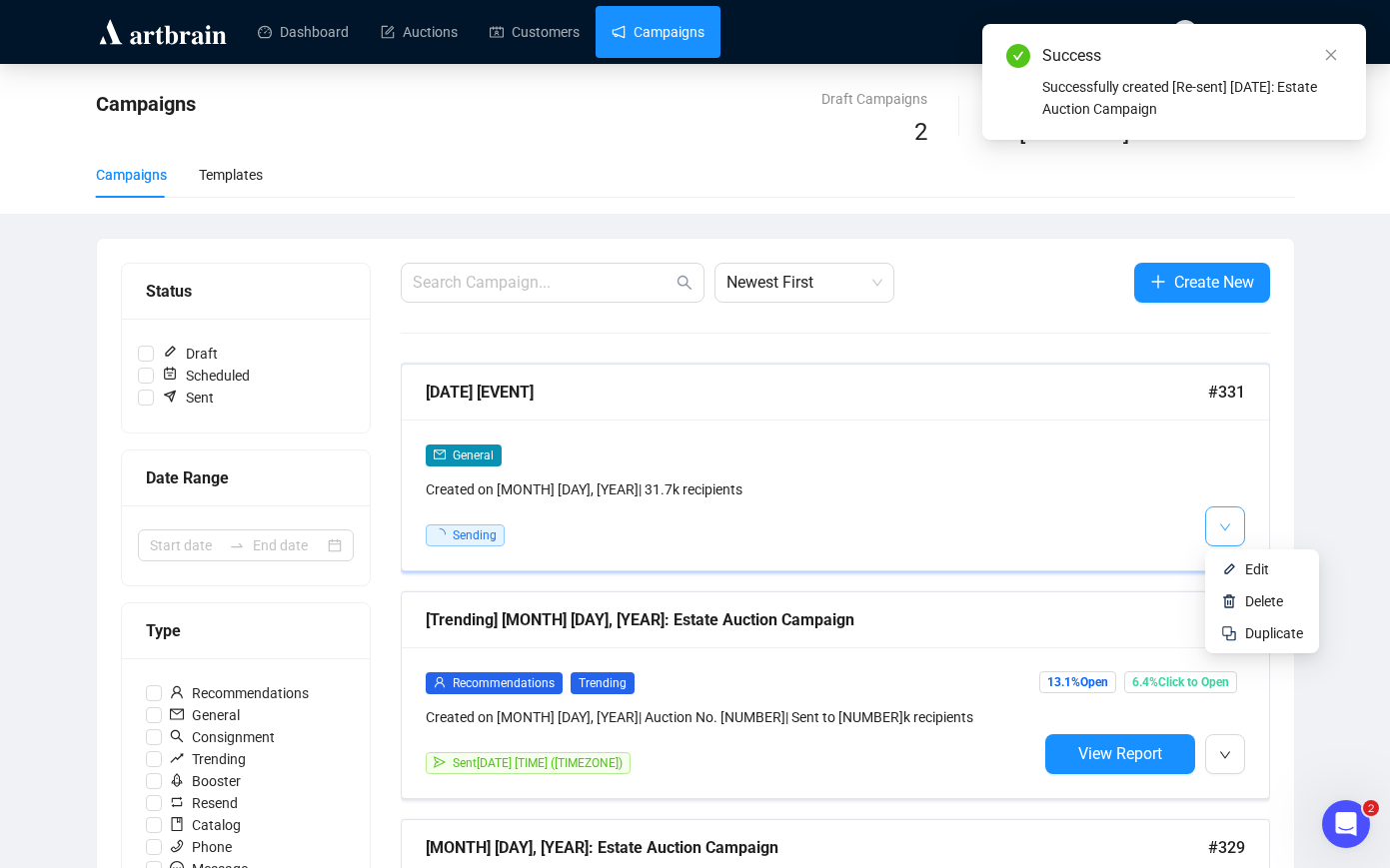 click at bounding box center (1225, 526) 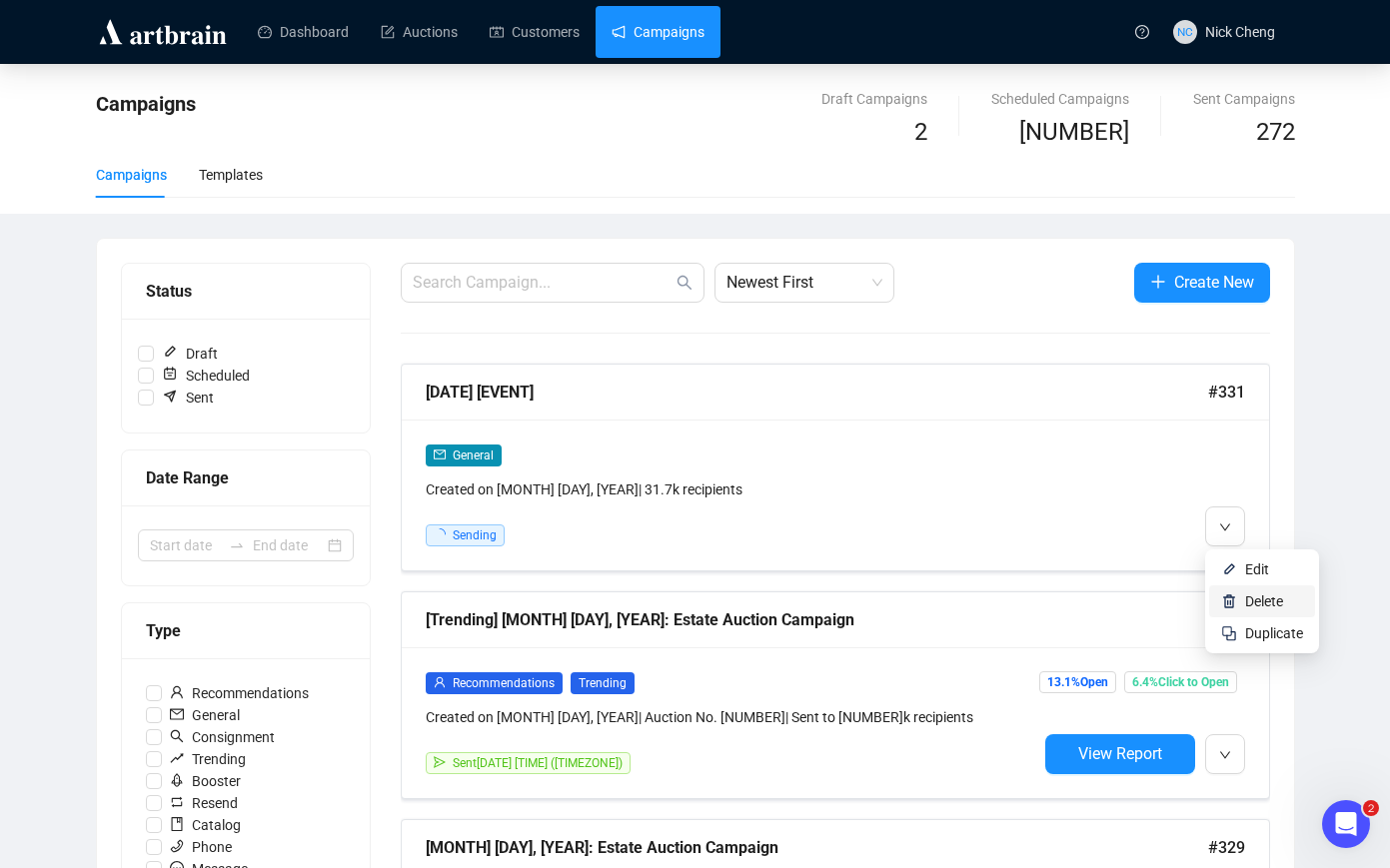 click on "Delete" at bounding box center (1264, 601) 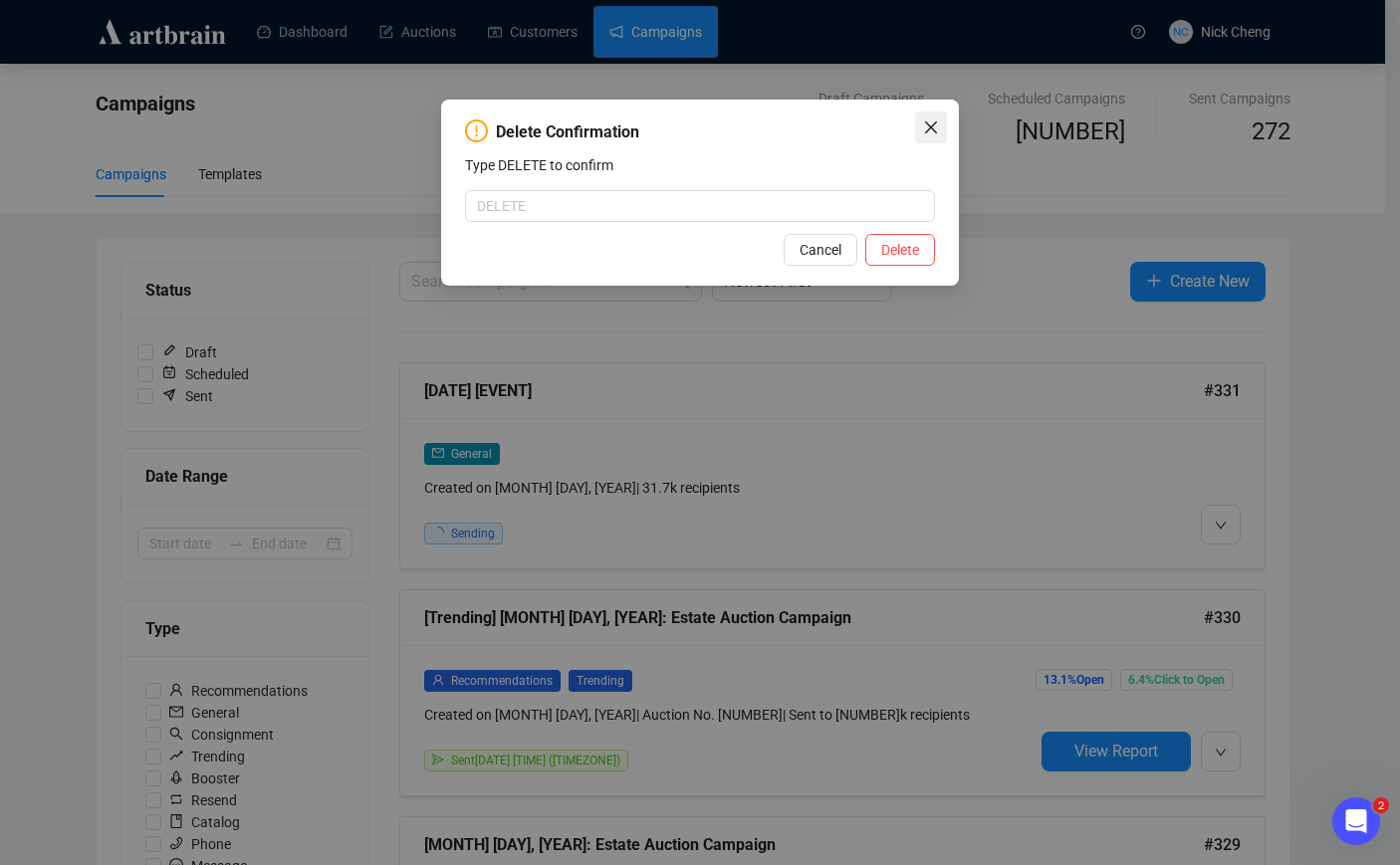 click at bounding box center [931, 127] 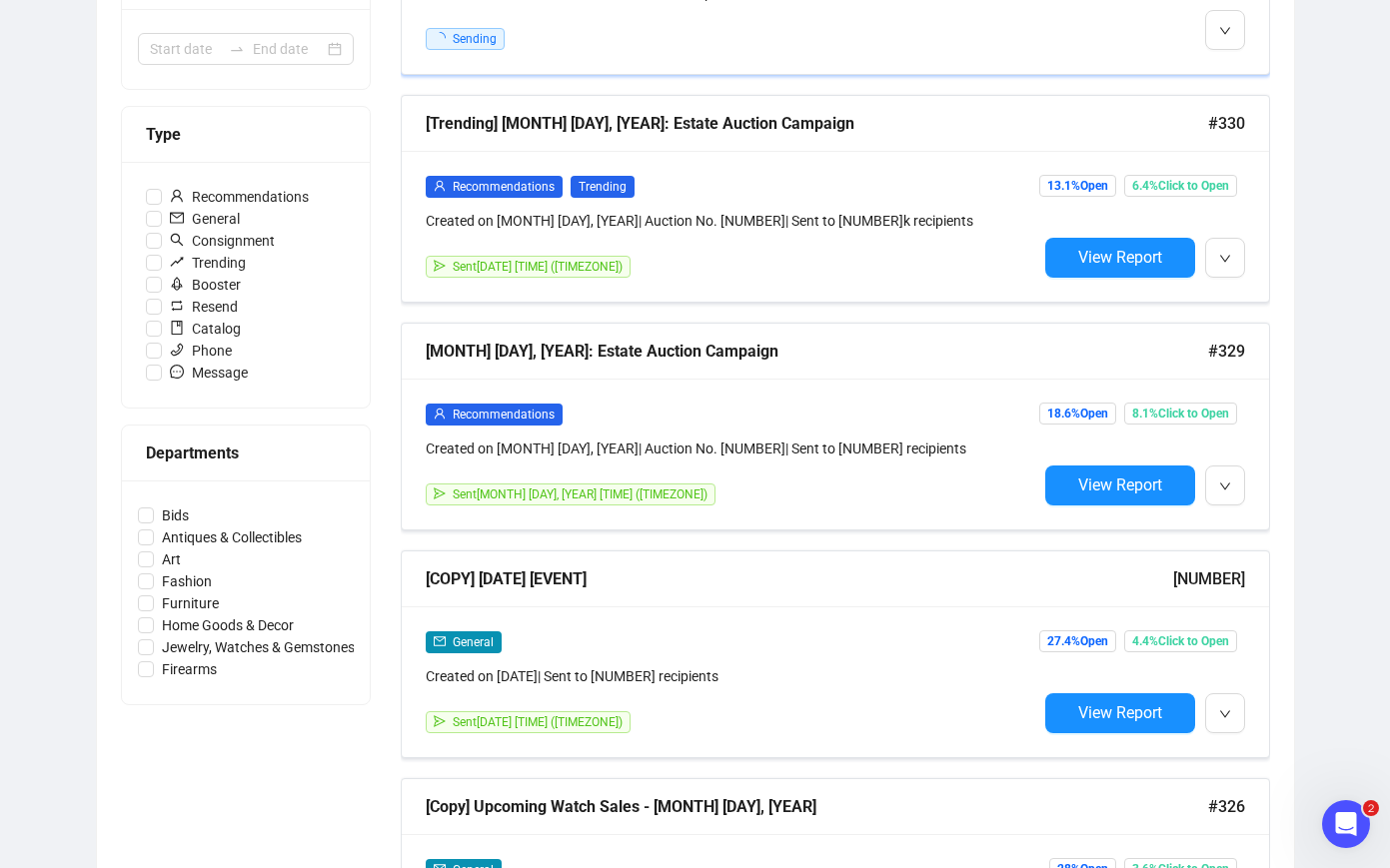 scroll, scrollTop: 499, scrollLeft: 0, axis: vertical 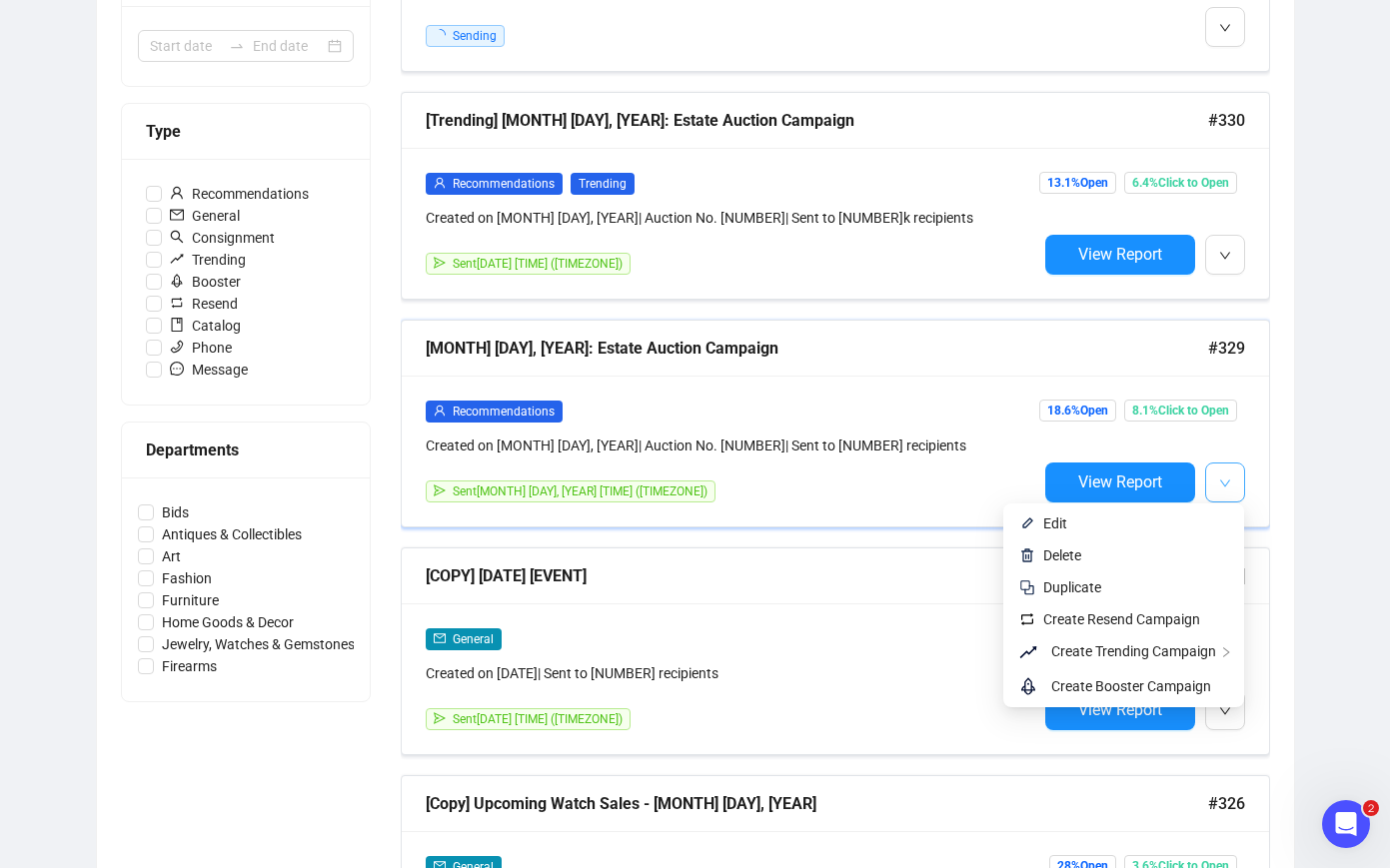 click 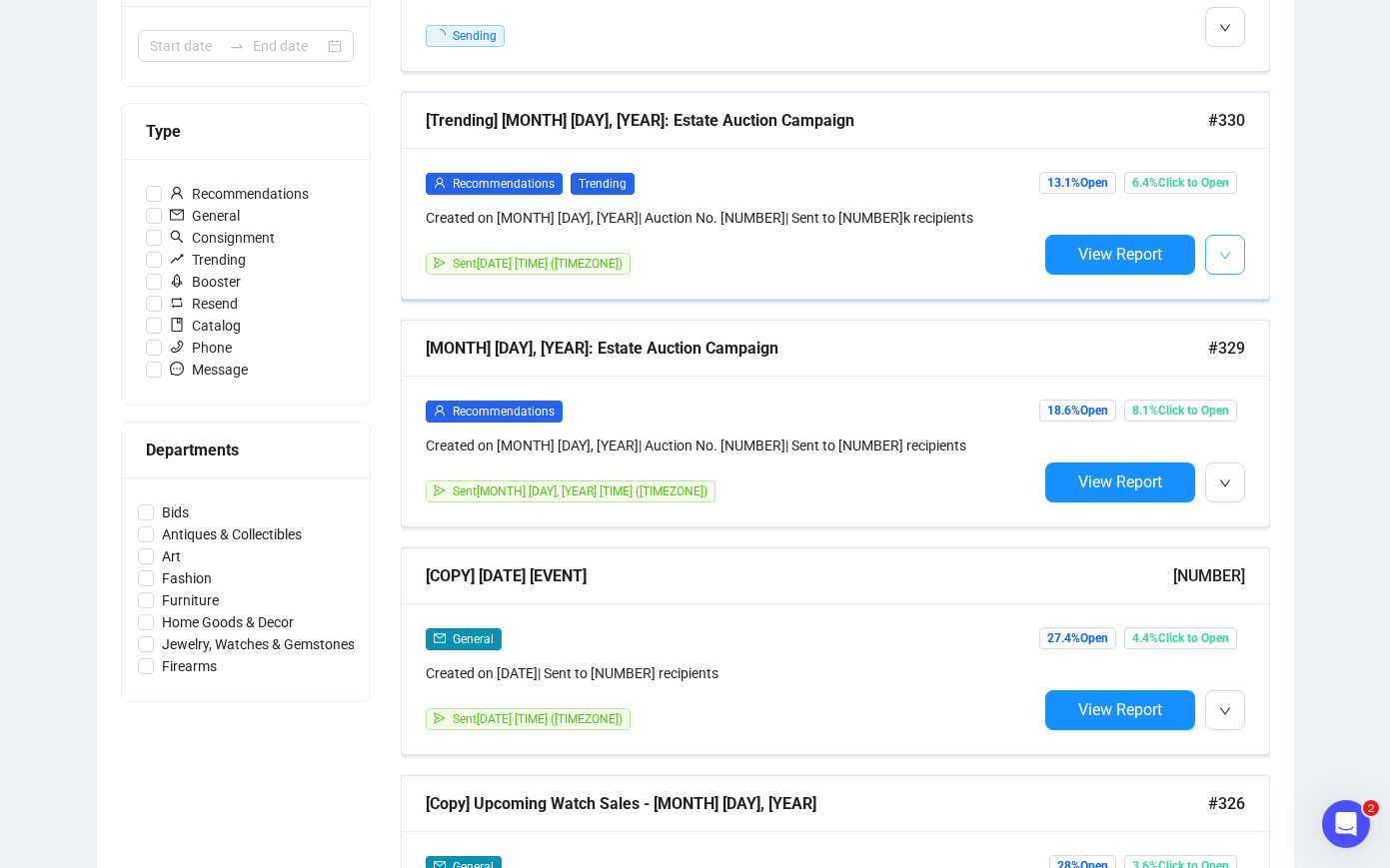 click at bounding box center (1225, 255) 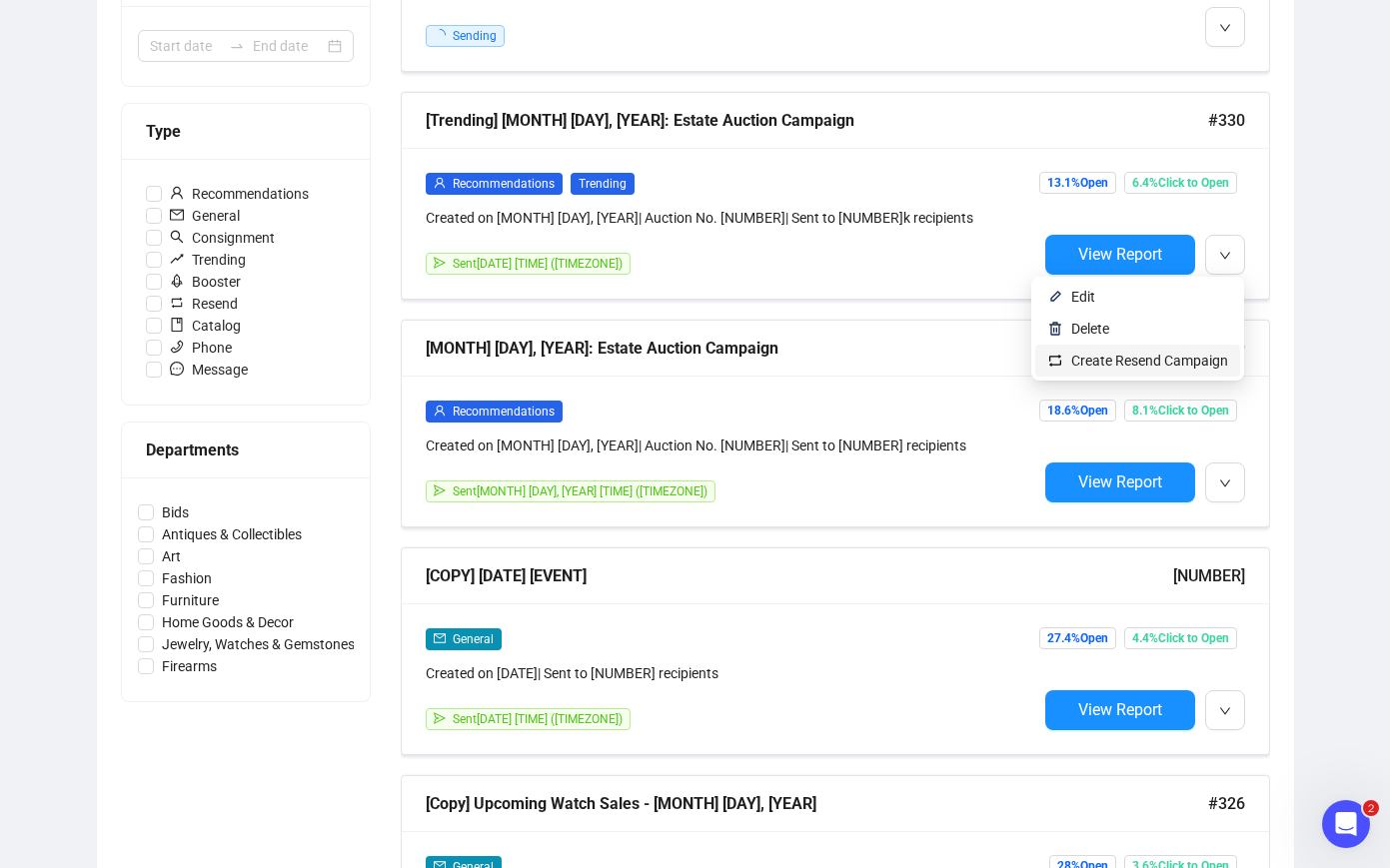 click on "Create Resend Campaign" at bounding box center (1149, 361) 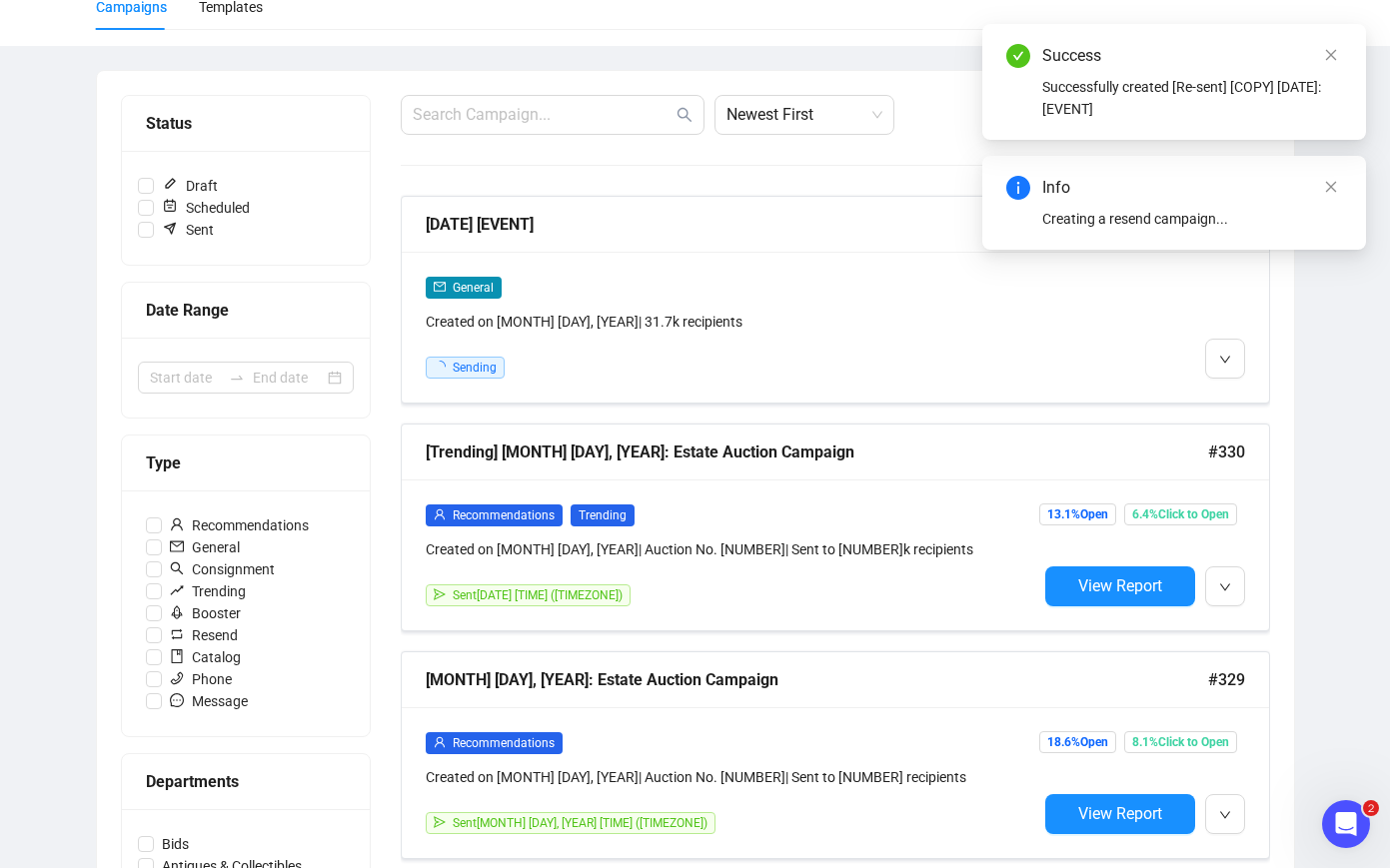 scroll, scrollTop: 100, scrollLeft: 0, axis: vertical 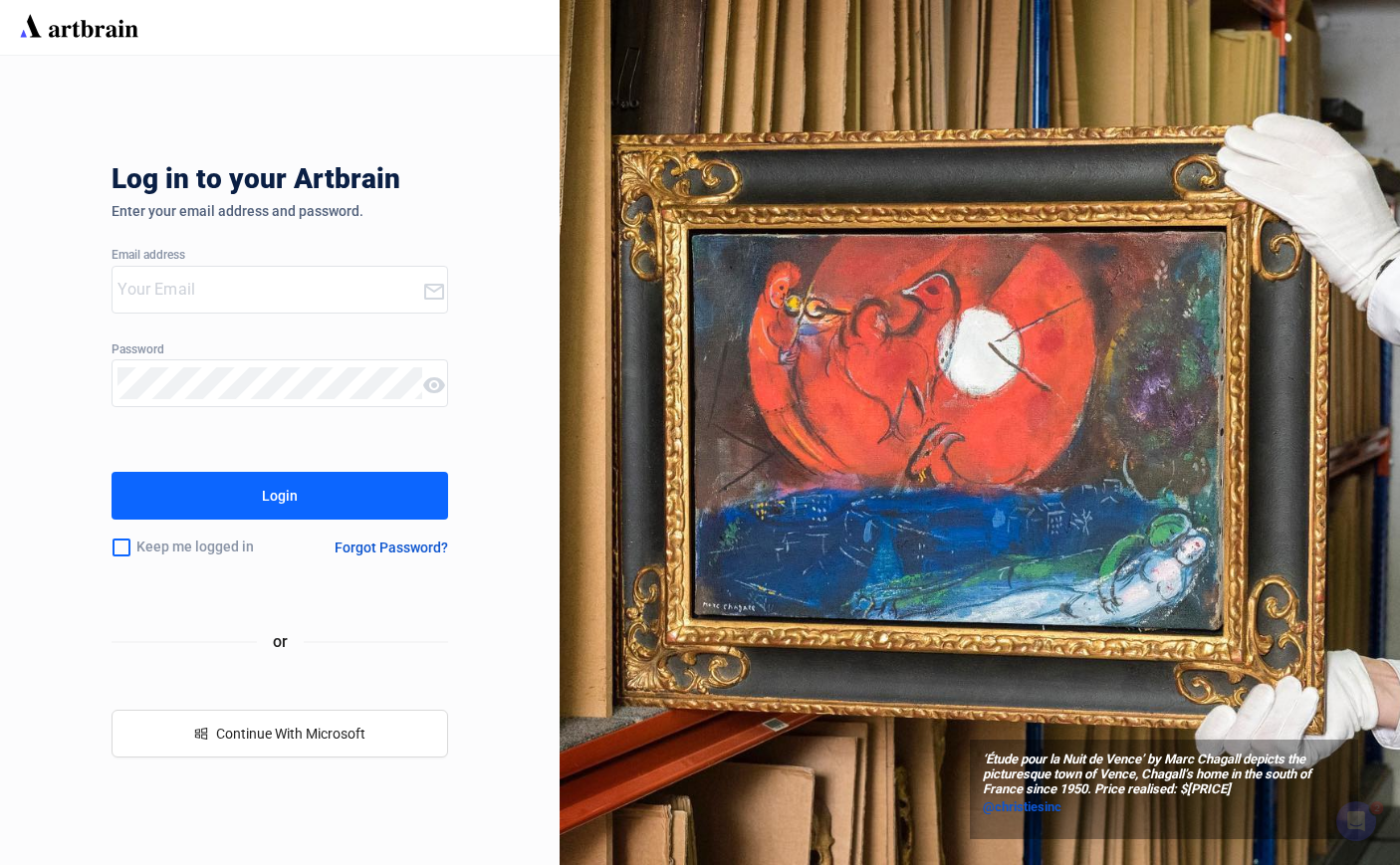 type on "[USERNAME]@[DOMAIN]" 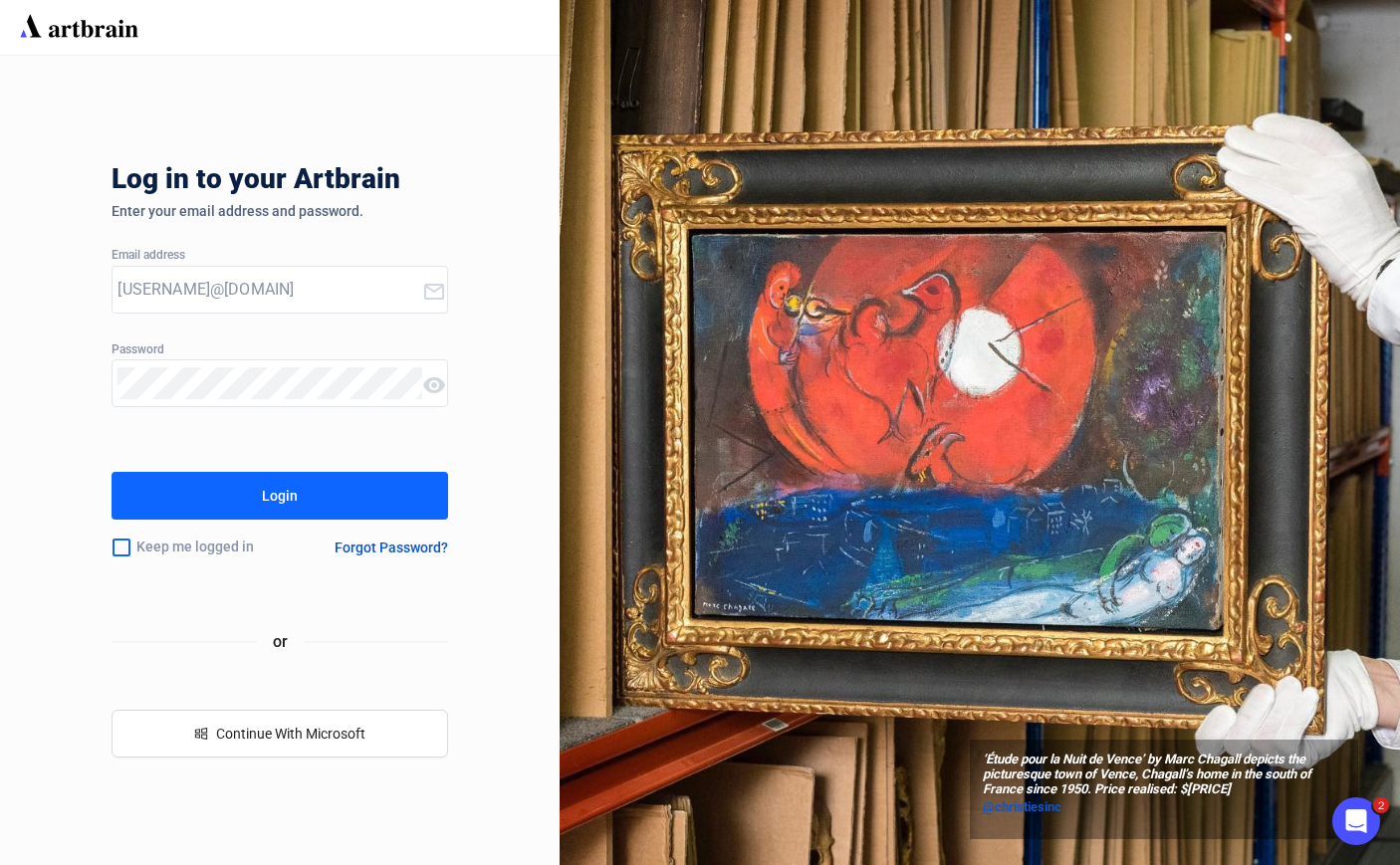 click on "Login" at bounding box center (279, 496) 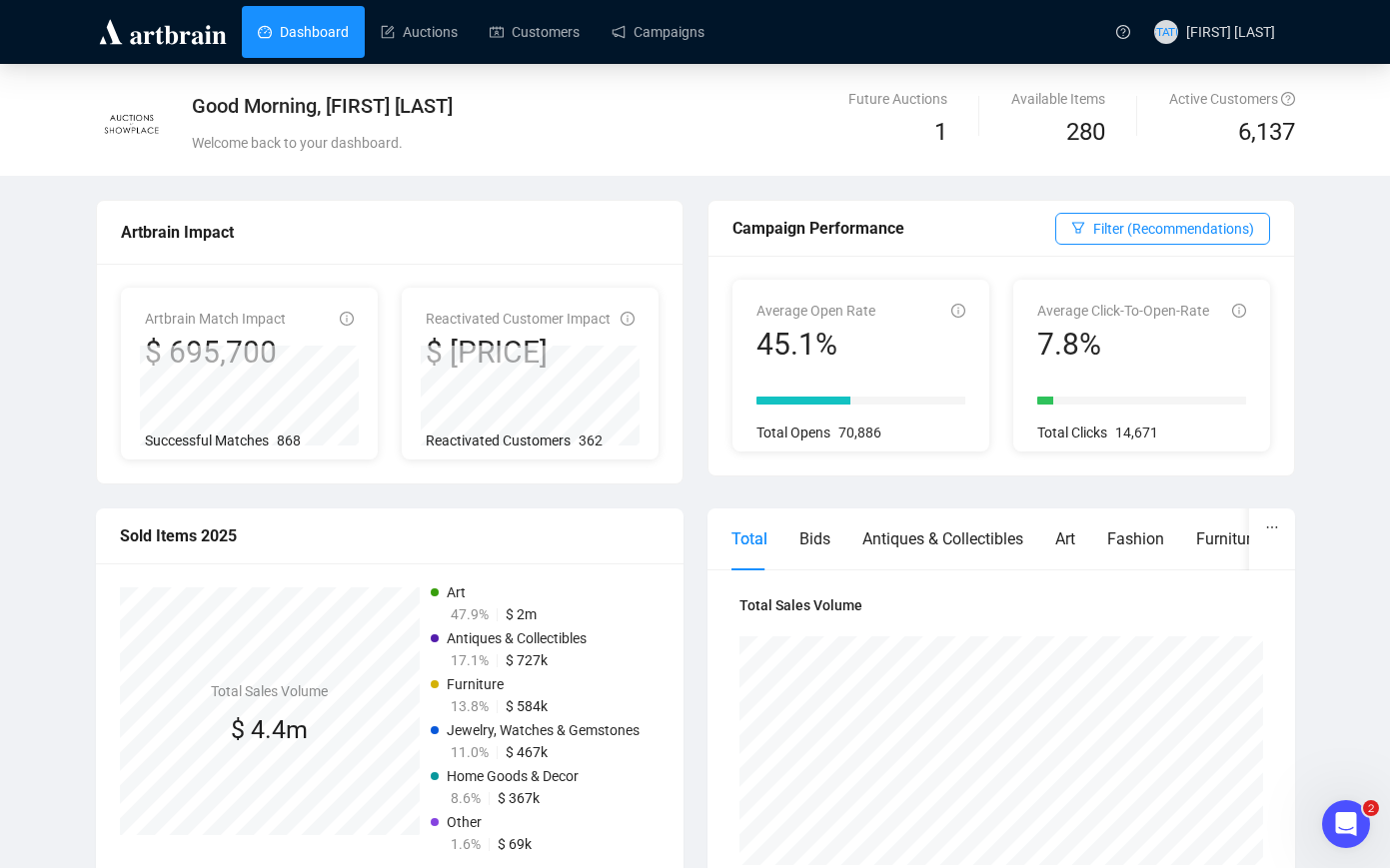 click on "Dashboard Auctions Customers Campaigns" at bounding box center (670, 31) 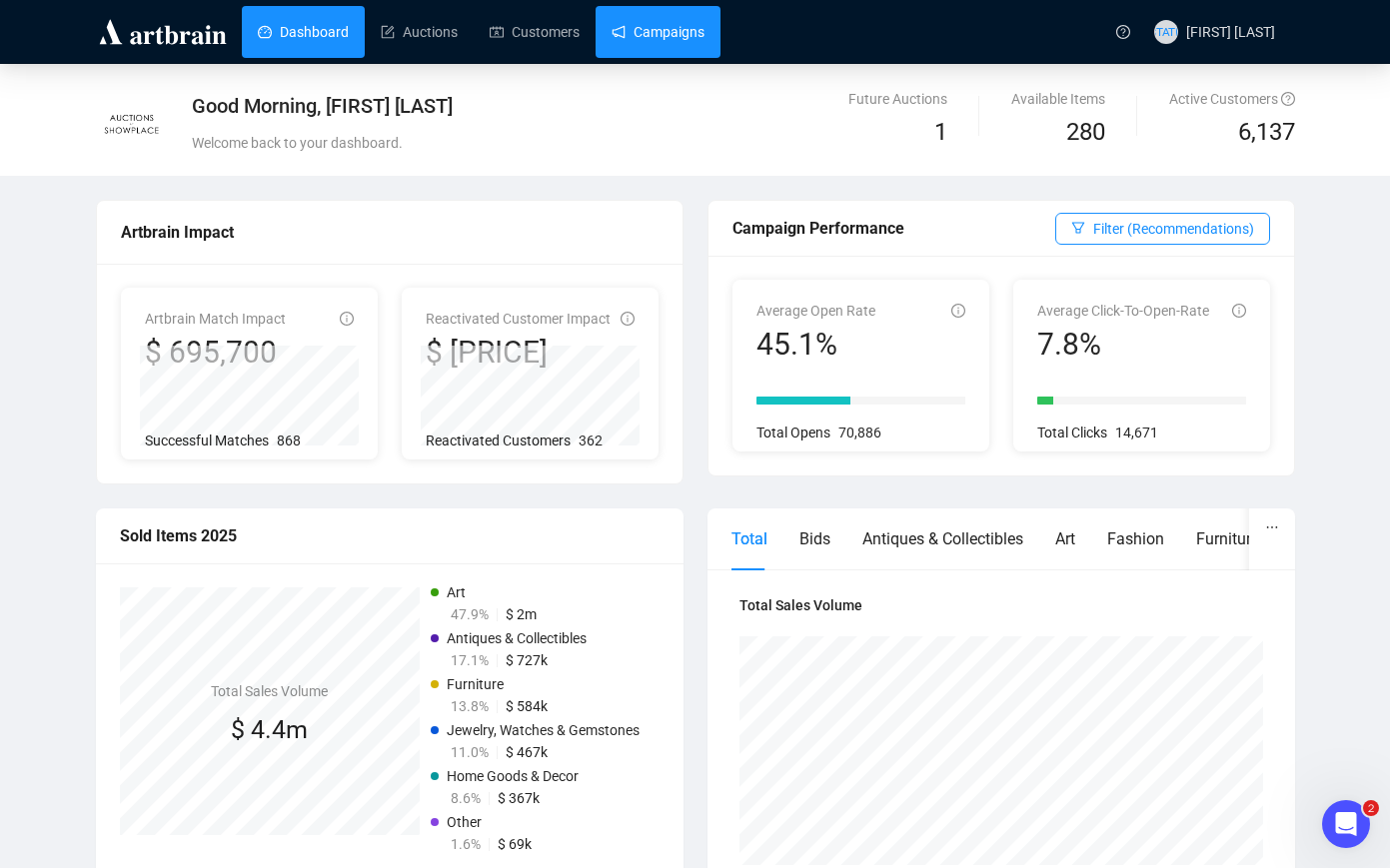 click on "Campaigns" at bounding box center (658, 32) 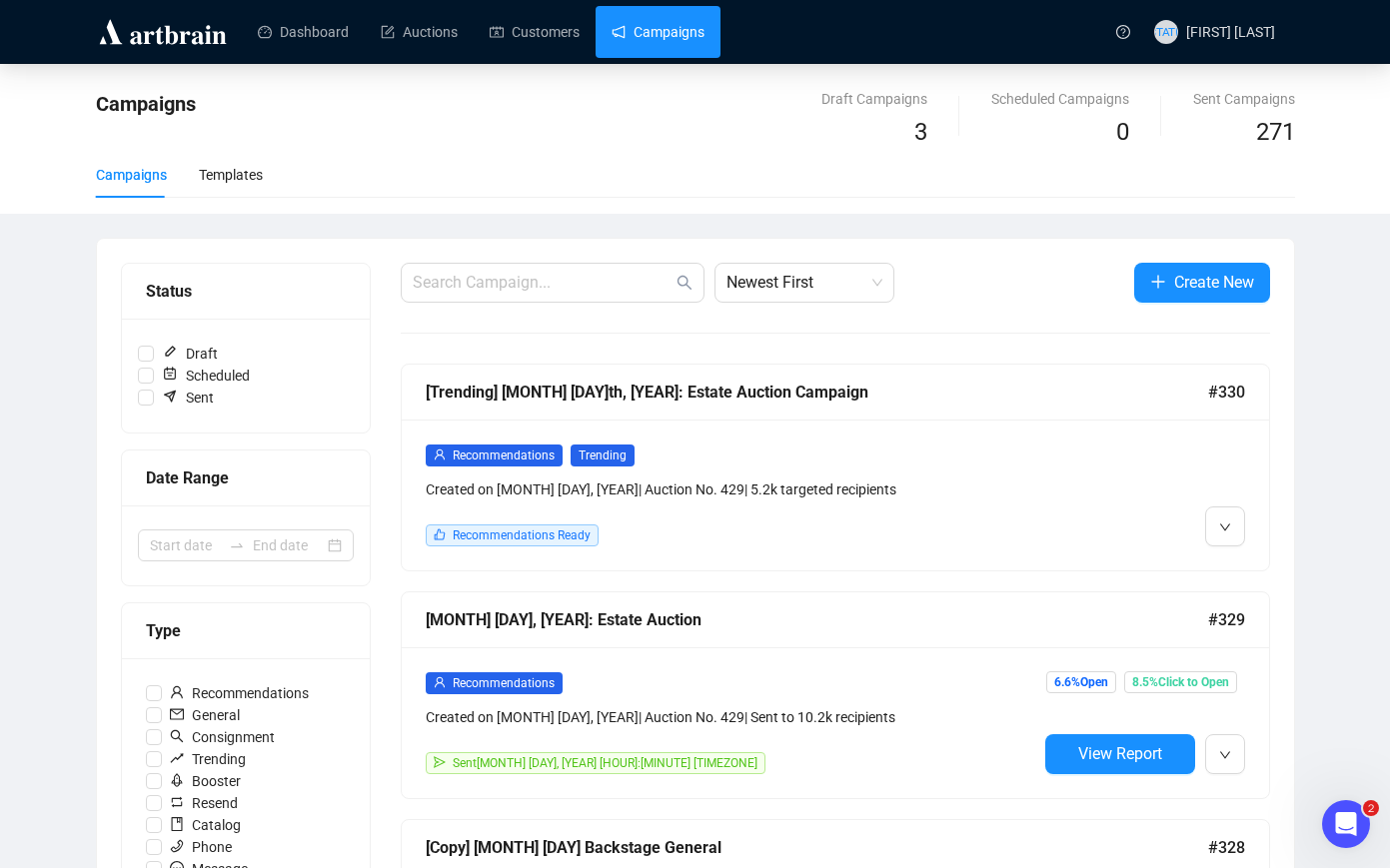 click on "Recommendations Created on [MONTH] [DAY], [YEAR] | Auction No. 429 | Sent to 10.2k recipients Sent [MONTH] [DAY], [YEAR] [HOUR]:[MINUTE] [TIMEZONE] [PERCENT]% Open [PERCENT]% Click to Open View Report" at bounding box center [835, 722] 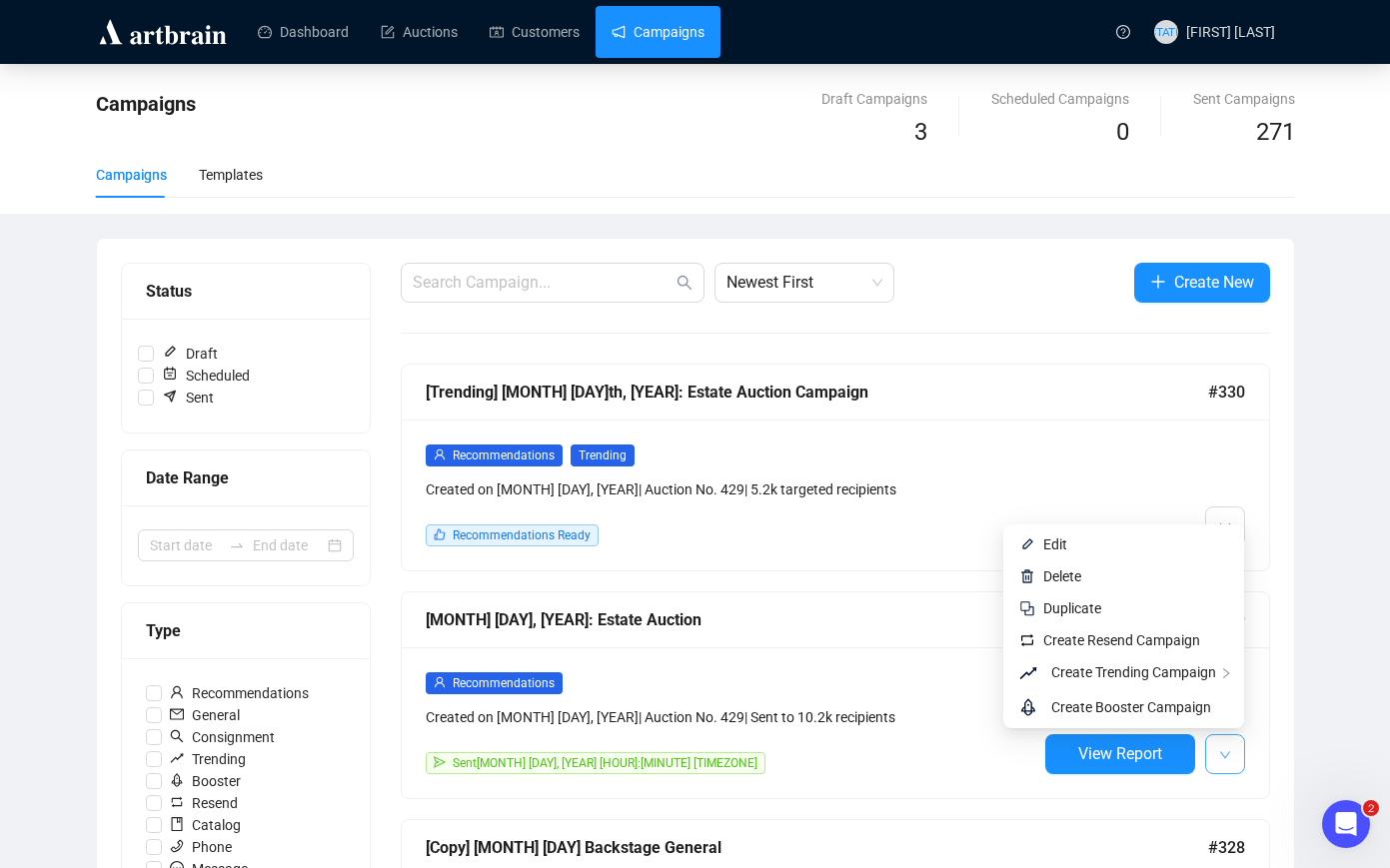 click at bounding box center (1225, 754) 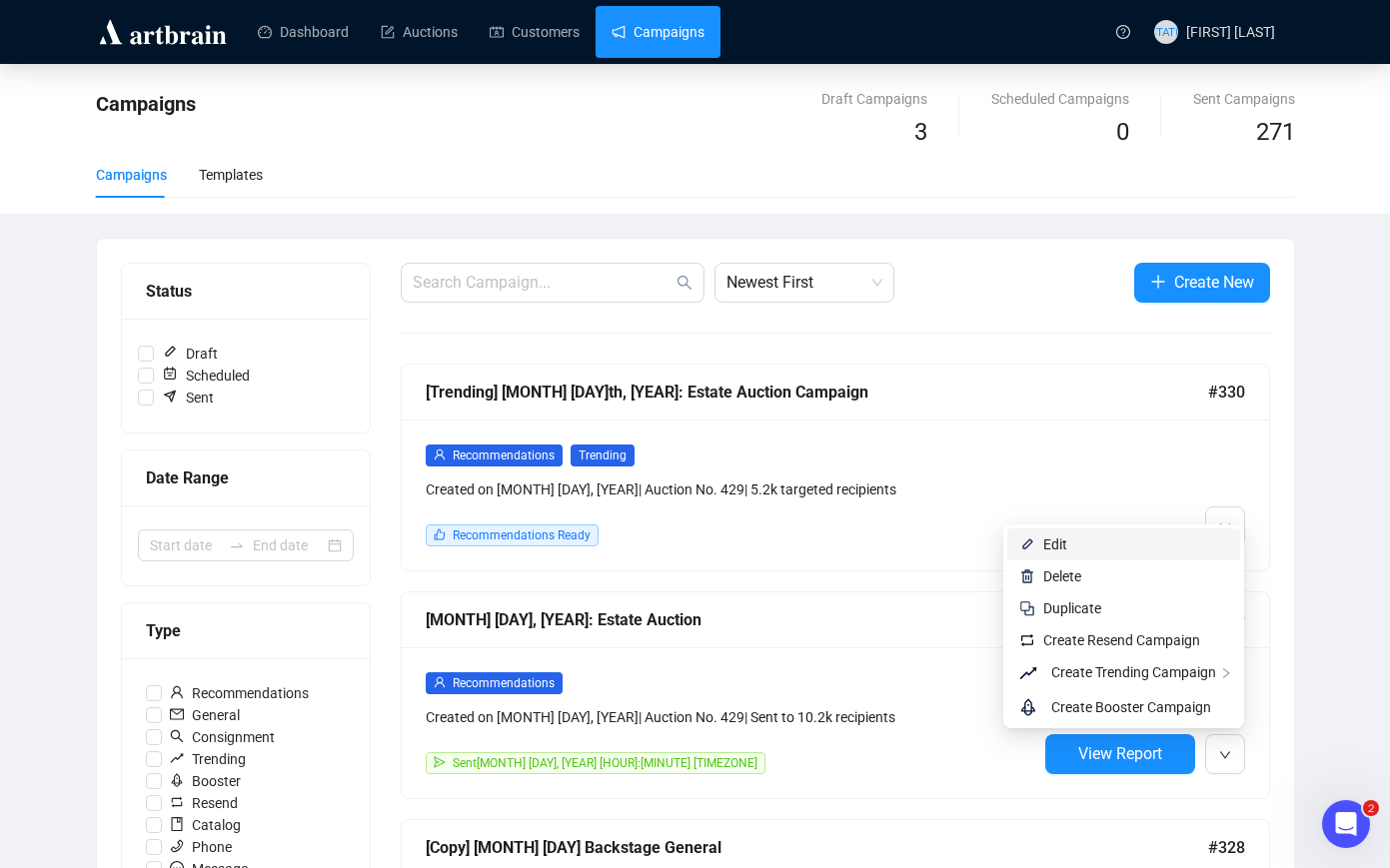 click on "Edit" at bounding box center [1135, 544] 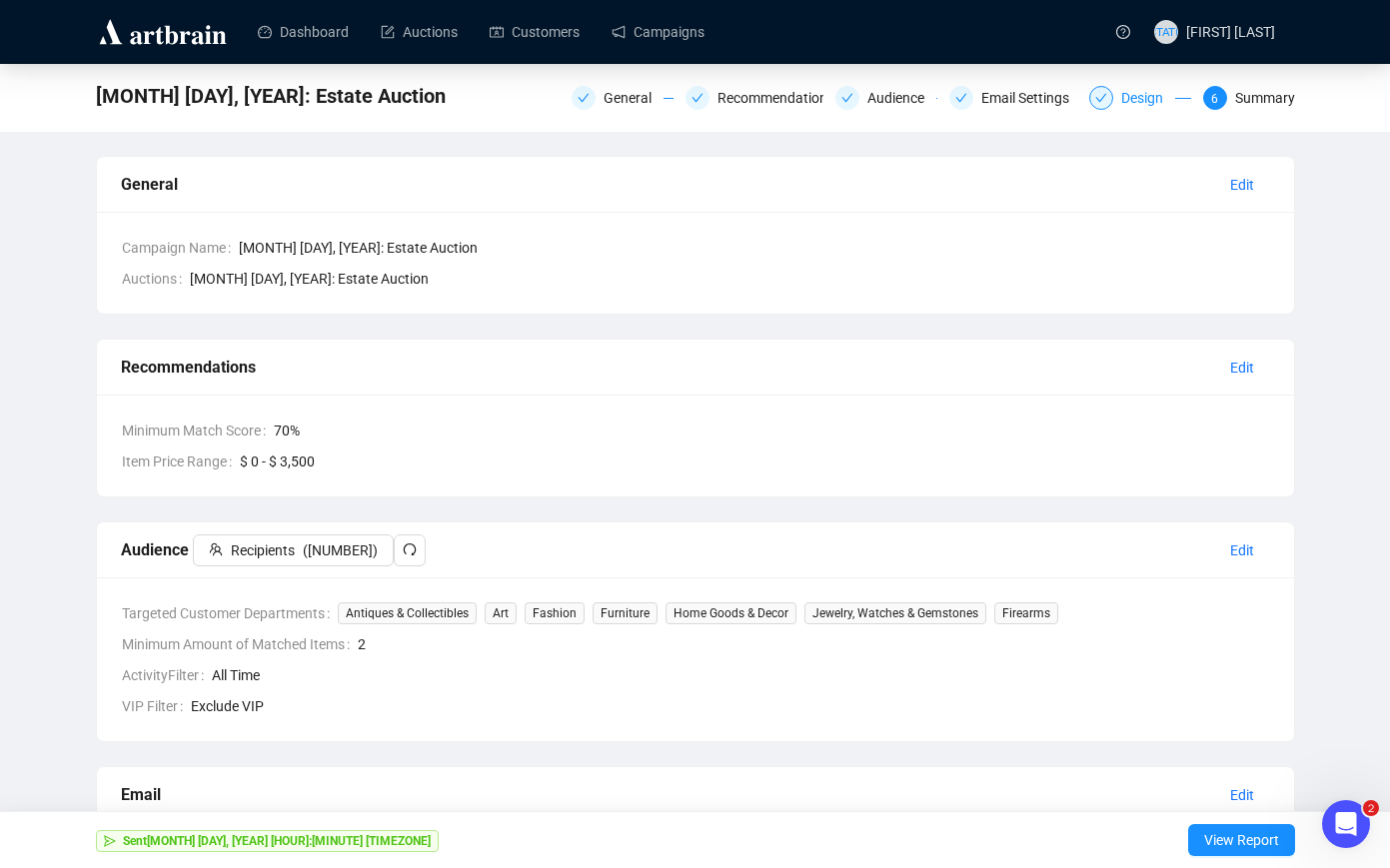 click on "Design" at bounding box center (1140, 98) 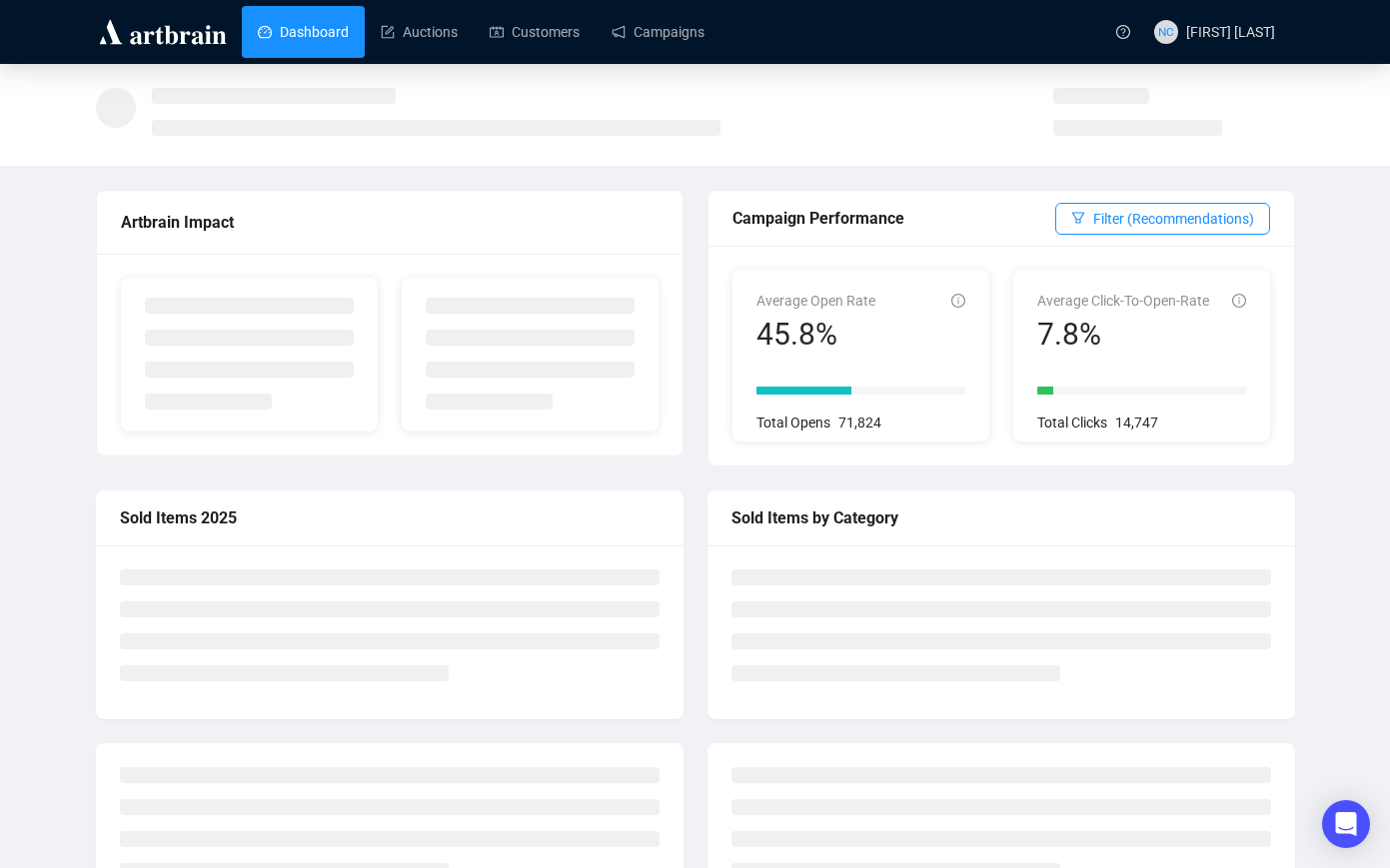 scroll, scrollTop: 0, scrollLeft: 0, axis: both 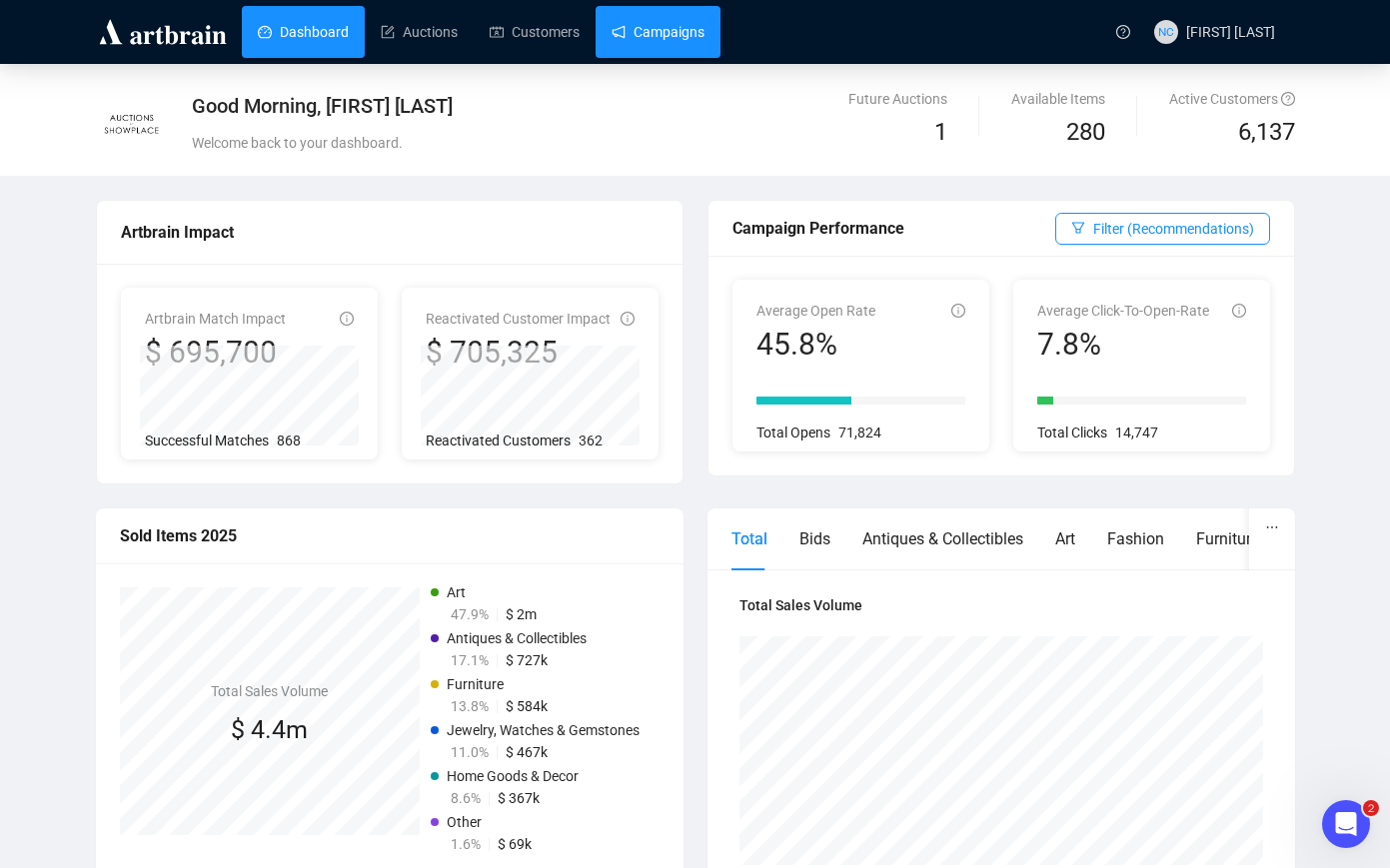 click on "Campaigns" at bounding box center [658, 32] 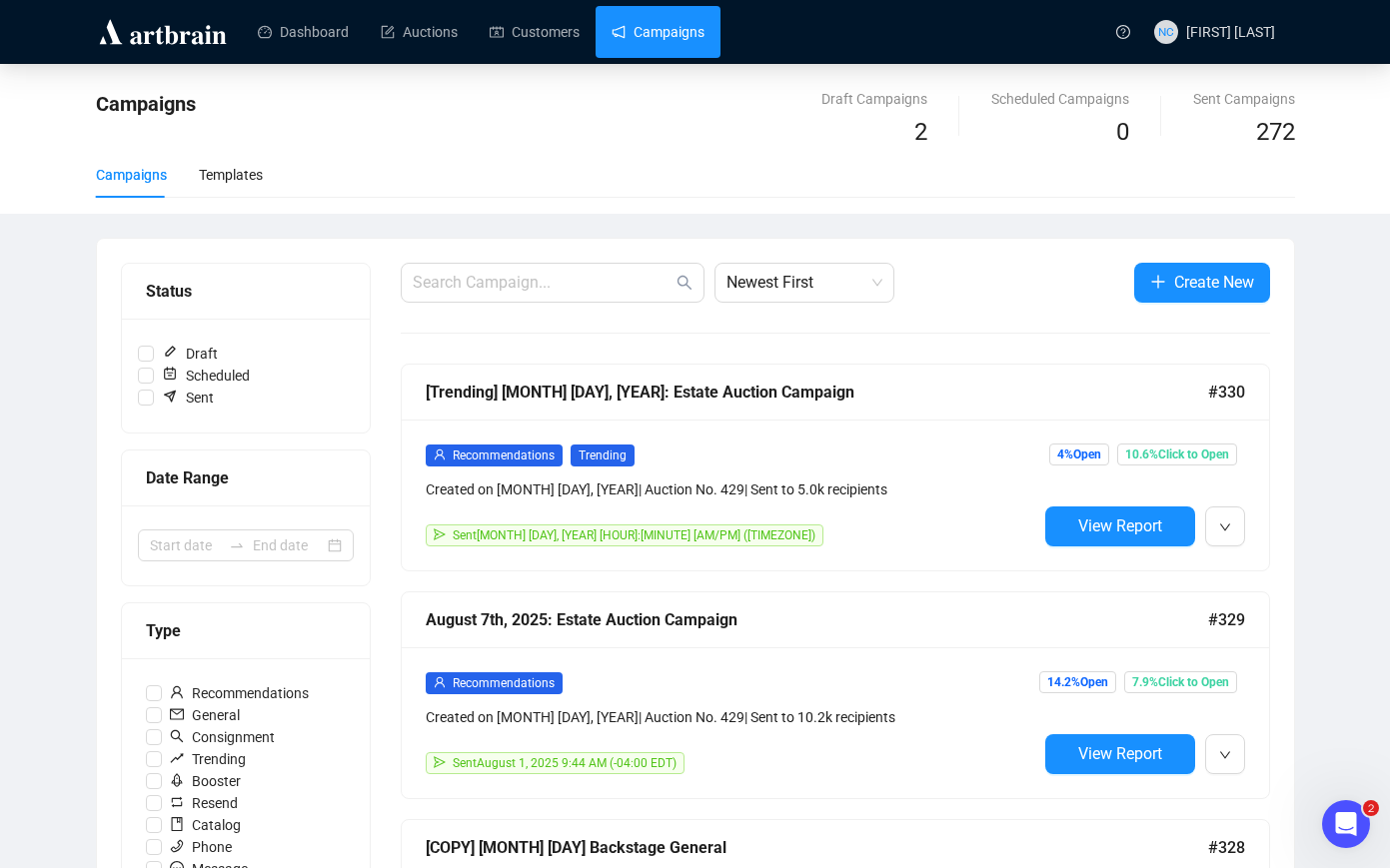 click on "Recommendations Trending Created on Aug 1, 2025  | Auction No. 429  | Sent to 5.0k  recipients Sent  August 1, 2025 10:18 AM (-04:00 EDT) 4%  Open 10.6%  Click to Open View Report" at bounding box center (835, 494) 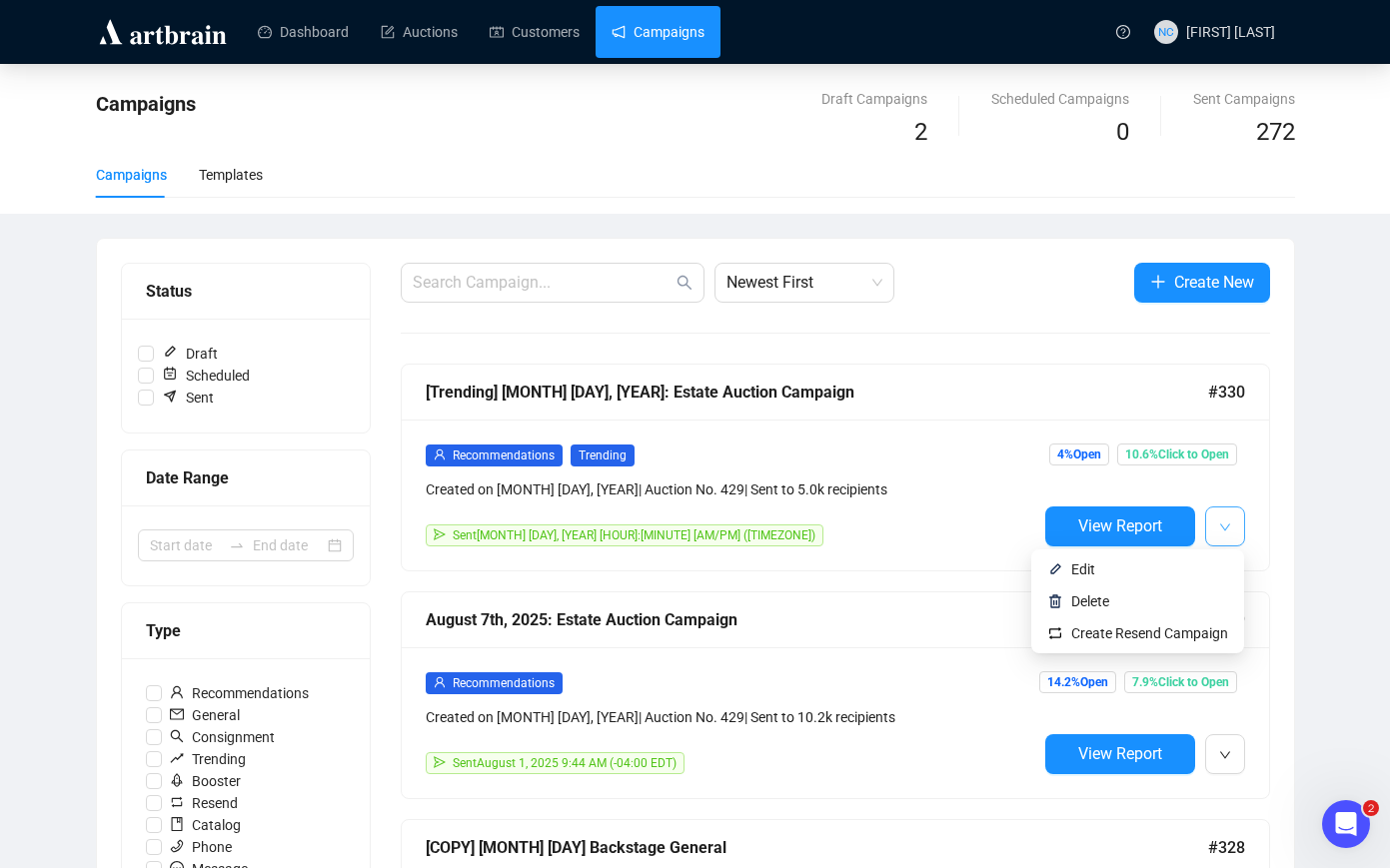 click 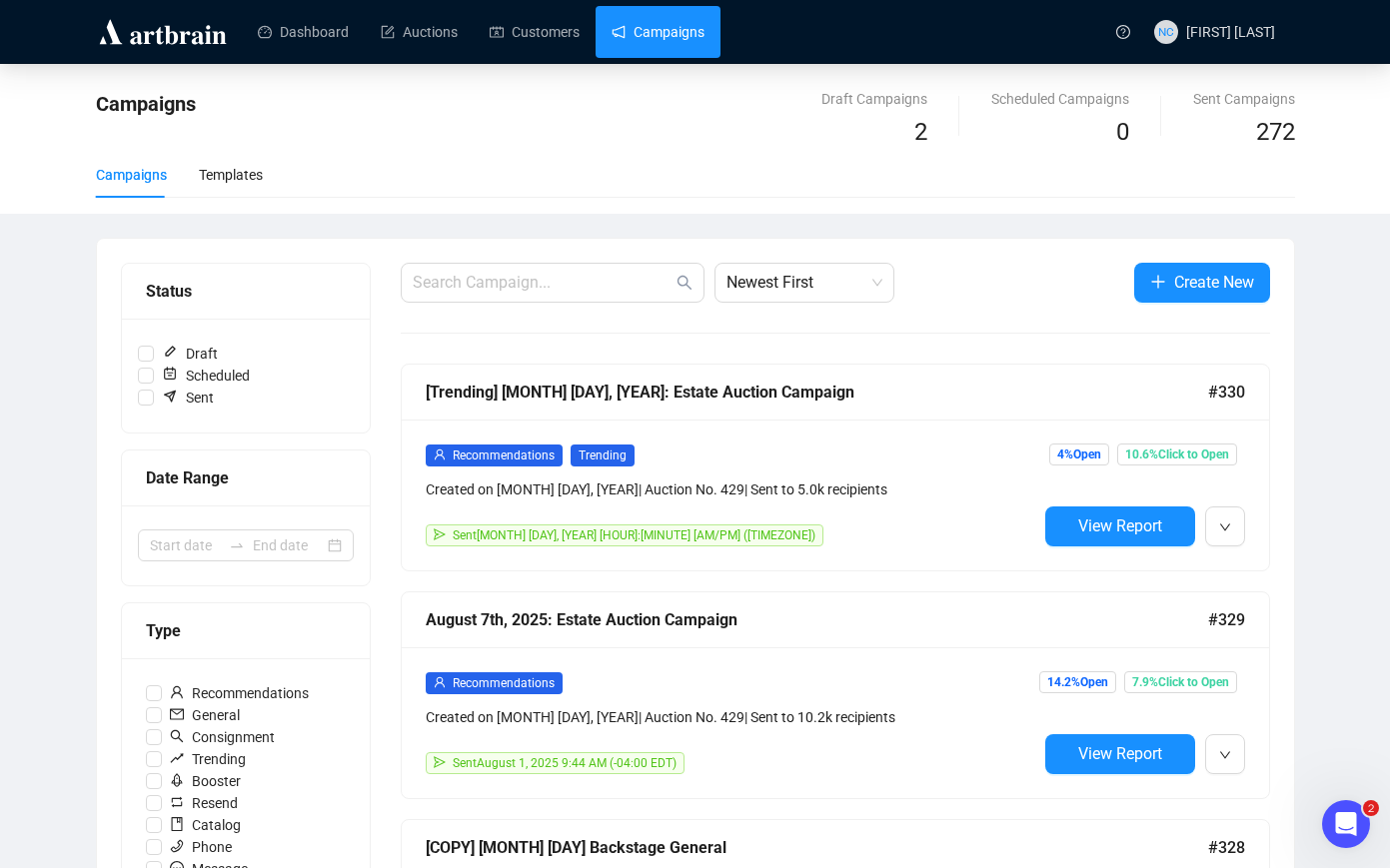 click on "Recommendations Trending Created on Aug 1, 2025  | Auction No. 429  | Sent to 5.0k  recipients Sent  August 1, 2025 10:18 AM (-04:00 EDT) 4%  Open 10.6%  Click to Open View Report" at bounding box center (835, 494) 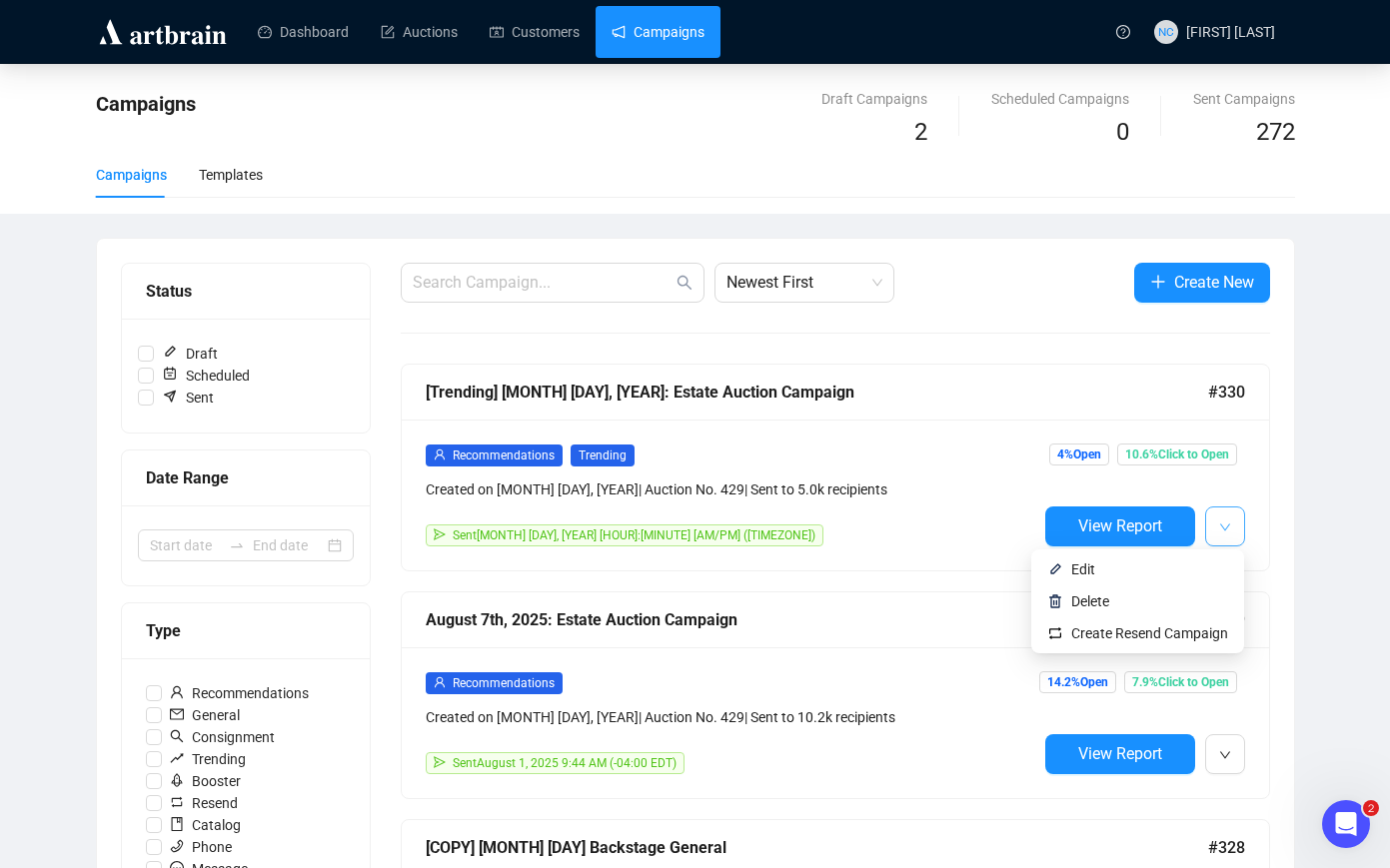 click at bounding box center [1225, 526] 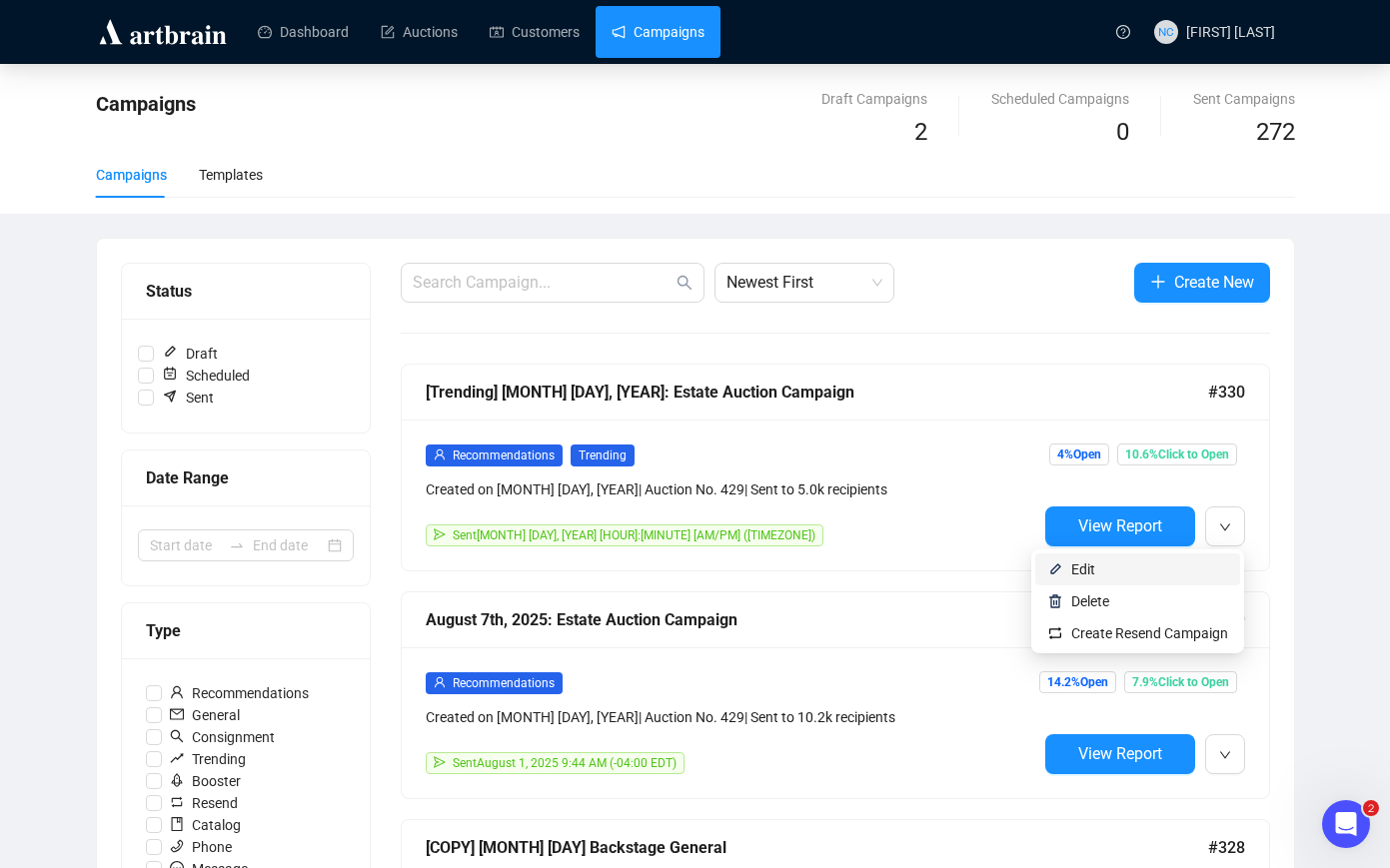 click on "Edit" at bounding box center [1149, 569] 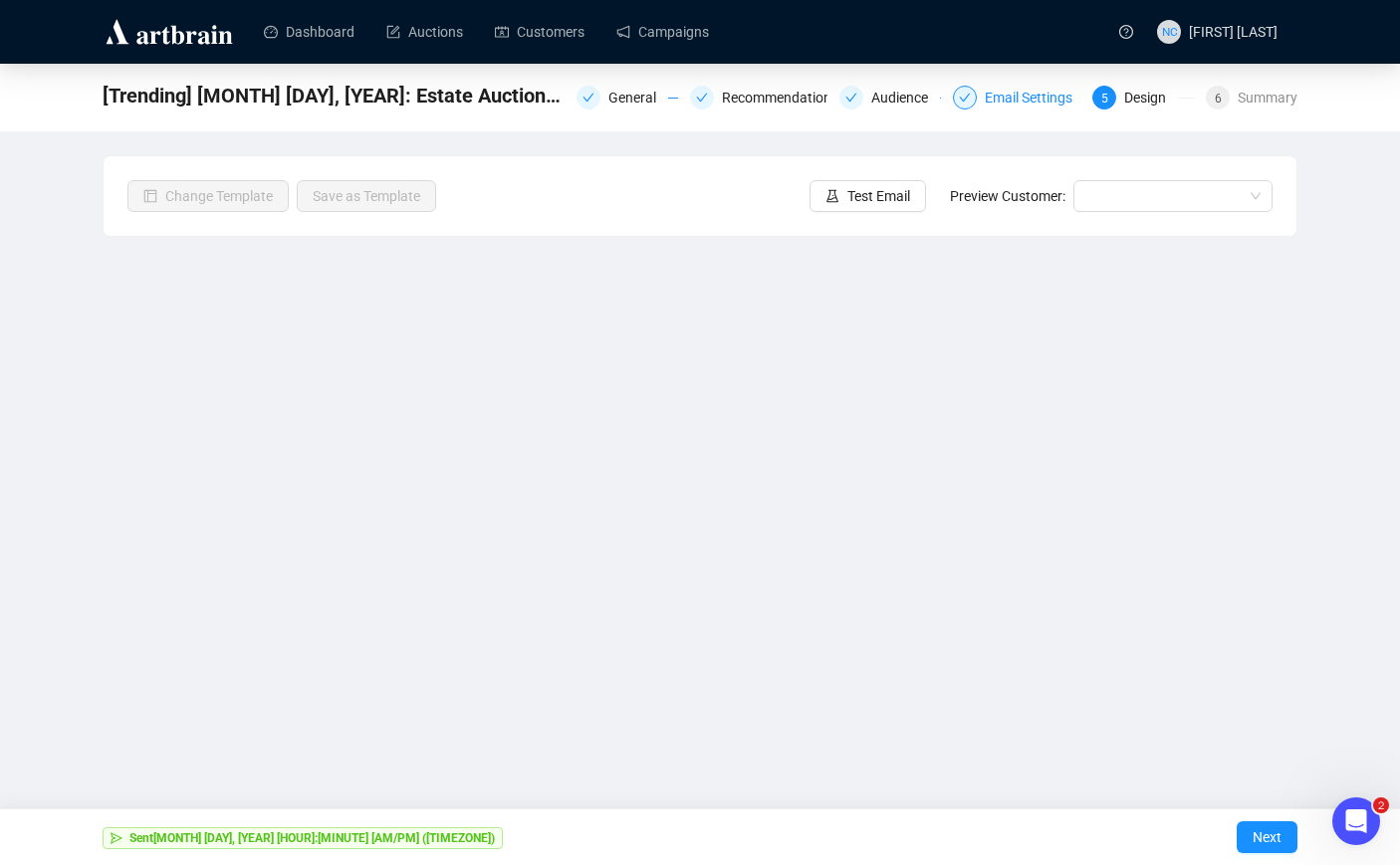 click on "Email Settings" at bounding box center (1035, 98) 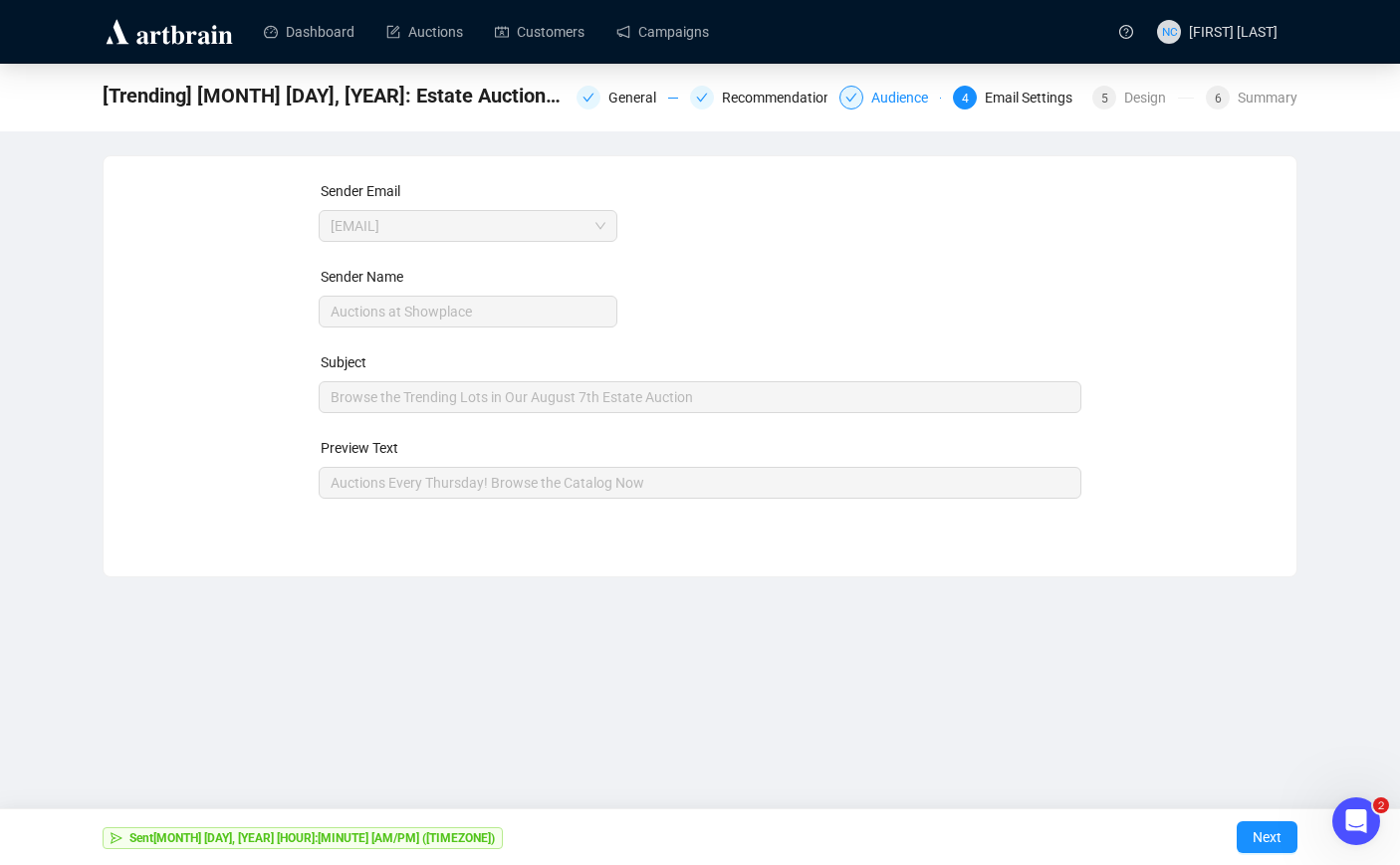 click on "Audience" at bounding box center [905, 98] 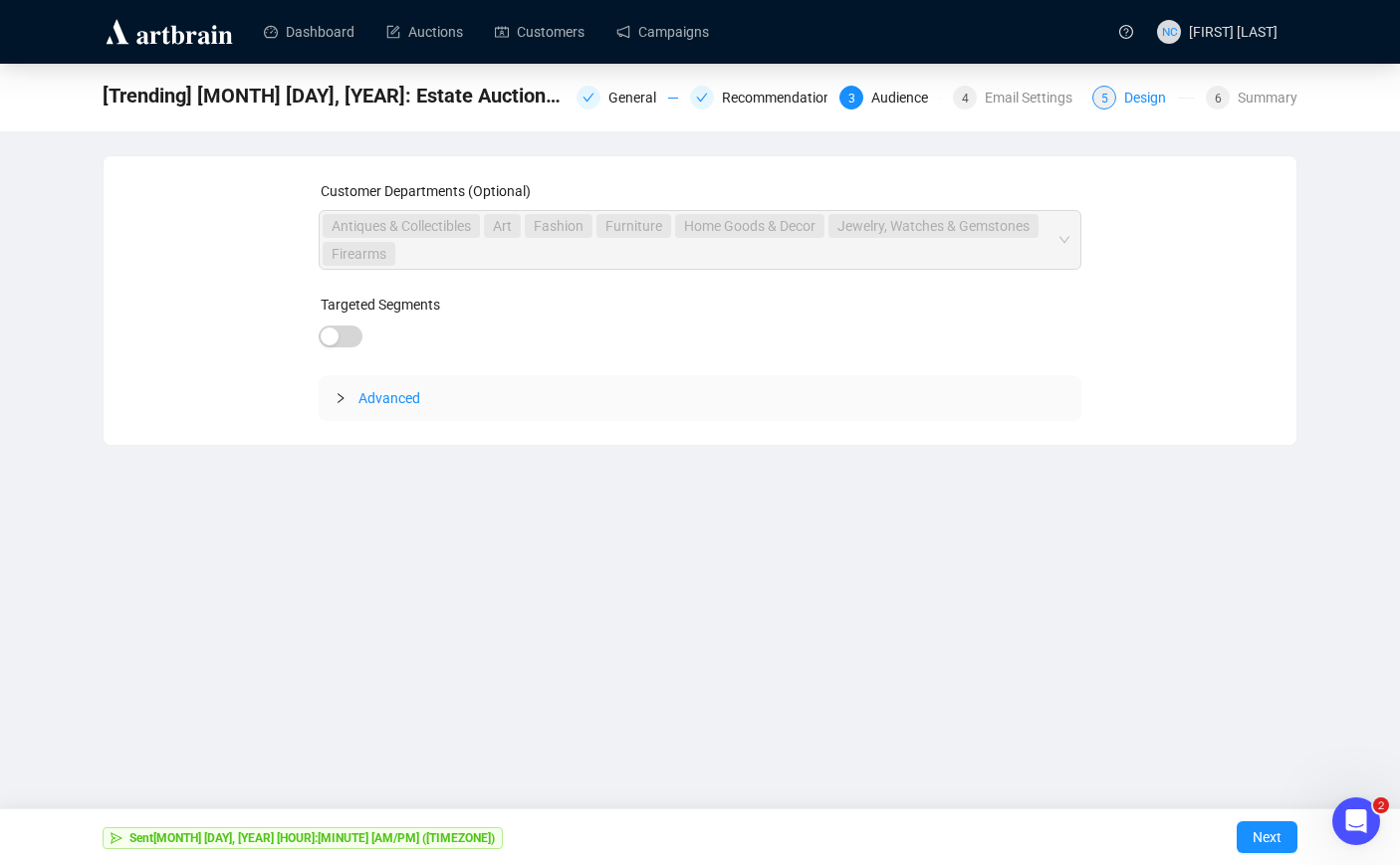 click on "Design" at bounding box center [1151, 98] 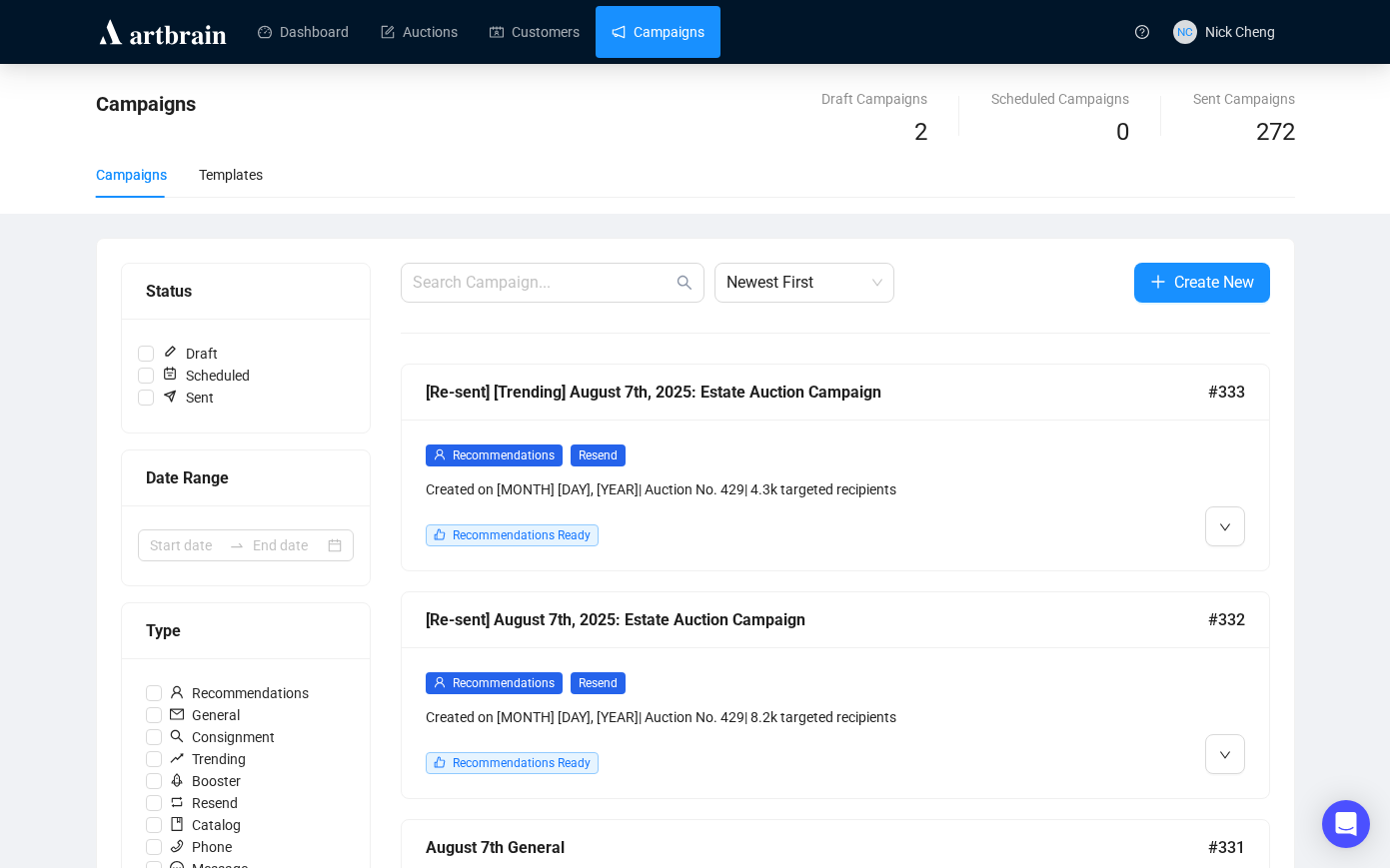 scroll, scrollTop: 0, scrollLeft: 0, axis: both 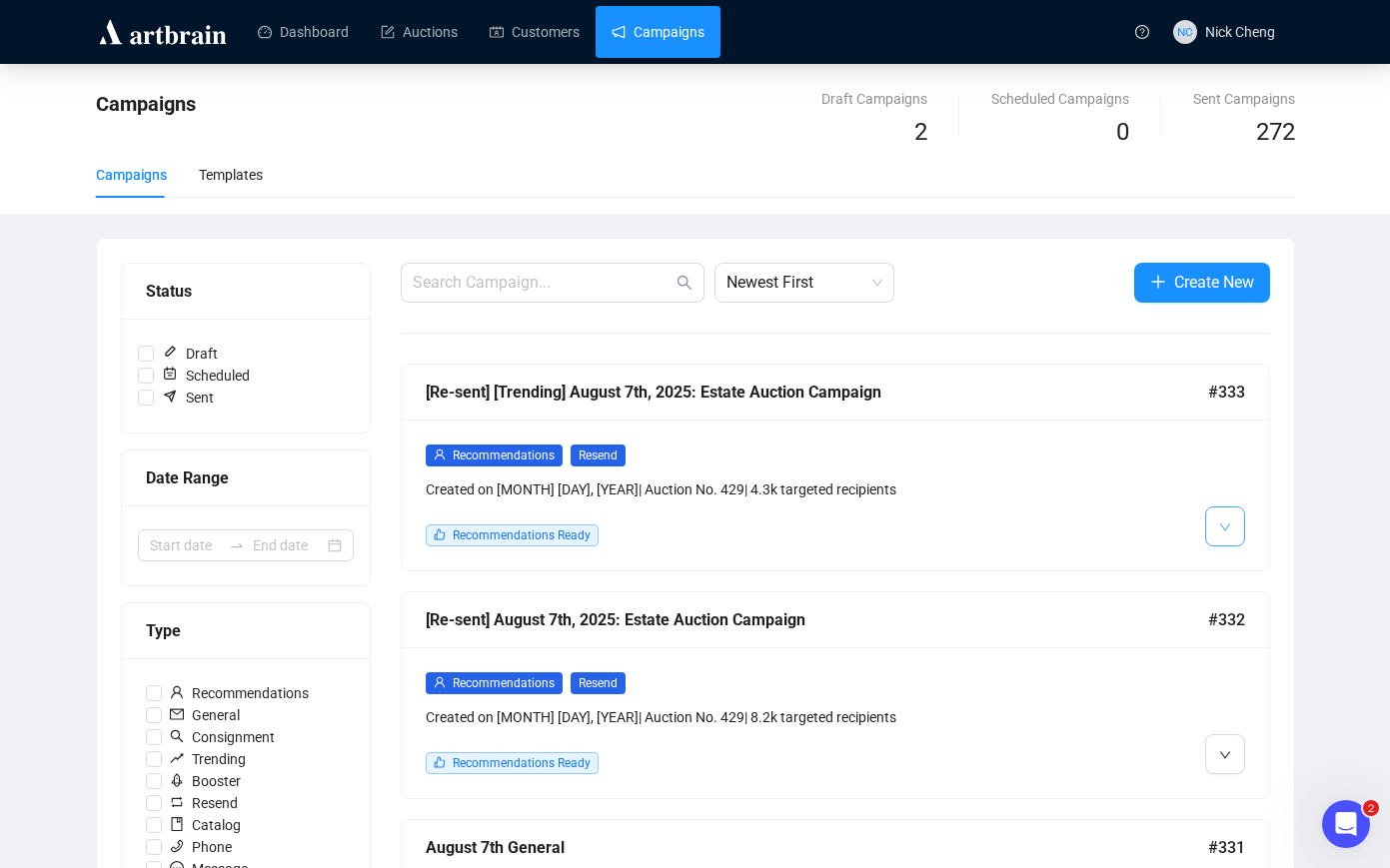 click at bounding box center [1225, 526] 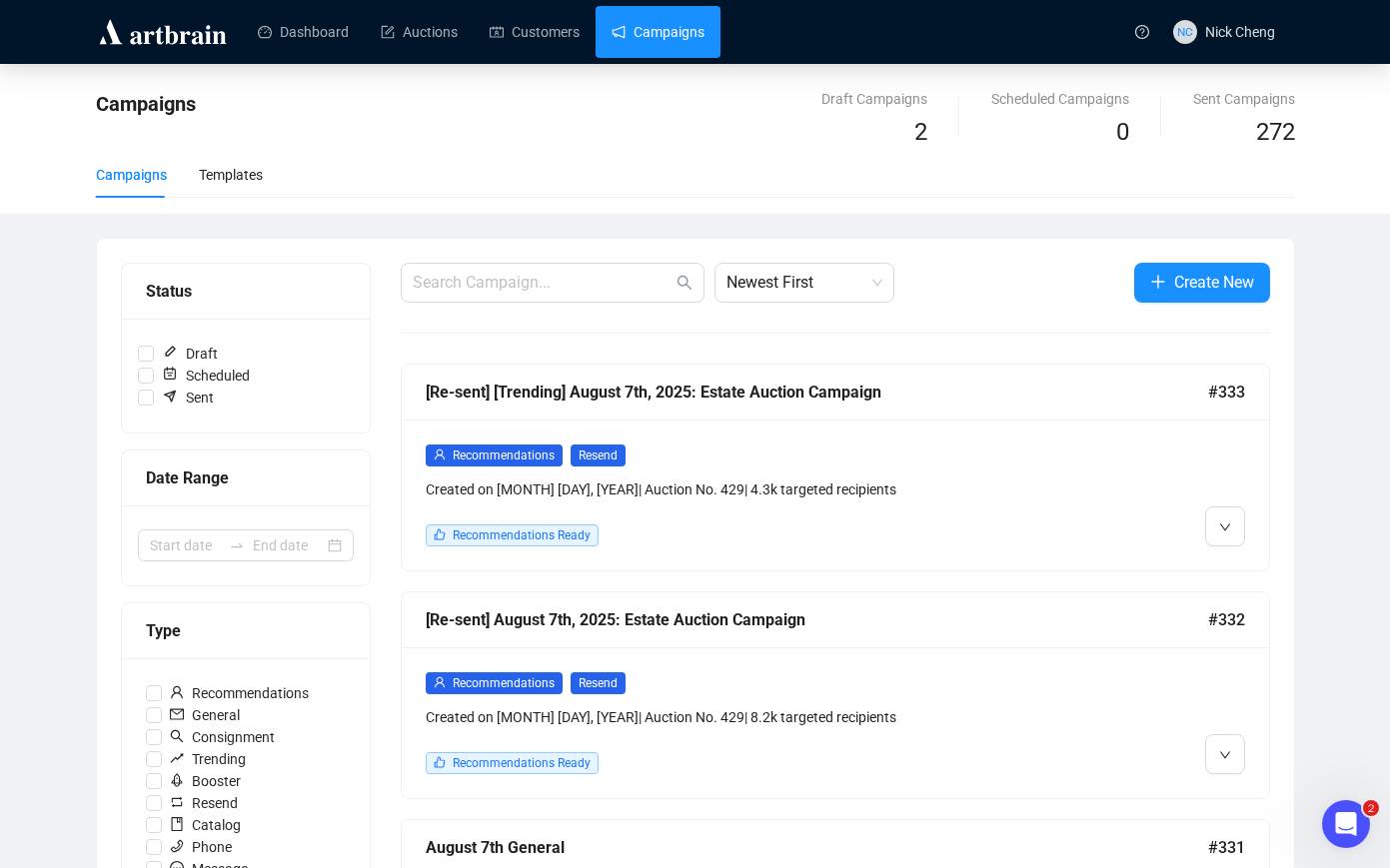 click on "Created on Aug 1, 2025  | Auction No. 429  | 4.3k targeted recipients" at bounding box center [731, 489] 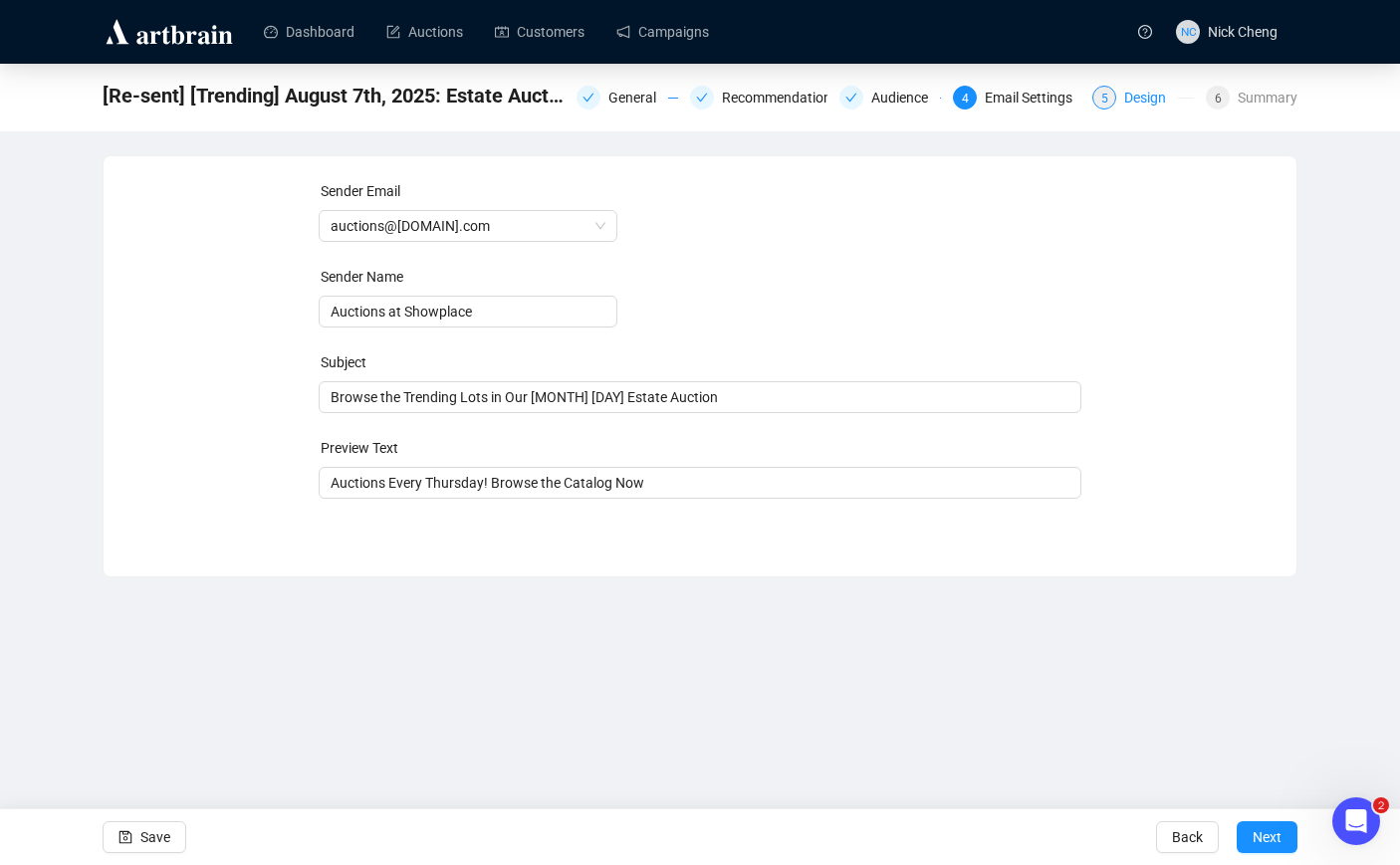 click on "Design" at bounding box center [1151, 98] 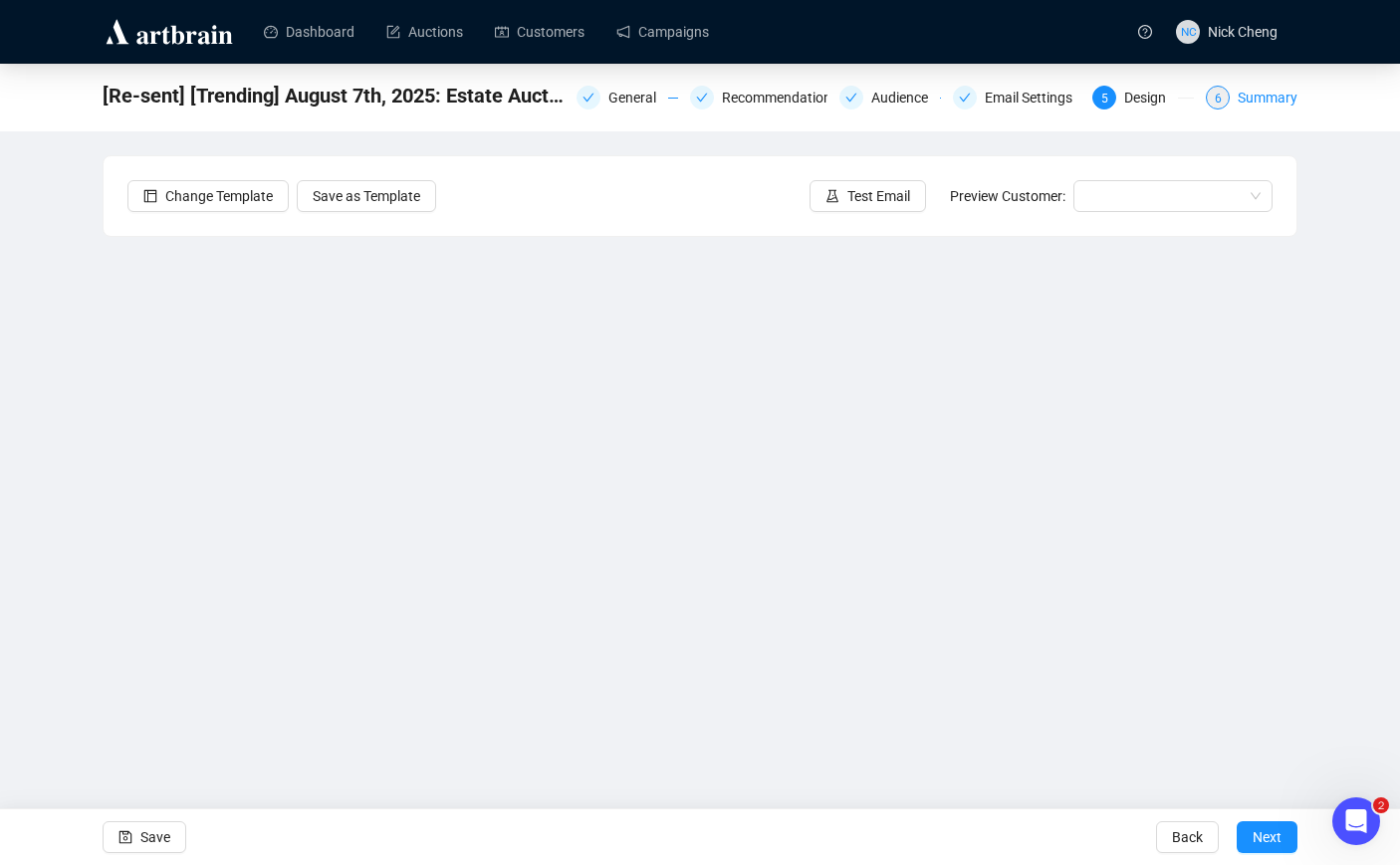 click on "Summary" at bounding box center (1268, 98) 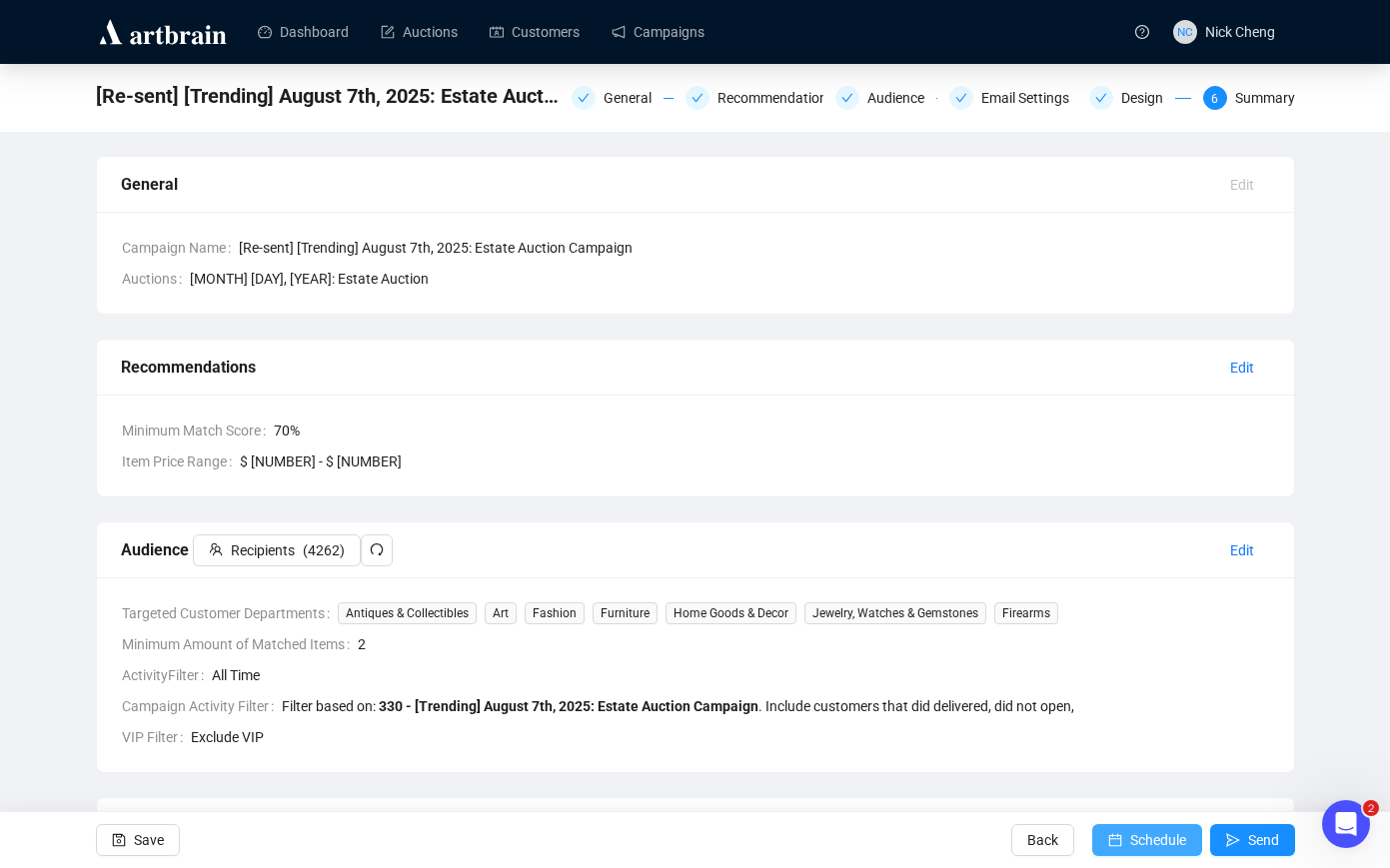 click on "Schedule" at bounding box center [1158, 840] 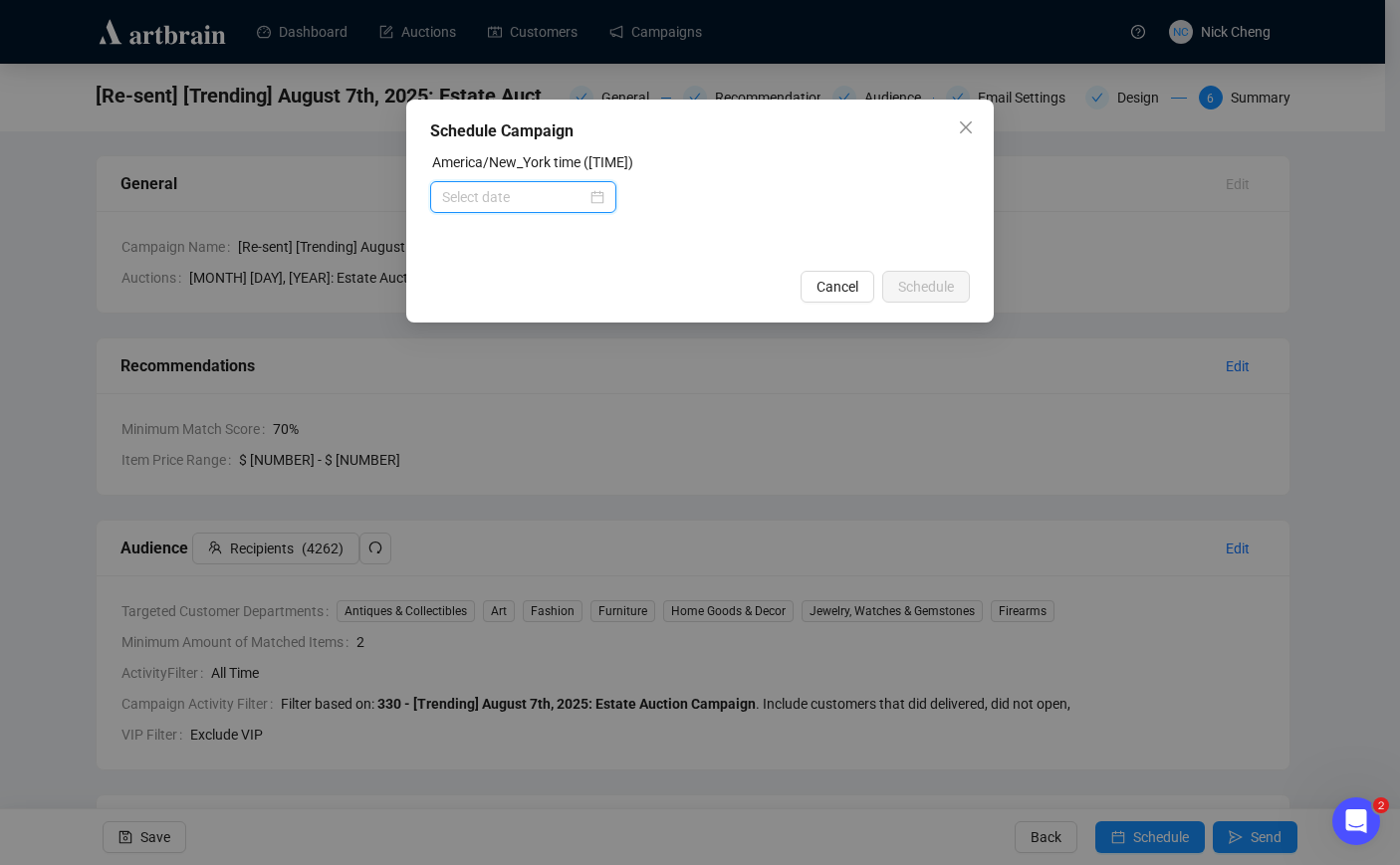 click at bounding box center (514, 197) 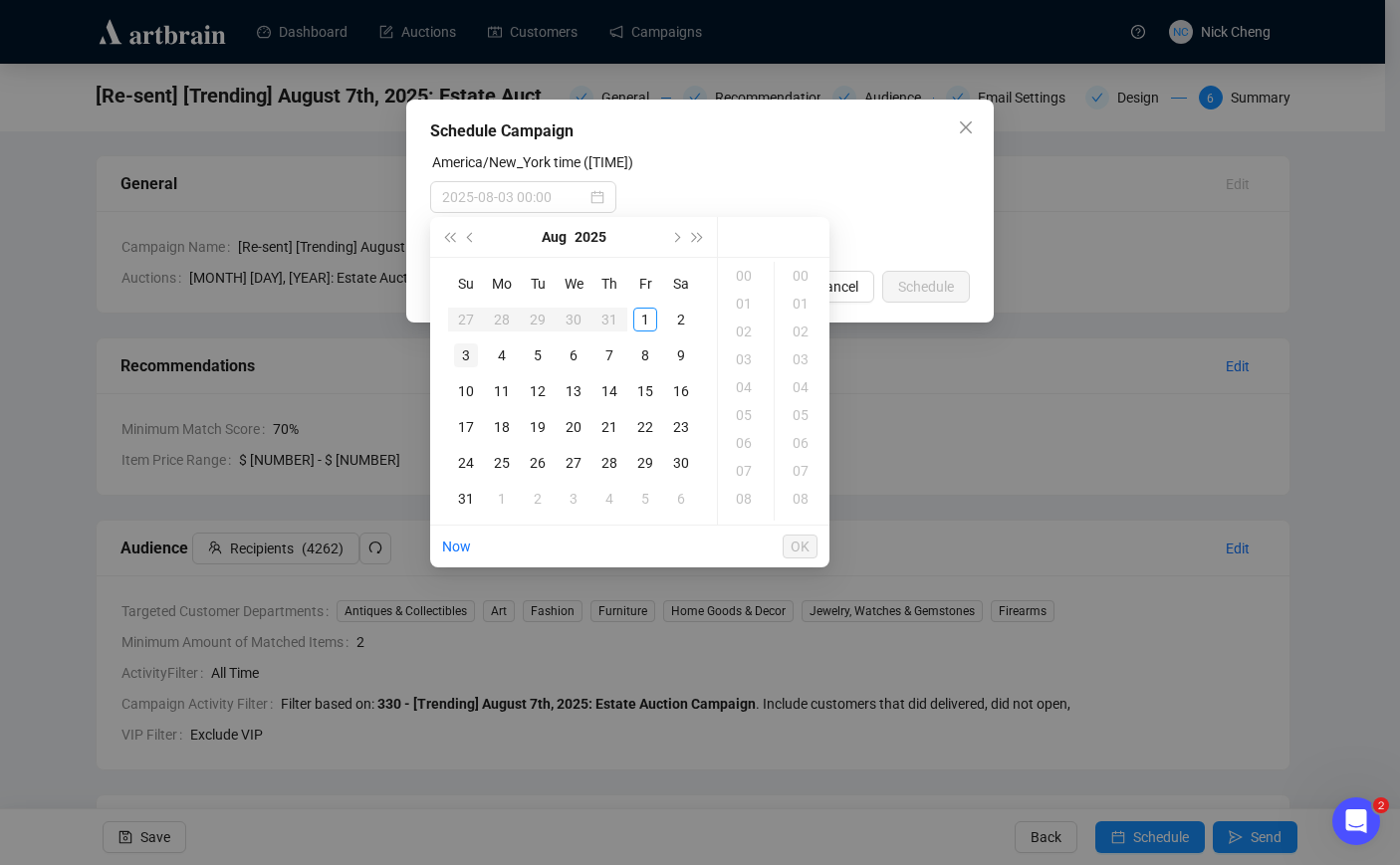 click on "3" at bounding box center (466, 355) 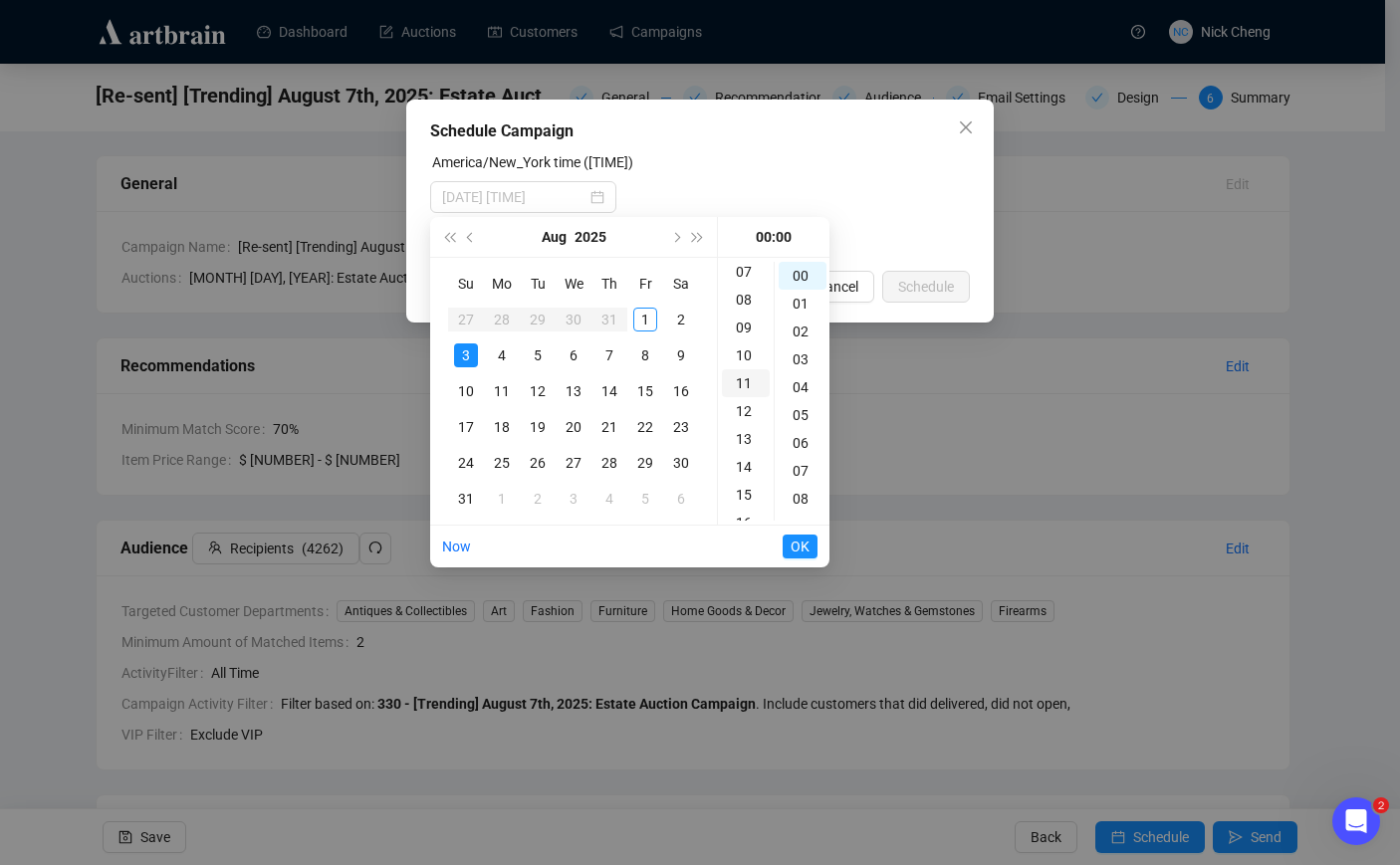 click on "11" at bounding box center (746, 383) 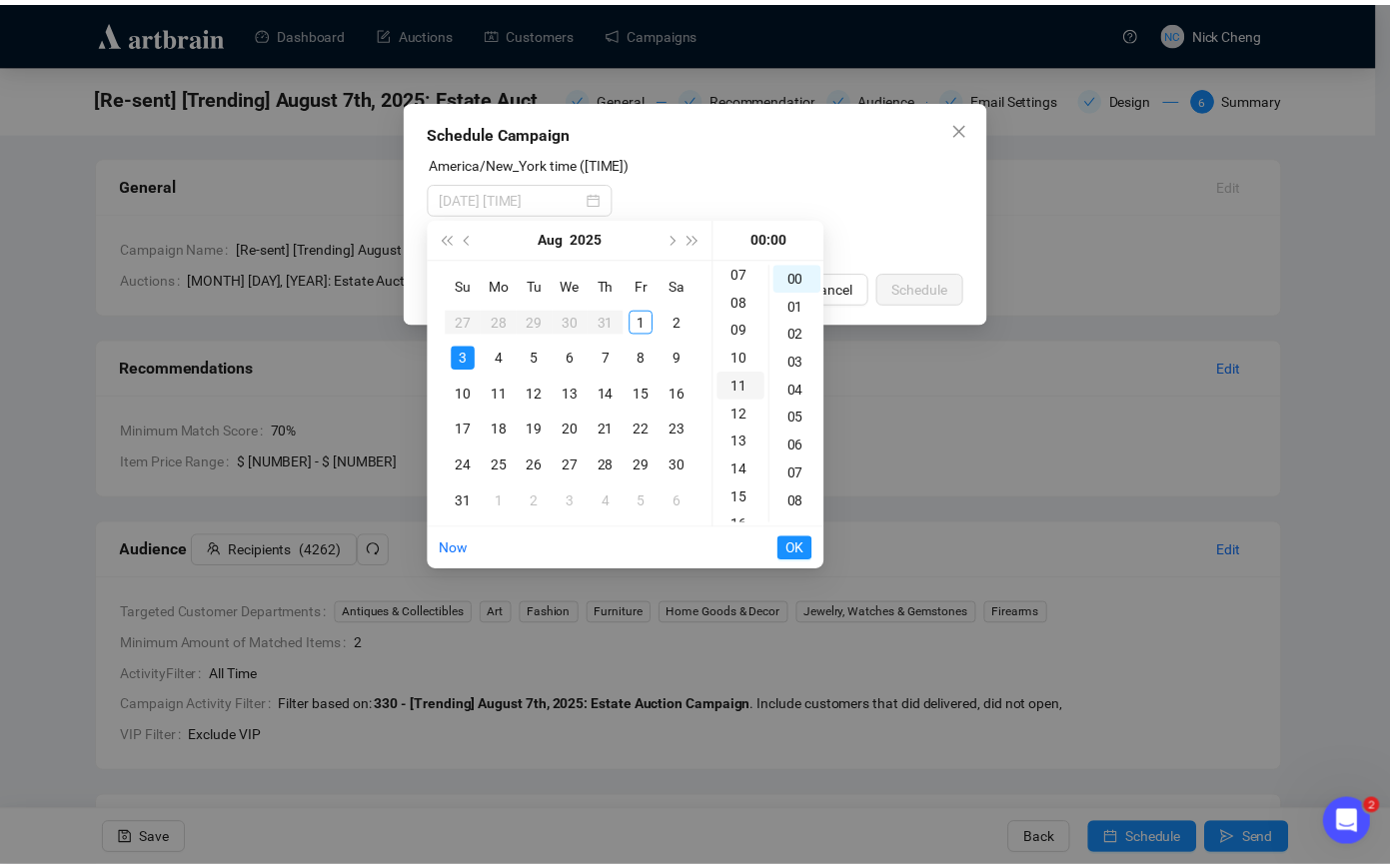 scroll, scrollTop: 308, scrollLeft: 0, axis: vertical 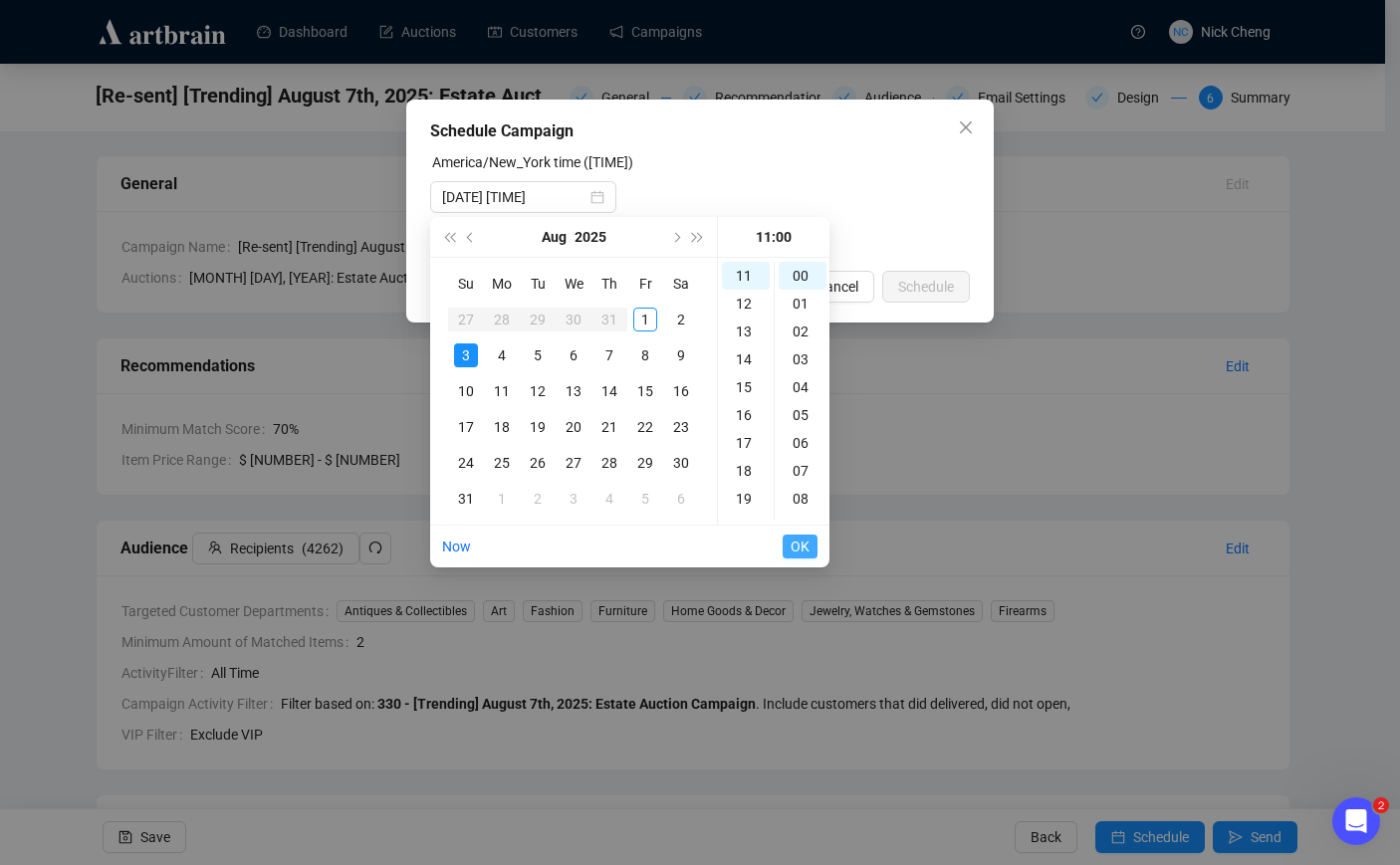 type on "2025-08-03 11:00" 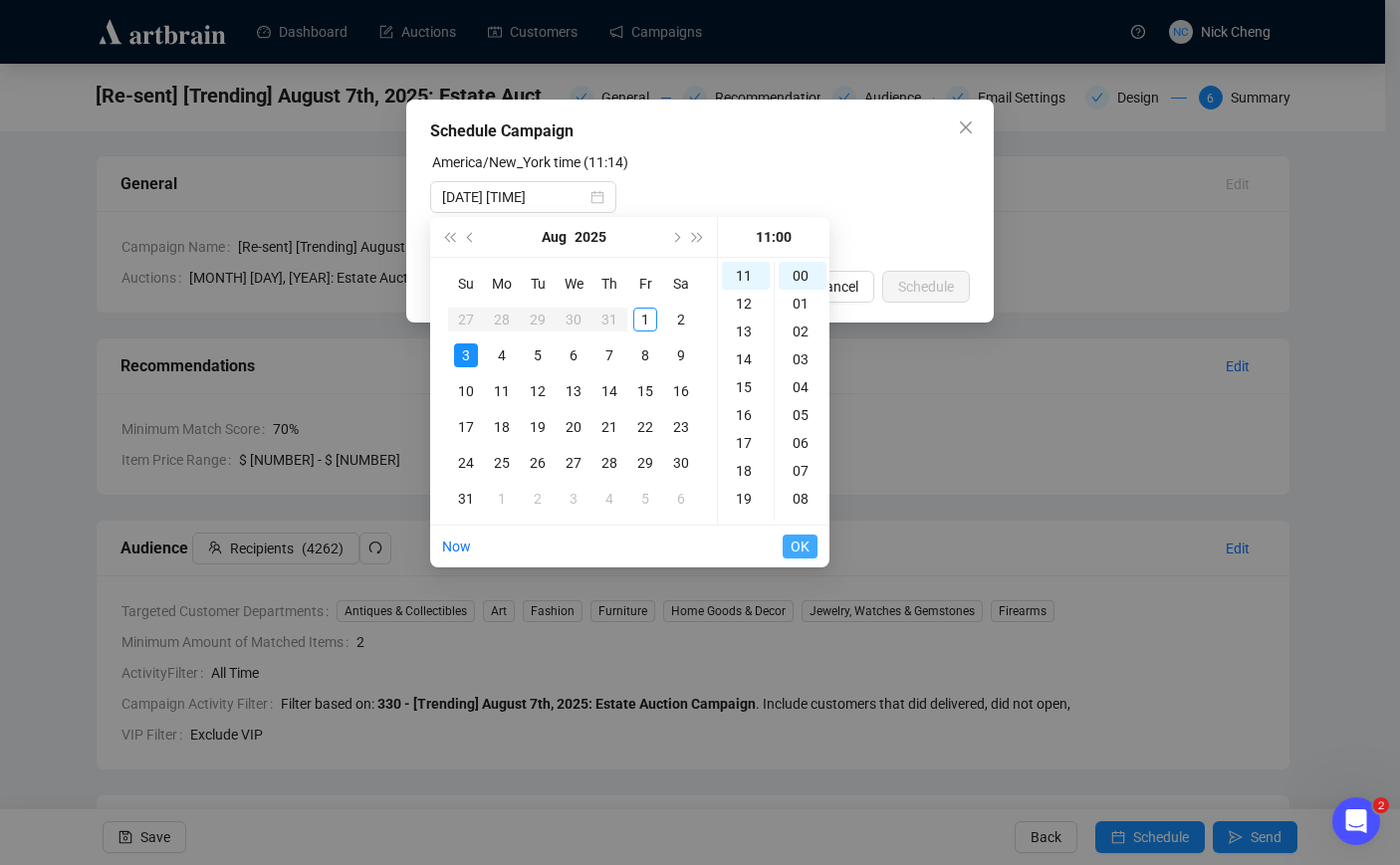 click on "OK" at bounding box center (800, 546) 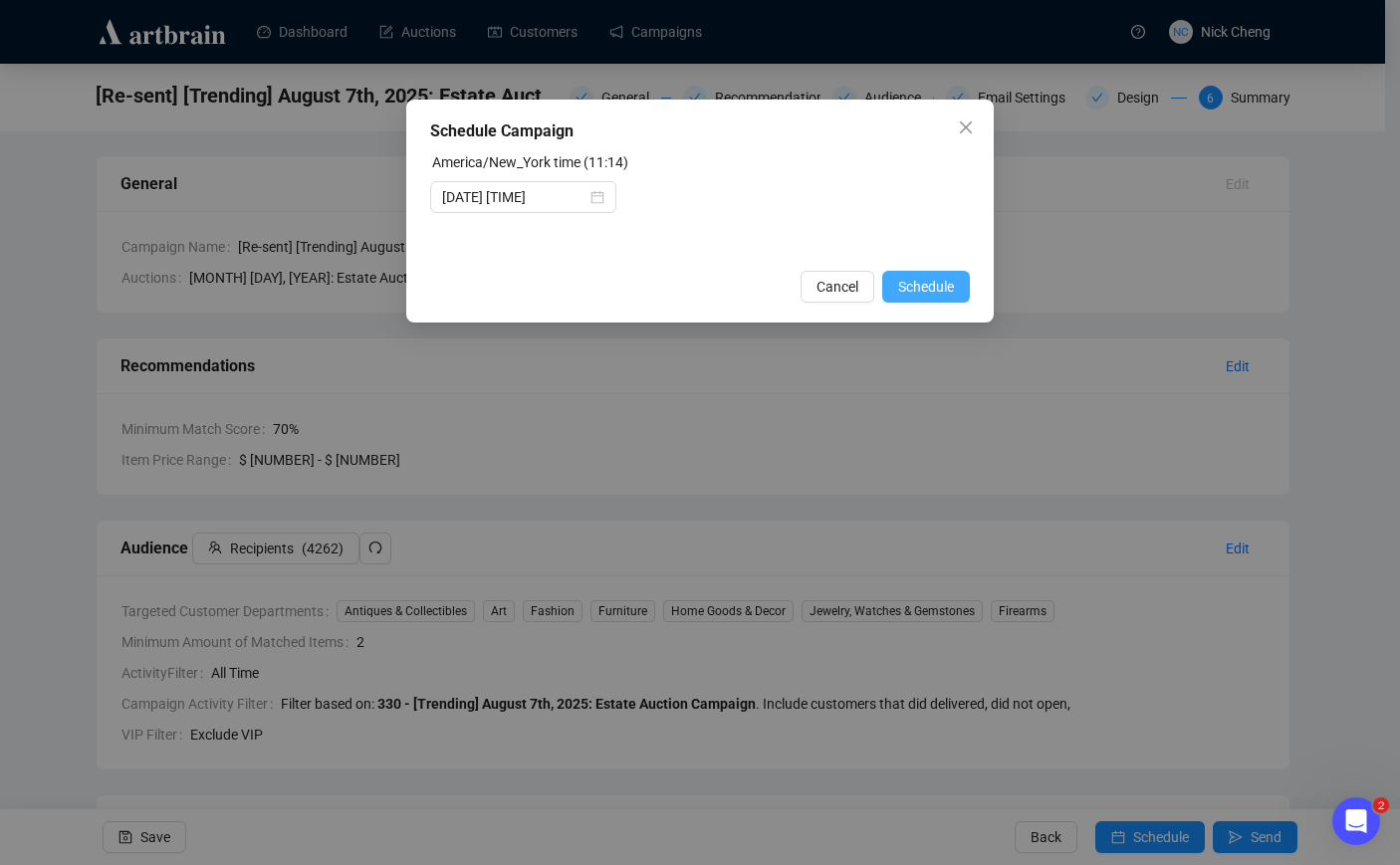 click on "Schedule" at bounding box center [926, 287] 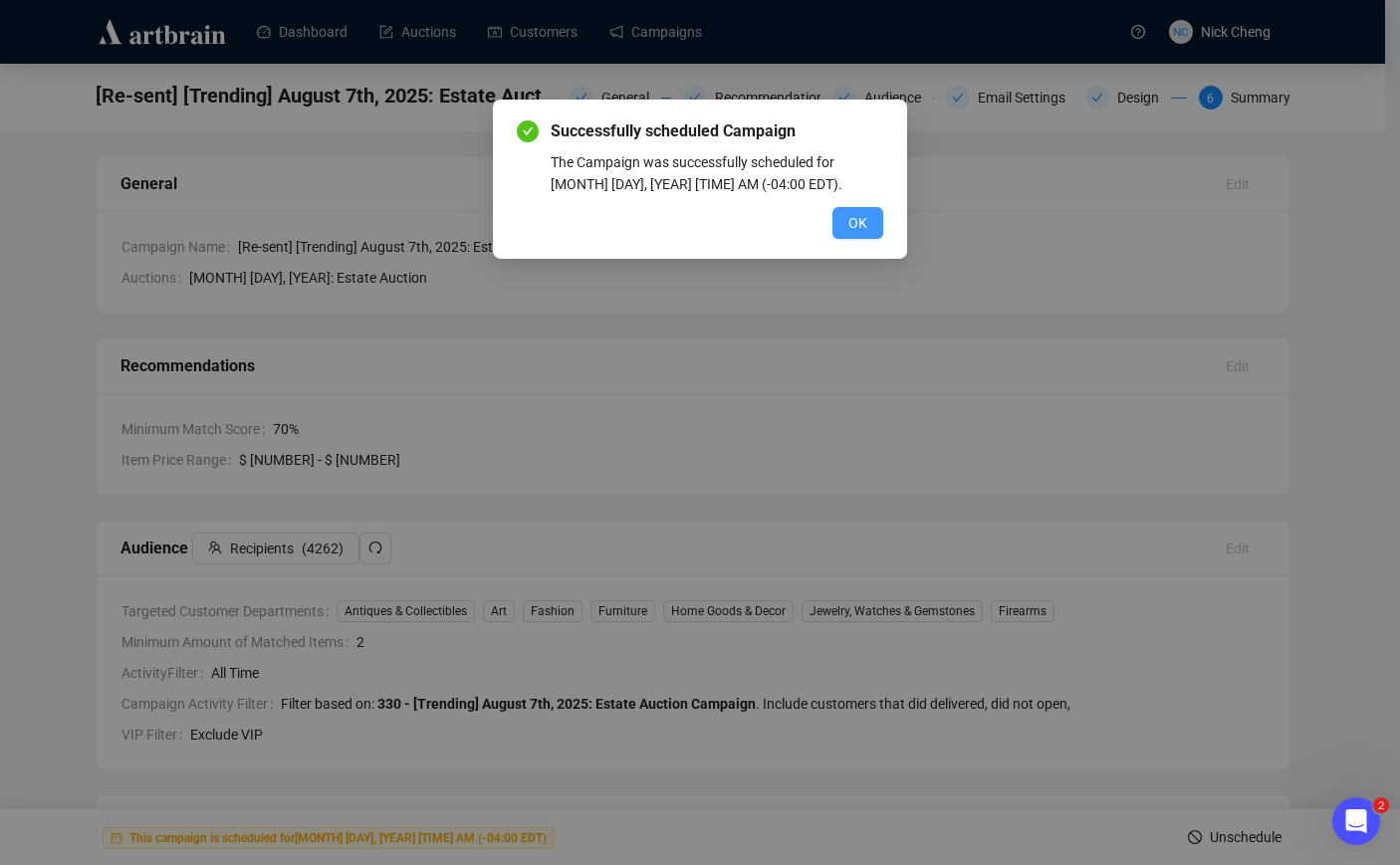 click on "OK" at bounding box center [857, 223] 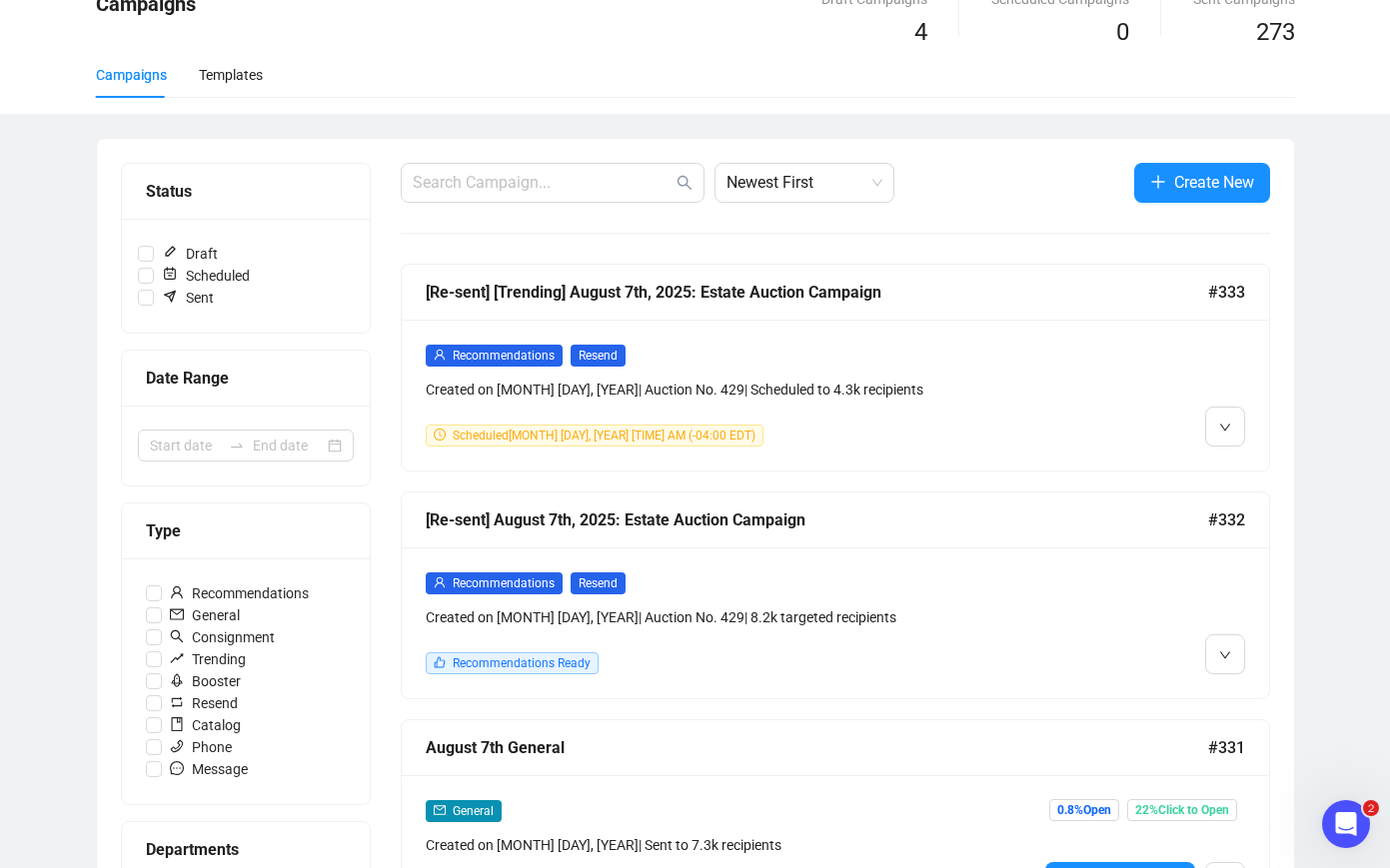 scroll, scrollTop: 200, scrollLeft: 0, axis: vertical 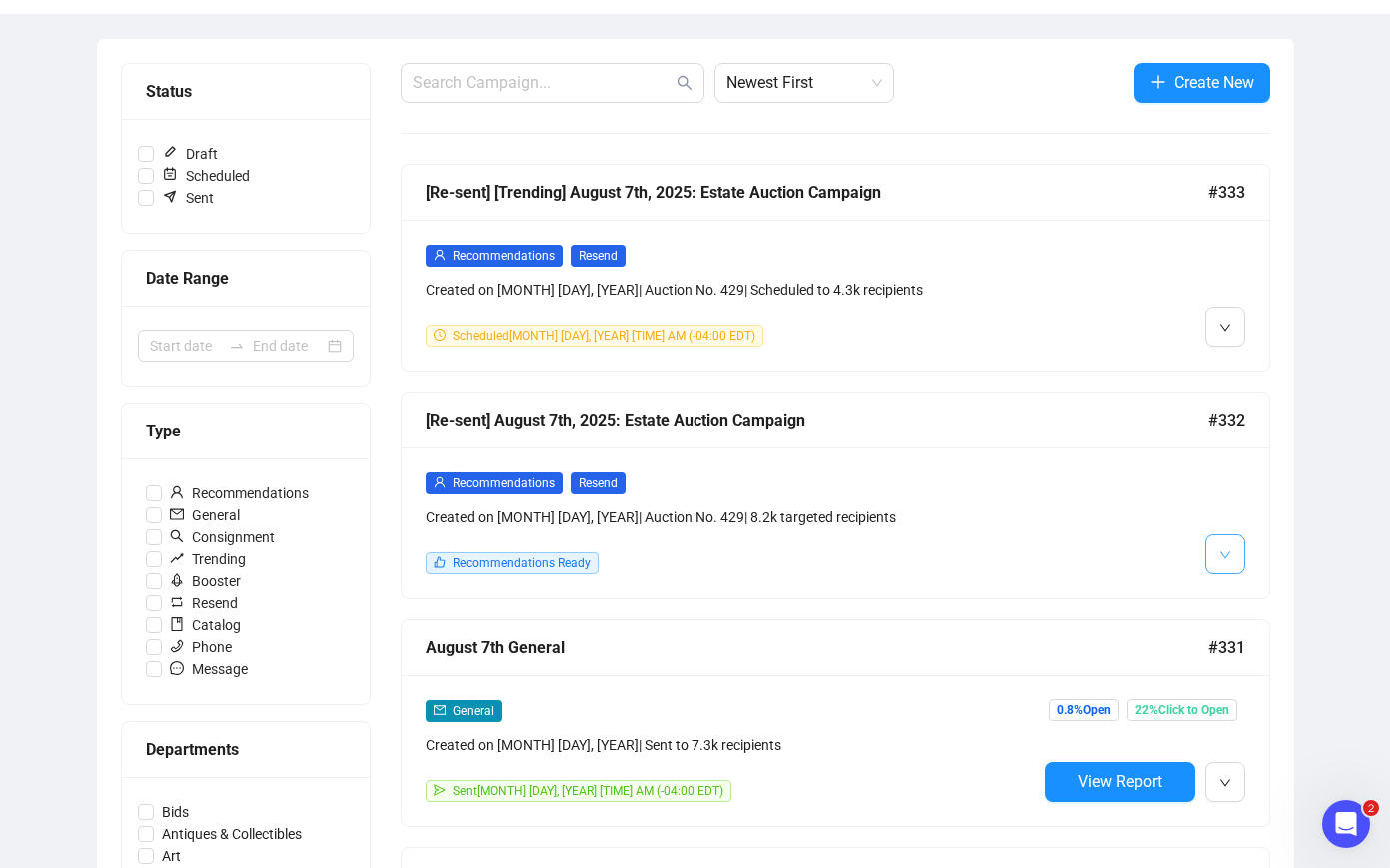 click at bounding box center (1225, 554) 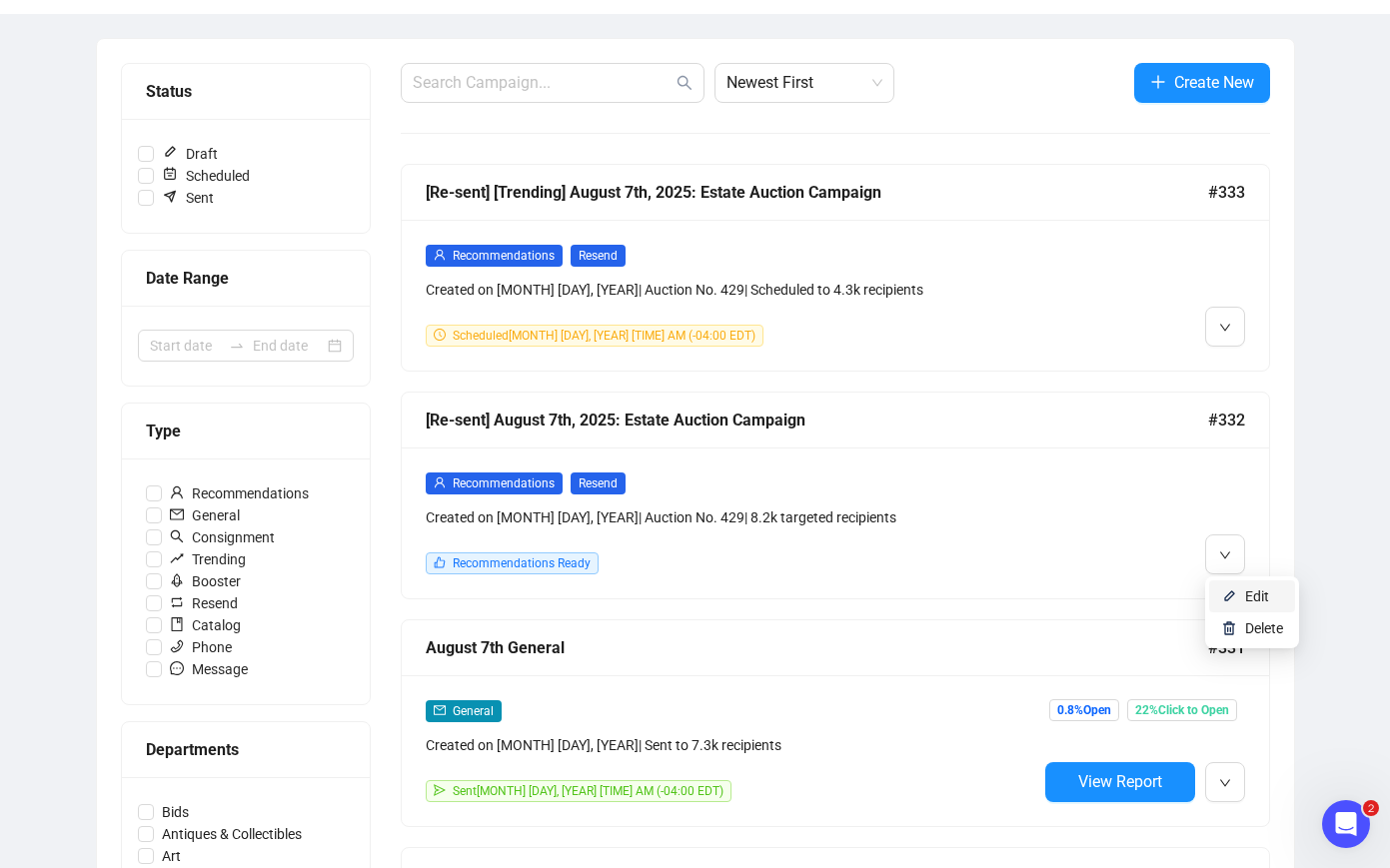 click at bounding box center (1229, 596) 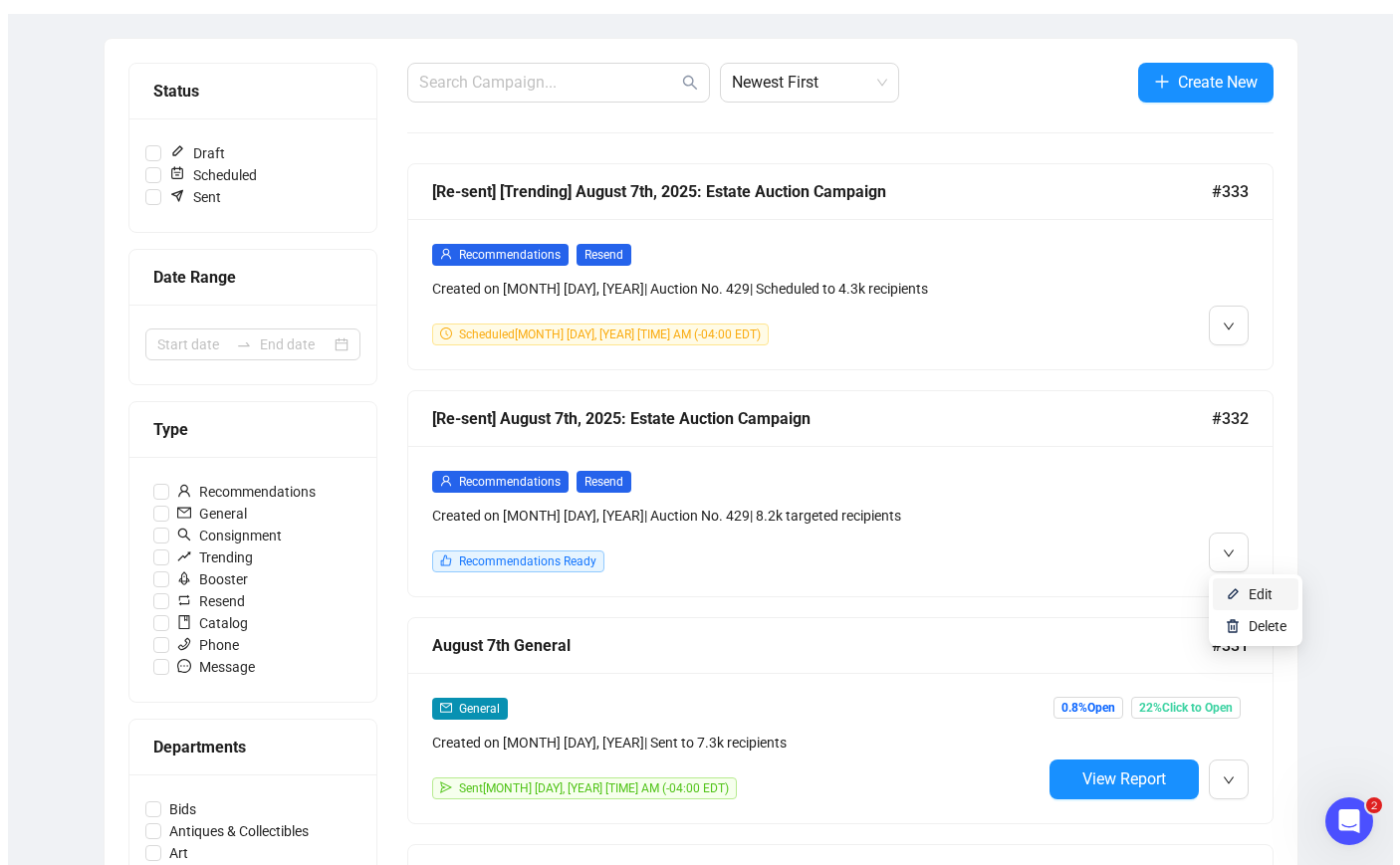 scroll, scrollTop: 0, scrollLeft: 0, axis: both 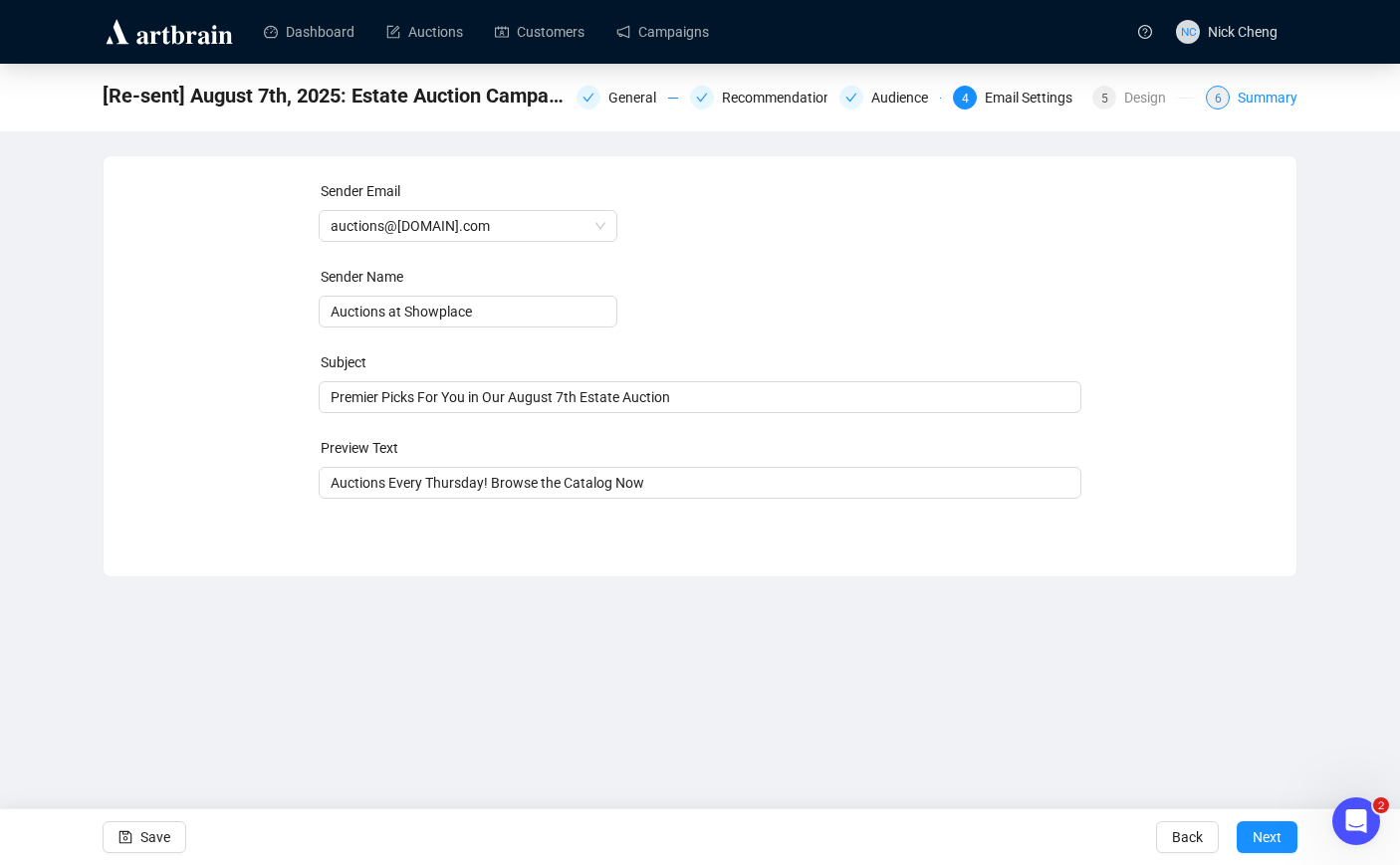 click on "Summary" at bounding box center (1268, 98) 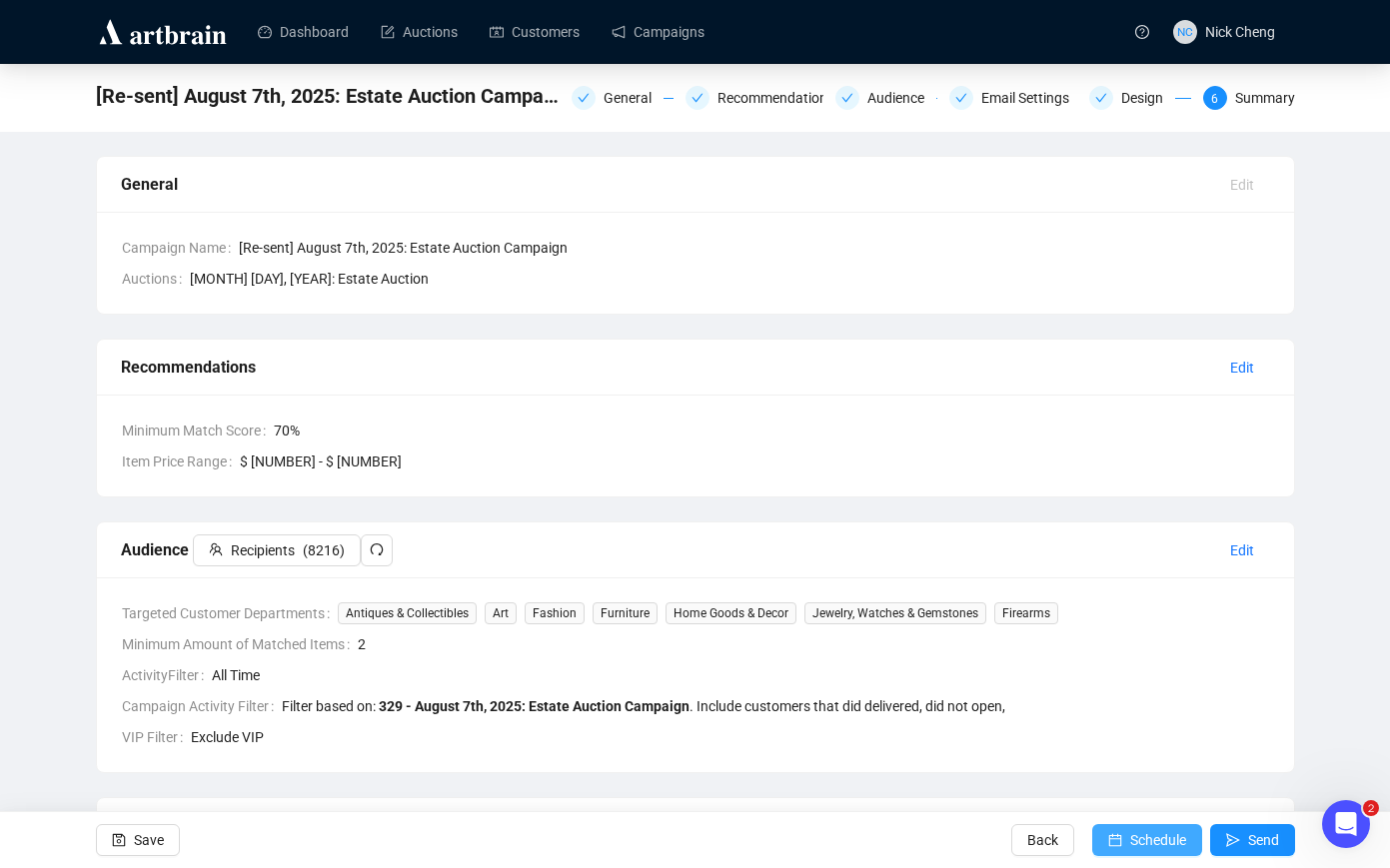 click on "Schedule" at bounding box center (1158, 840) 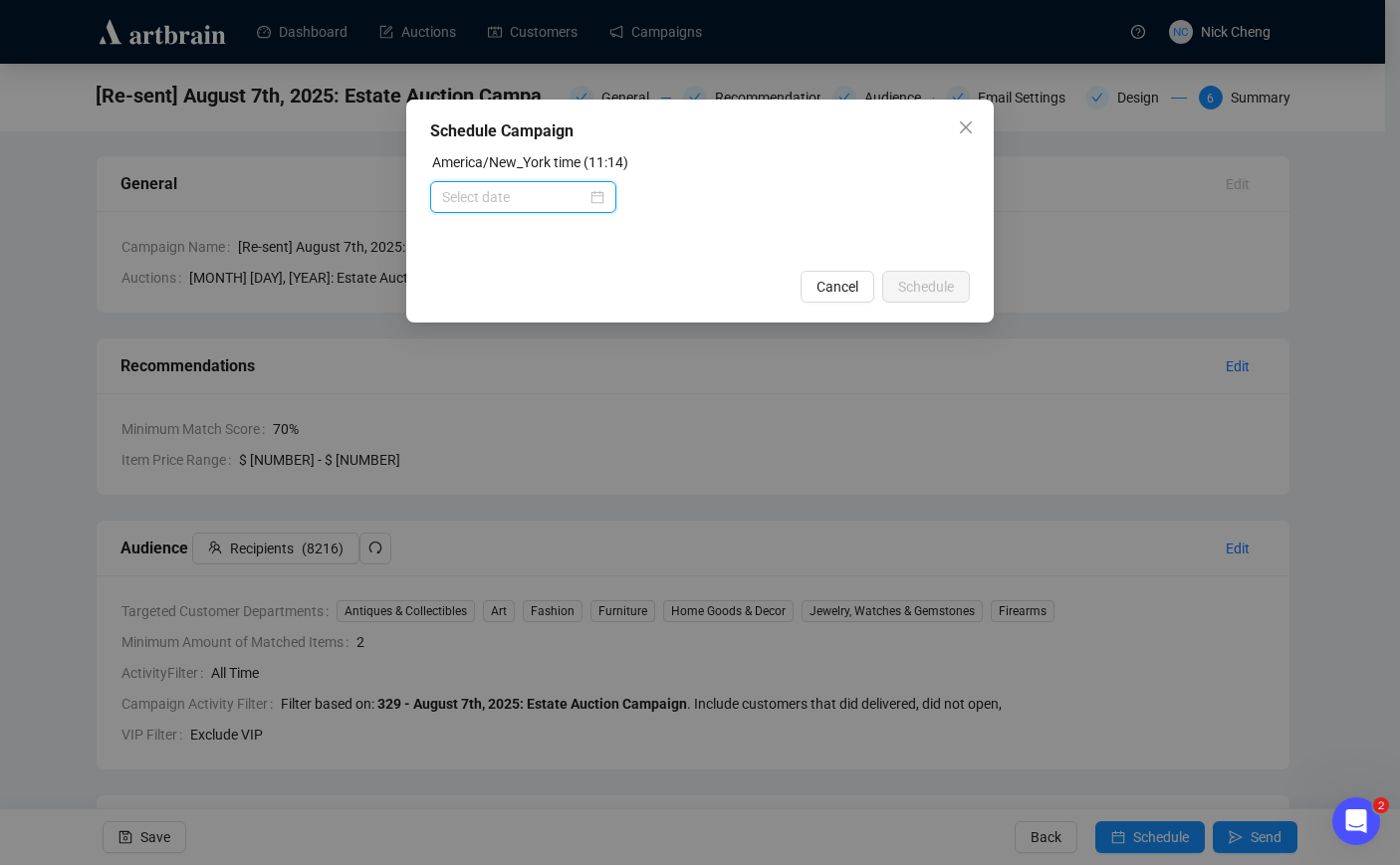 click at bounding box center (514, 197) 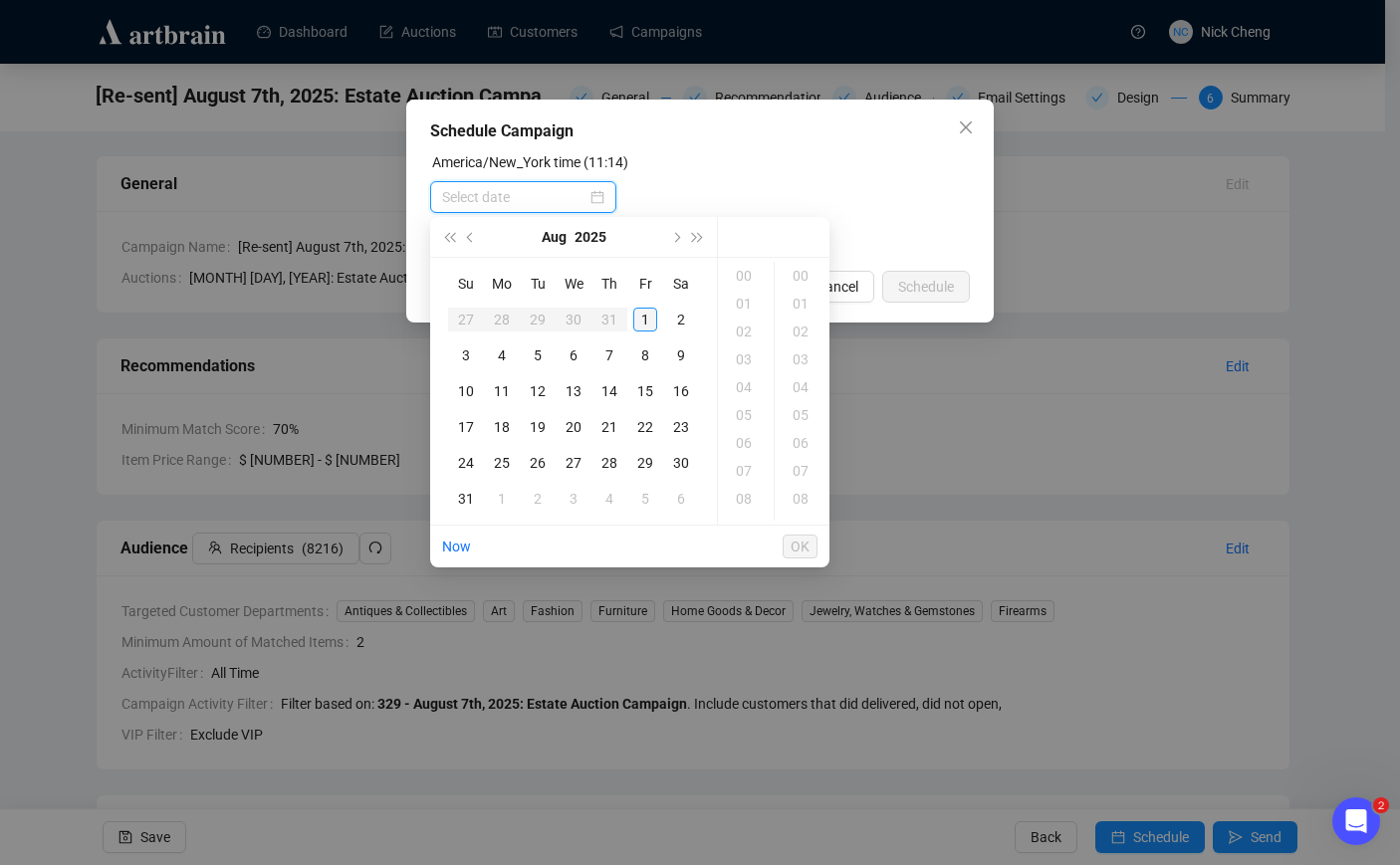type on "2025-08-01 00:00" 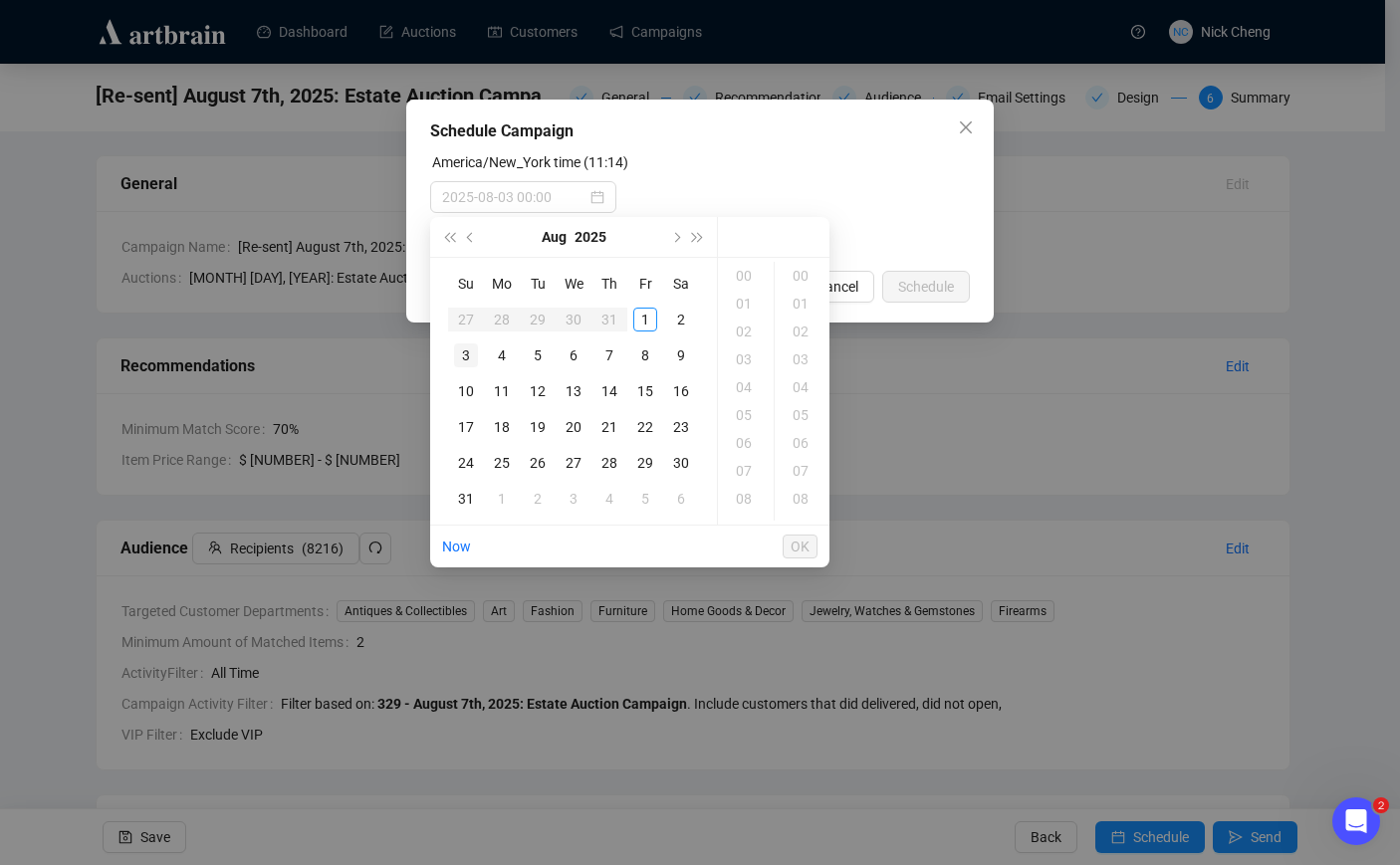 click on "3" at bounding box center [466, 355] 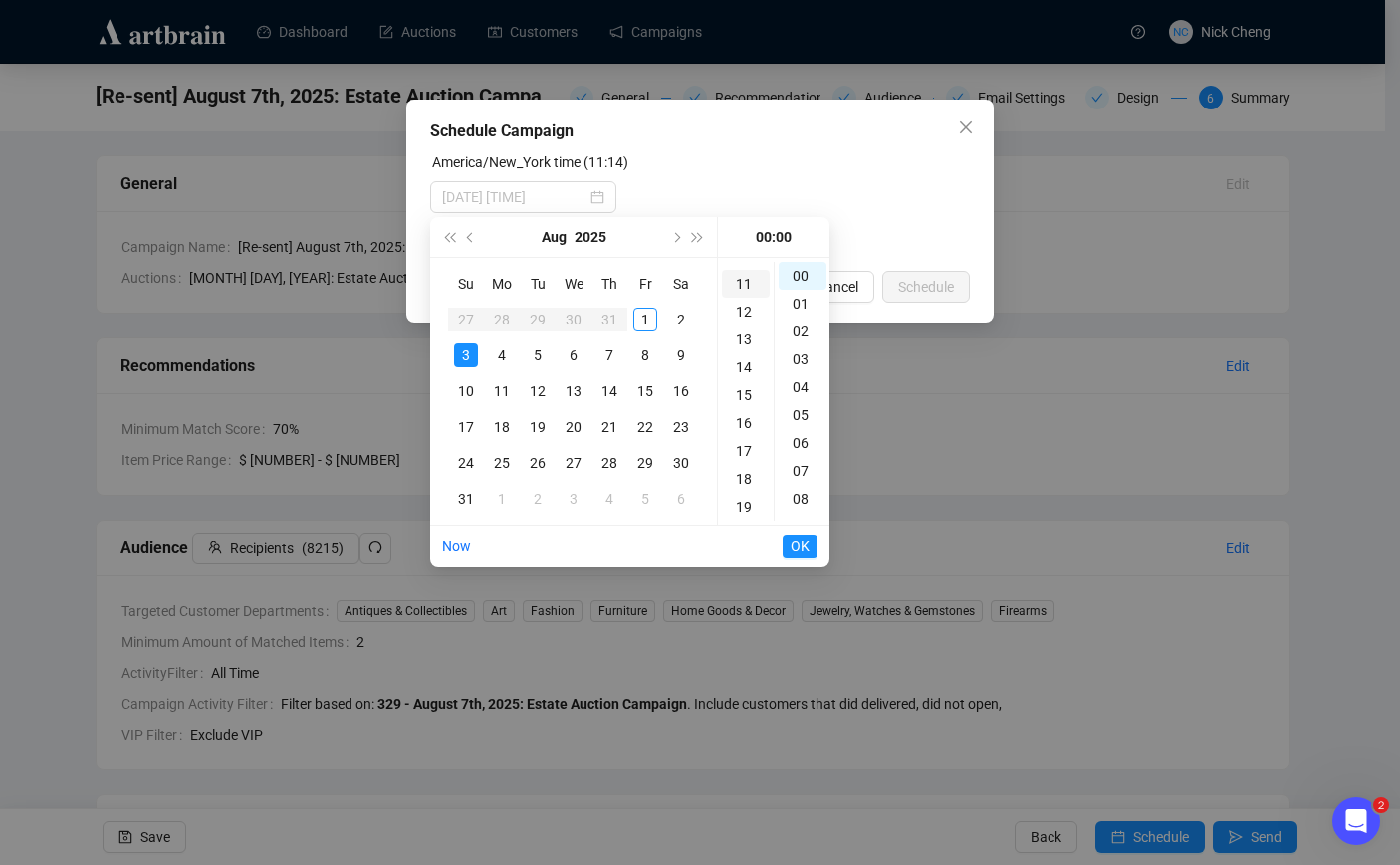 click on "11" at bounding box center (746, 284) 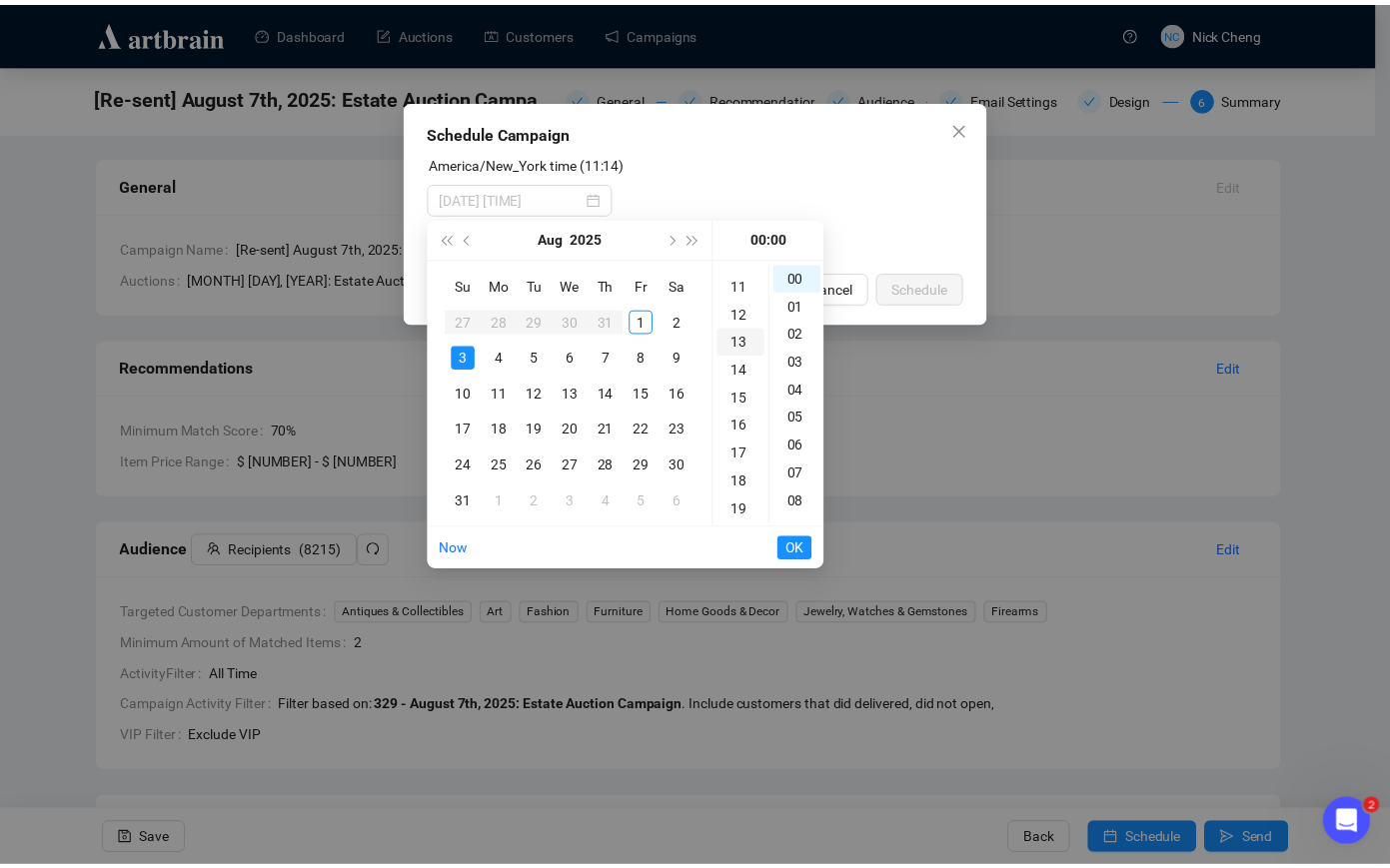 scroll, scrollTop: 308, scrollLeft: 0, axis: vertical 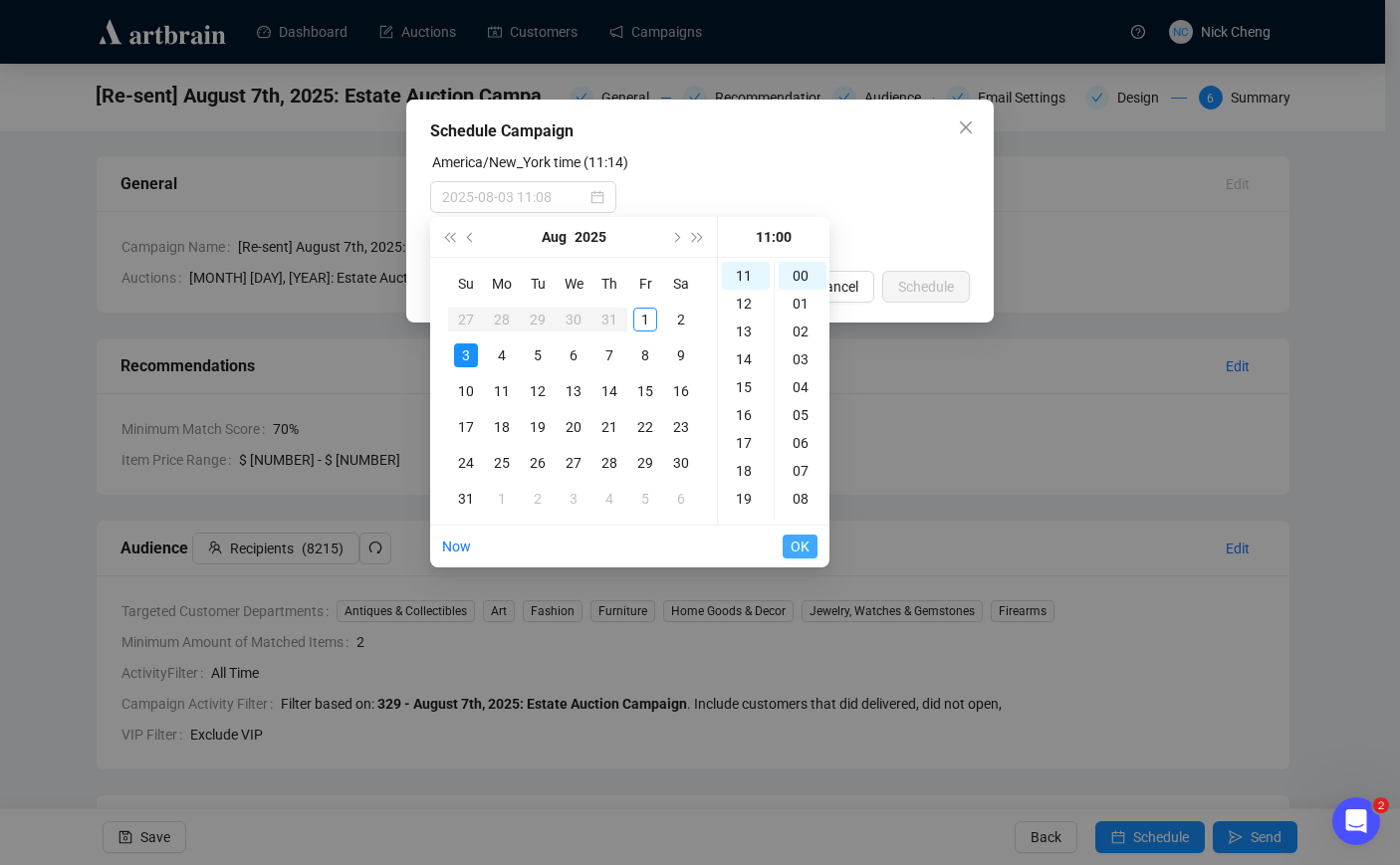 type on "2025-08-03 11:00" 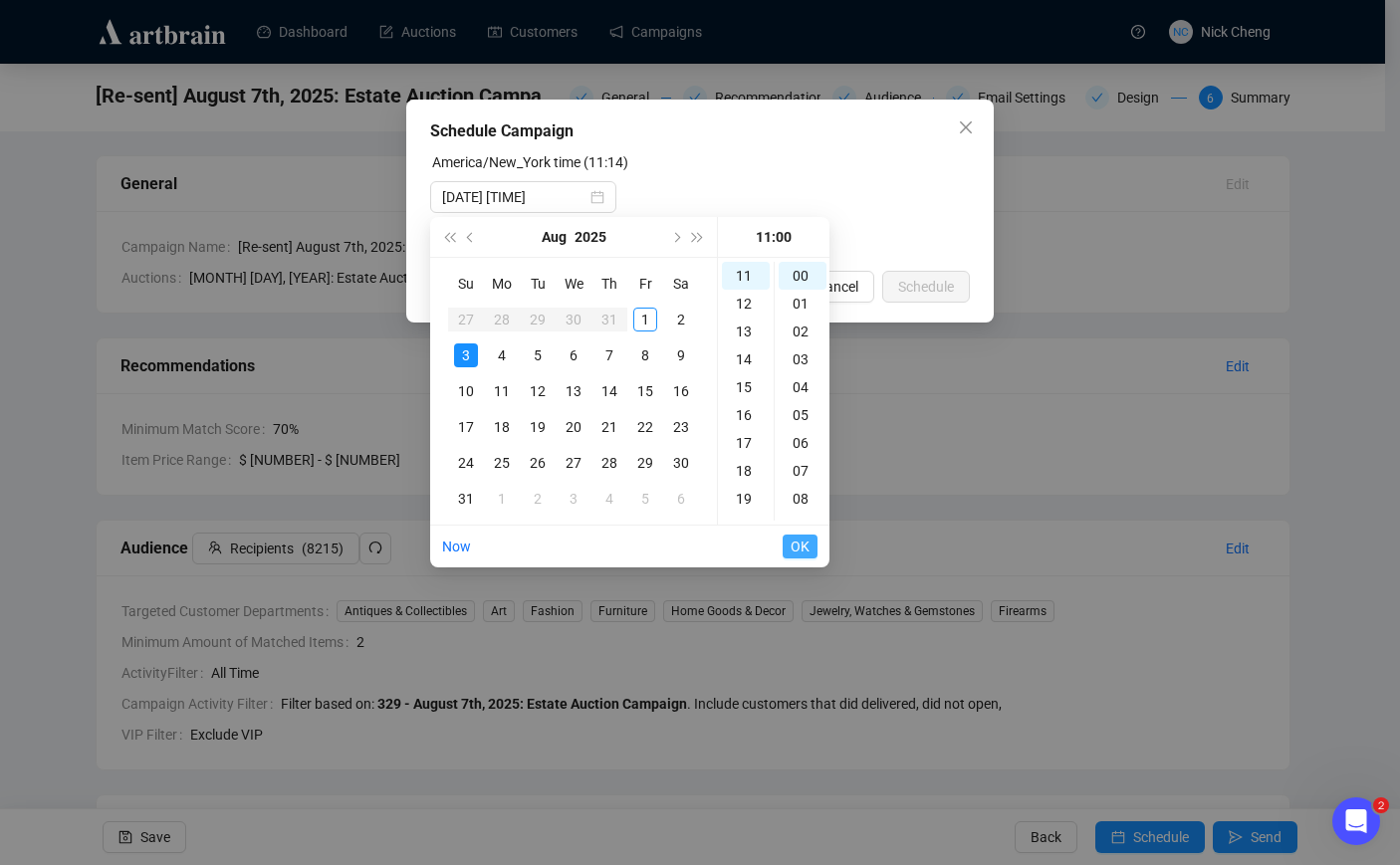 click on "OK" at bounding box center [800, 546] 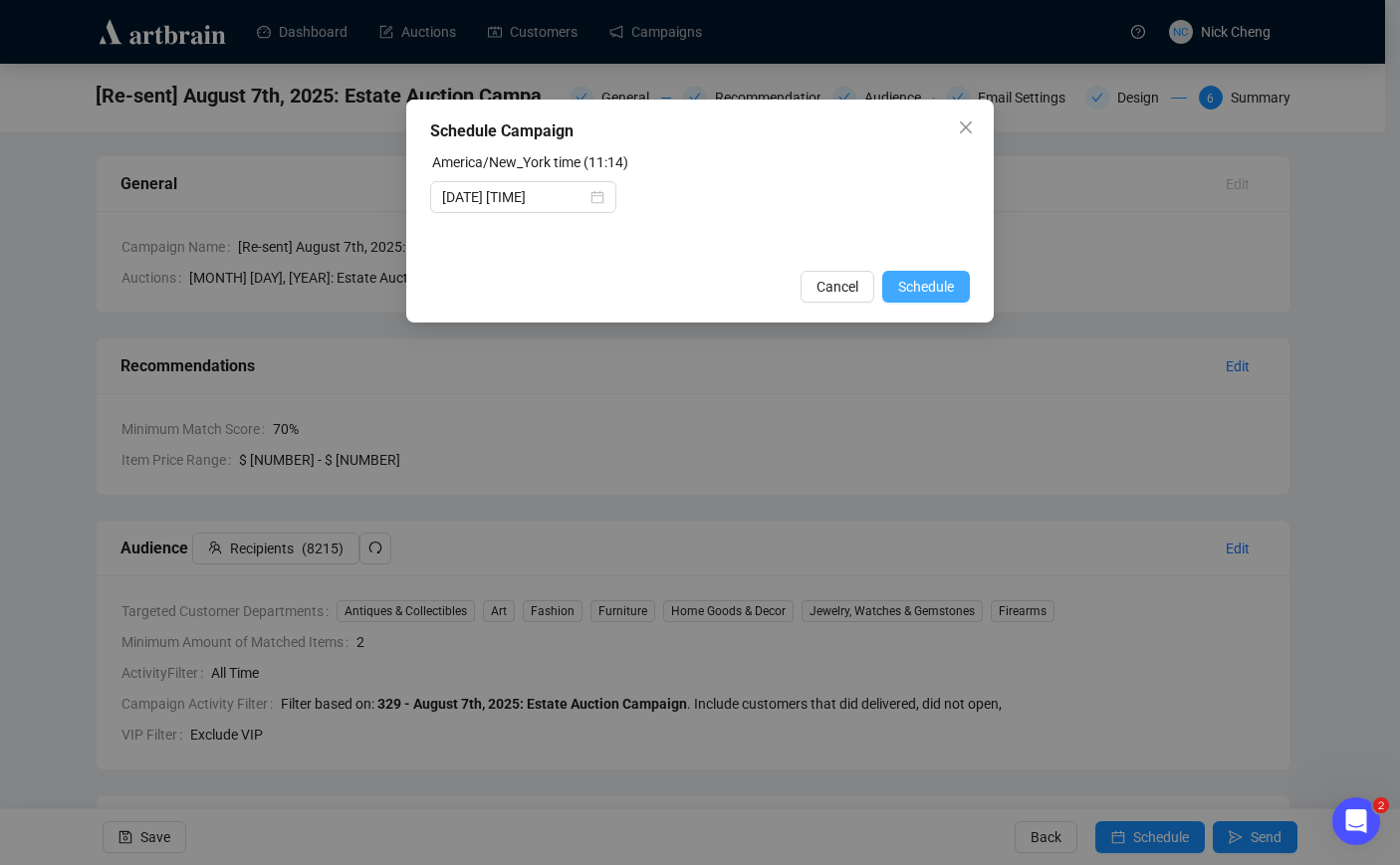 click on "Schedule" at bounding box center [926, 287] 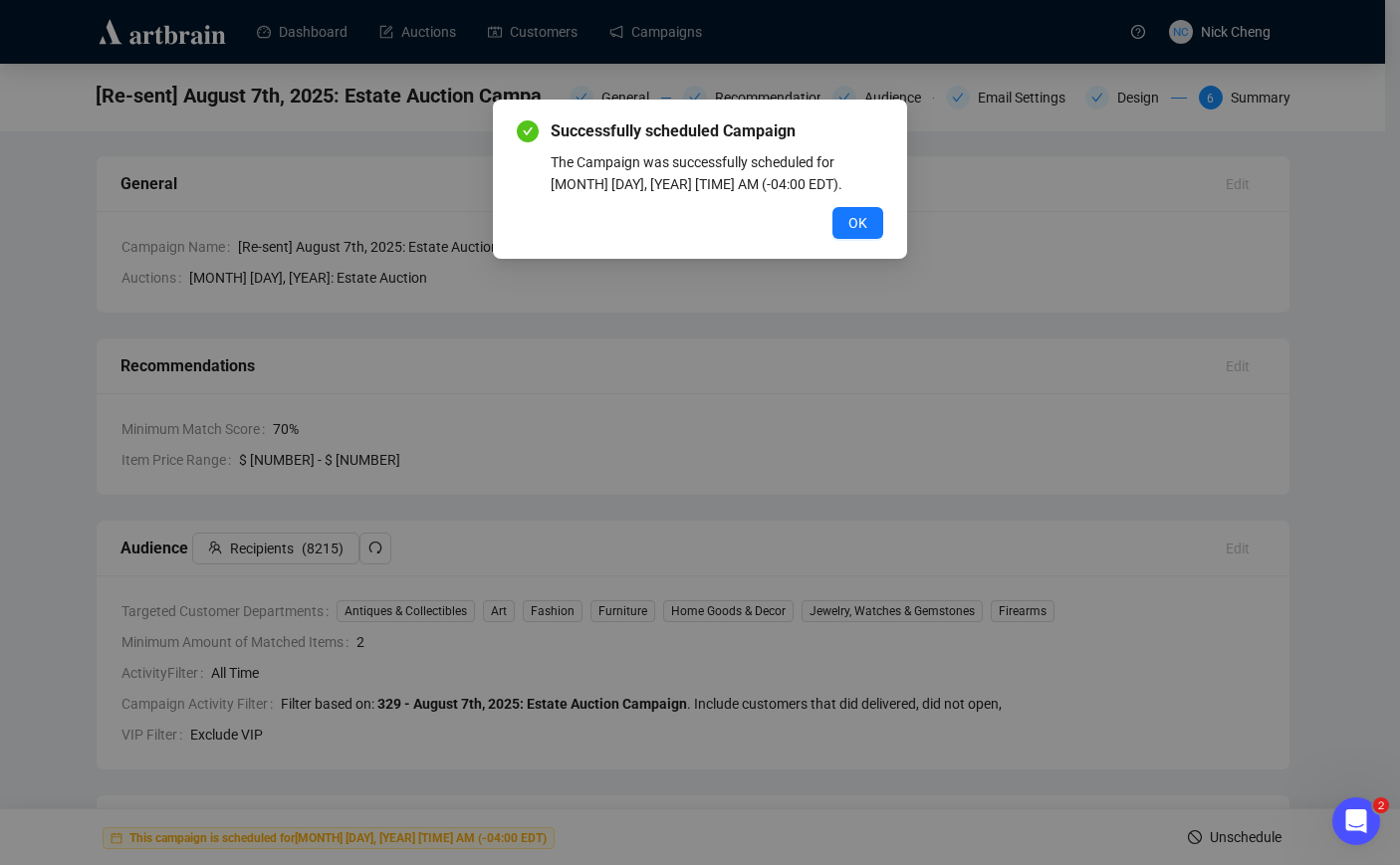 click on "Successfully scheduled Campaign The Campaign was successfully scheduled for August 3, 2025 11:00 AM (-04:00 EDT)
. OK" at bounding box center (700, 179) 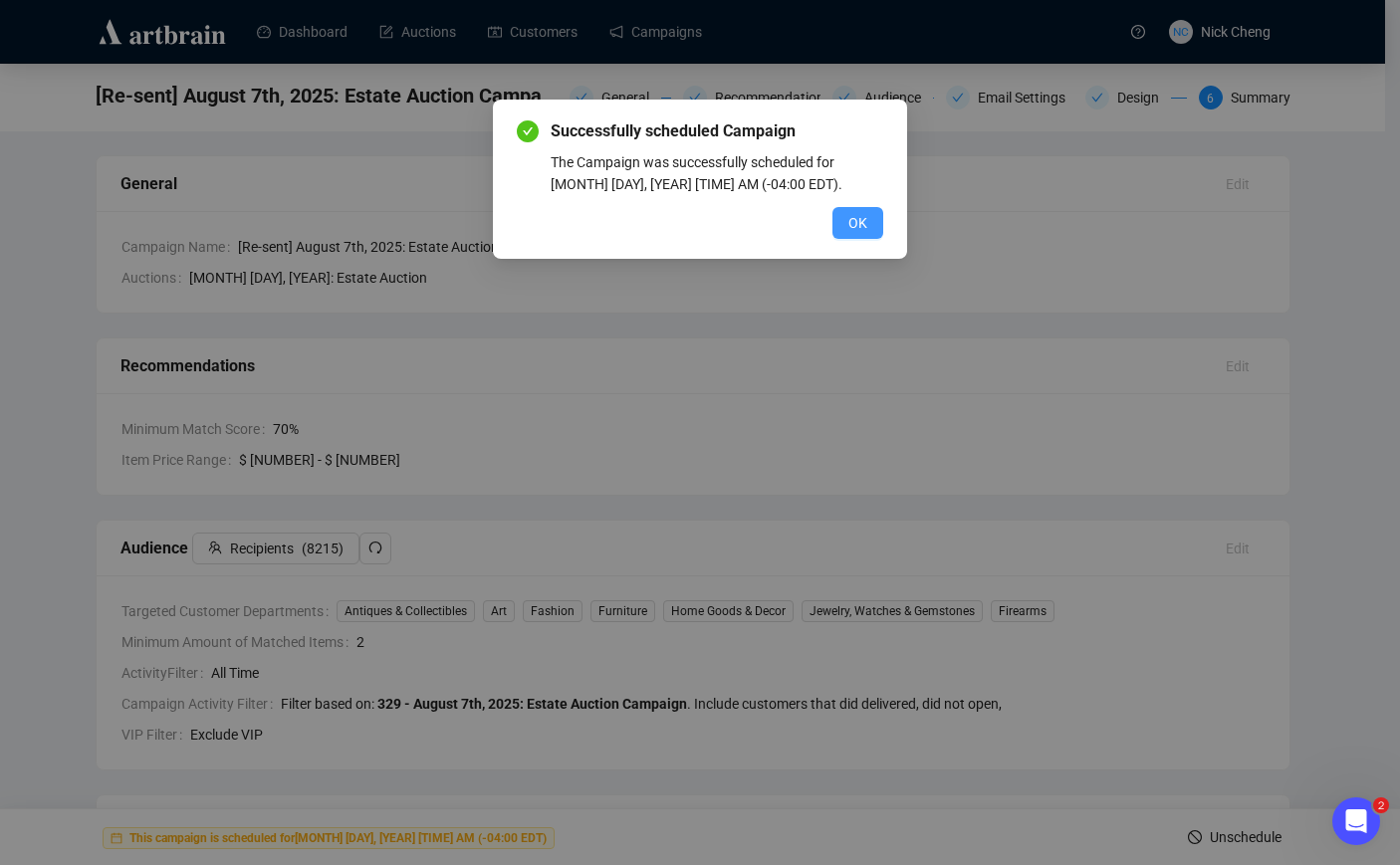 click on "OK" at bounding box center (857, 223) 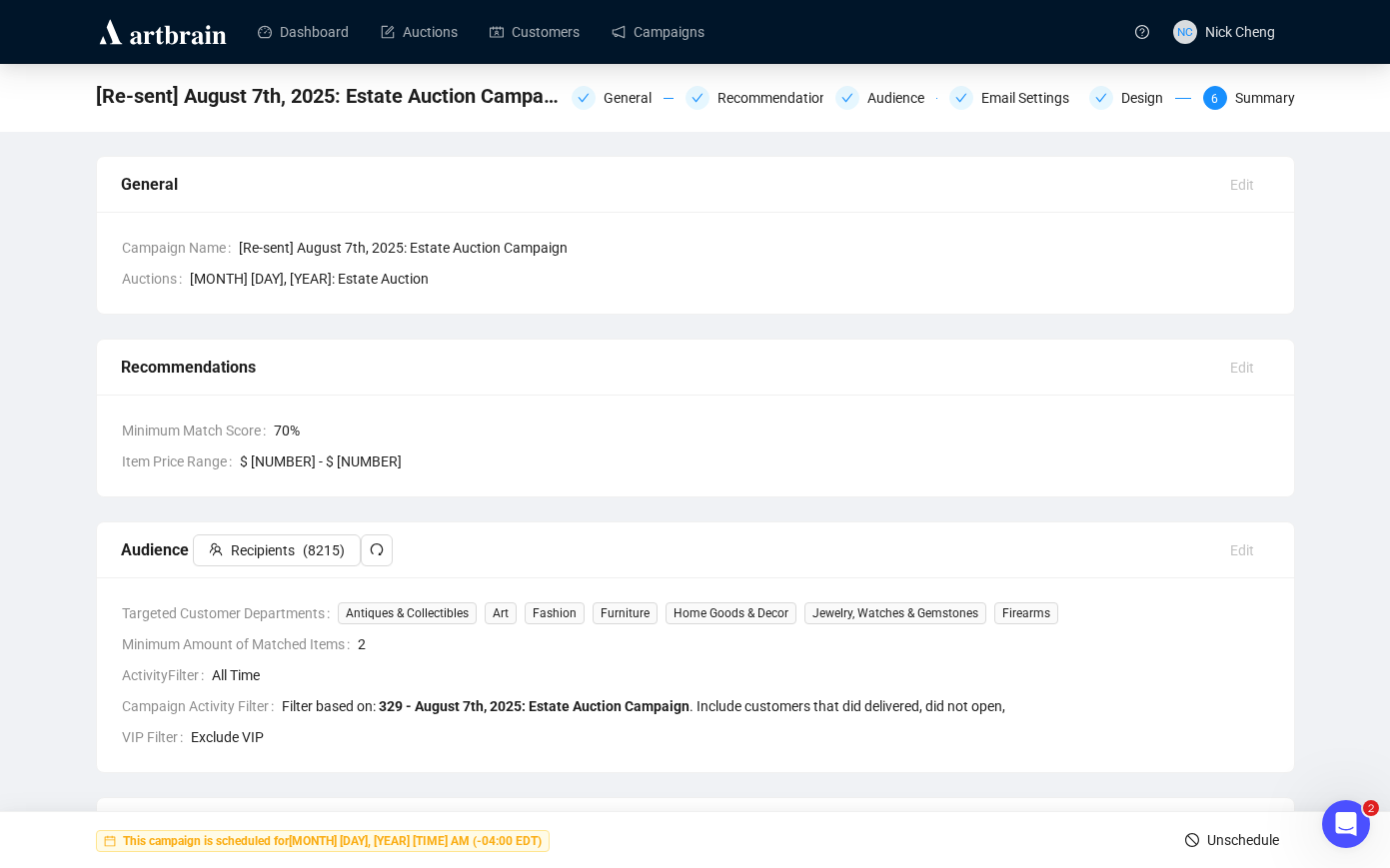 click at bounding box center [163, 32] 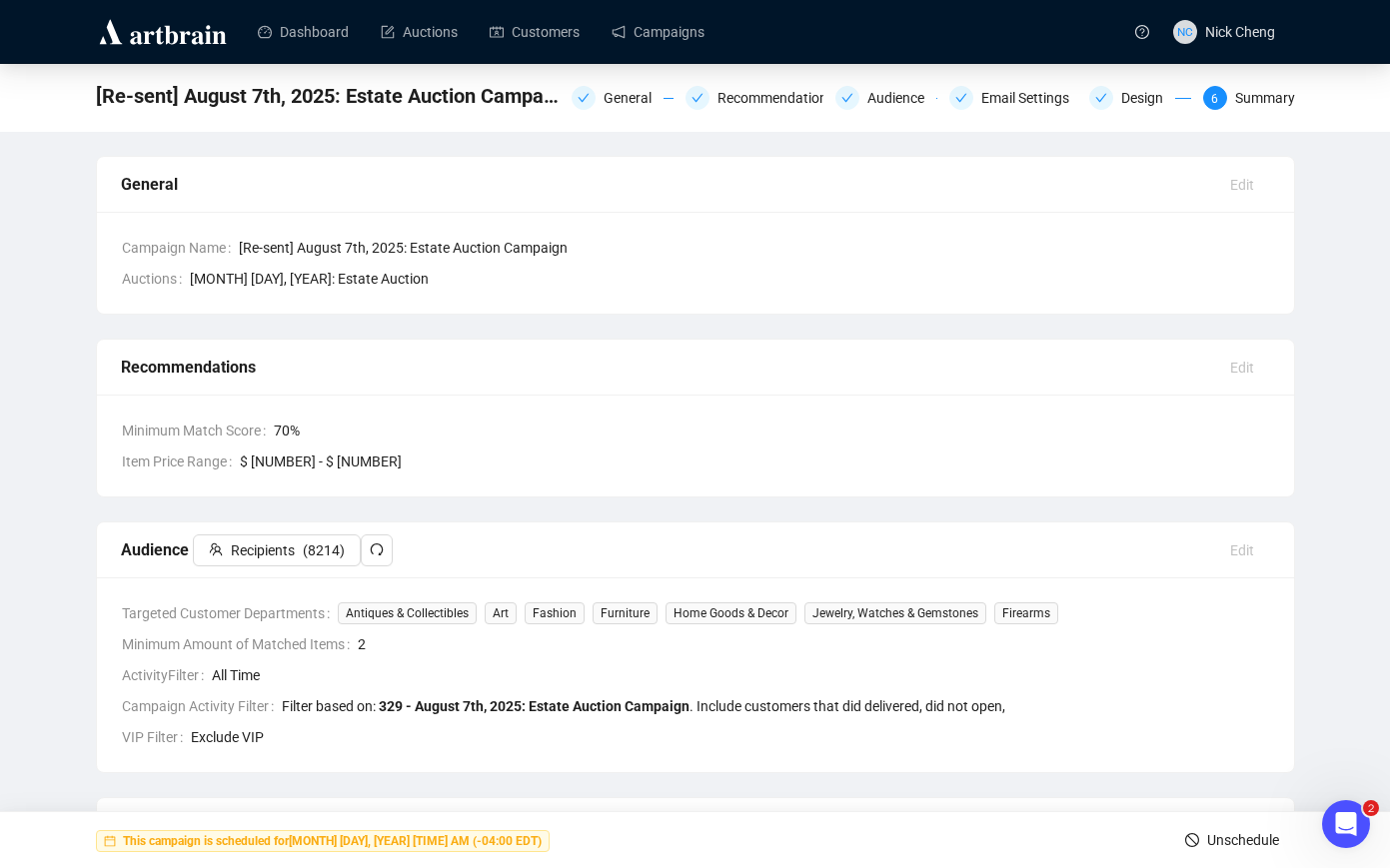 click at bounding box center [163, 32] 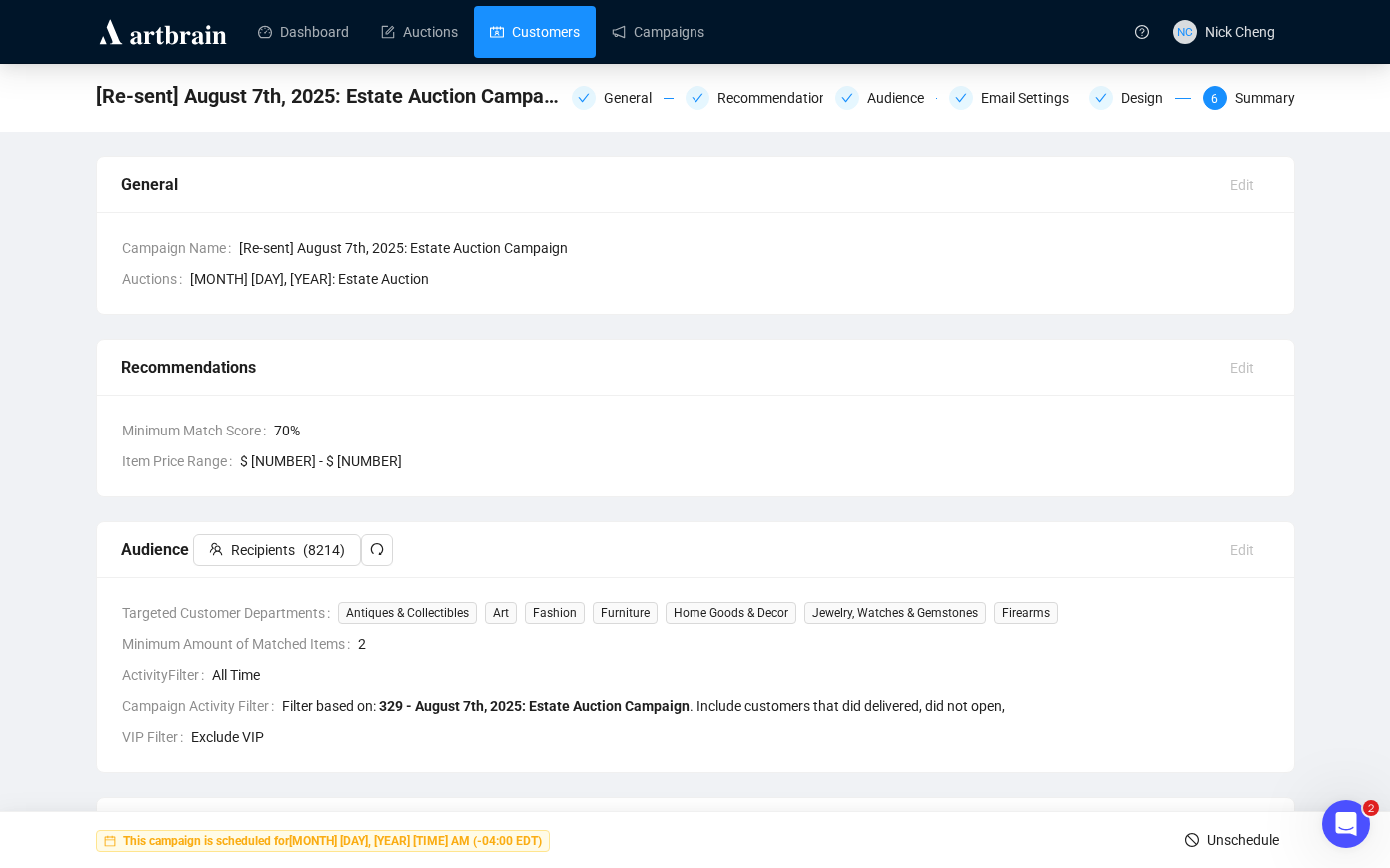 click on "Customers" at bounding box center [535, 32] 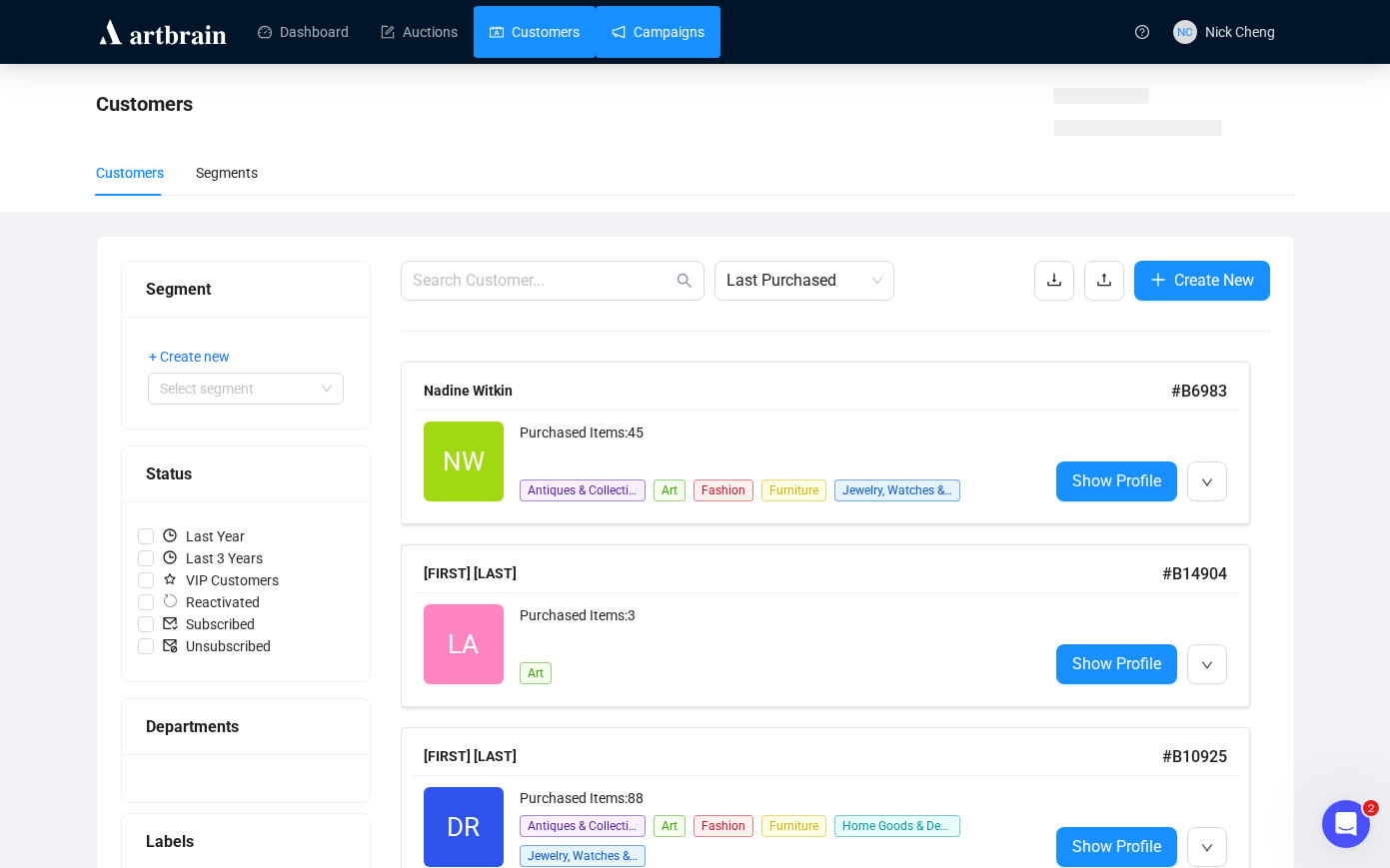click on "Campaigns" at bounding box center (658, 32) 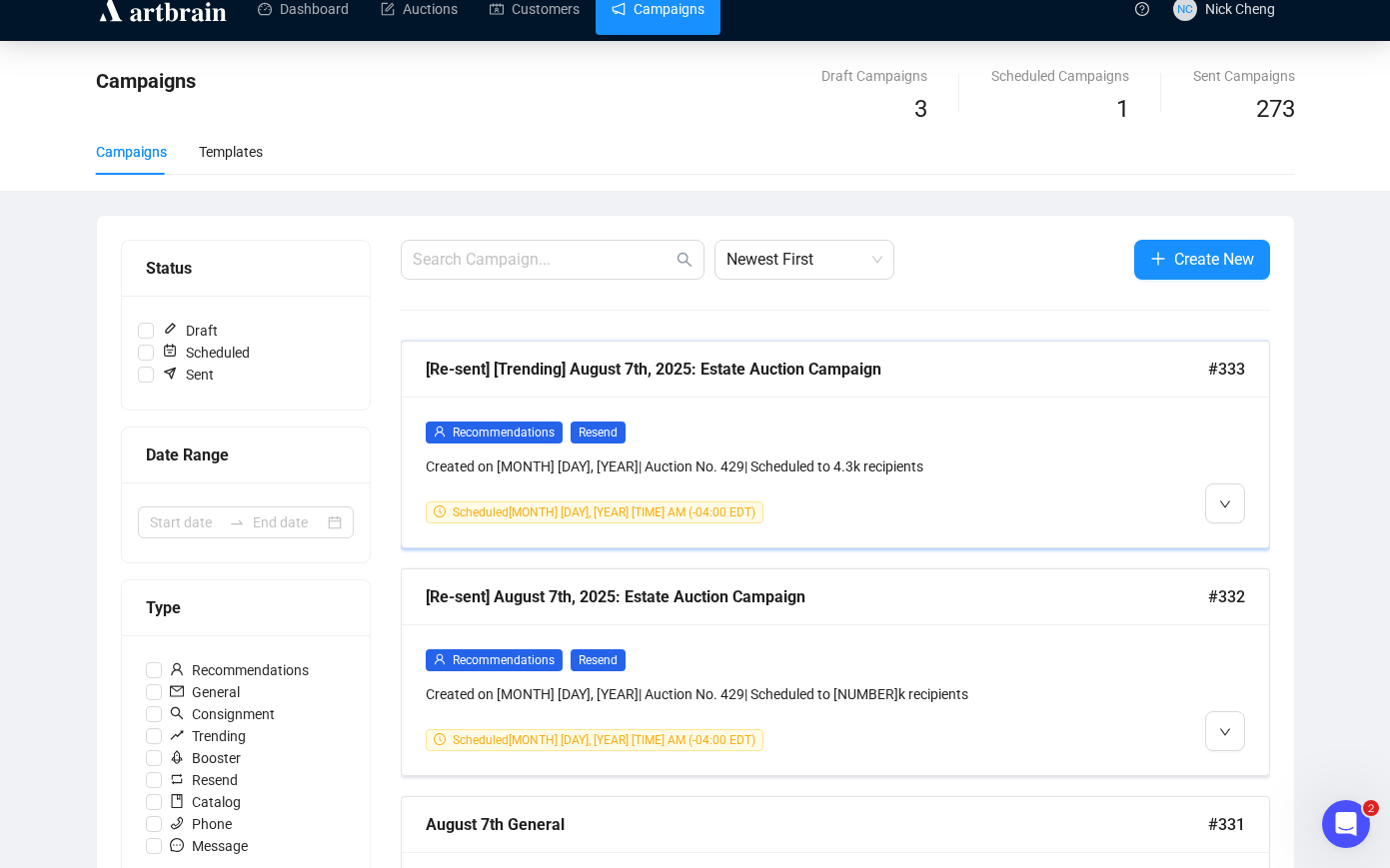 scroll, scrollTop: 0, scrollLeft: 0, axis: both 